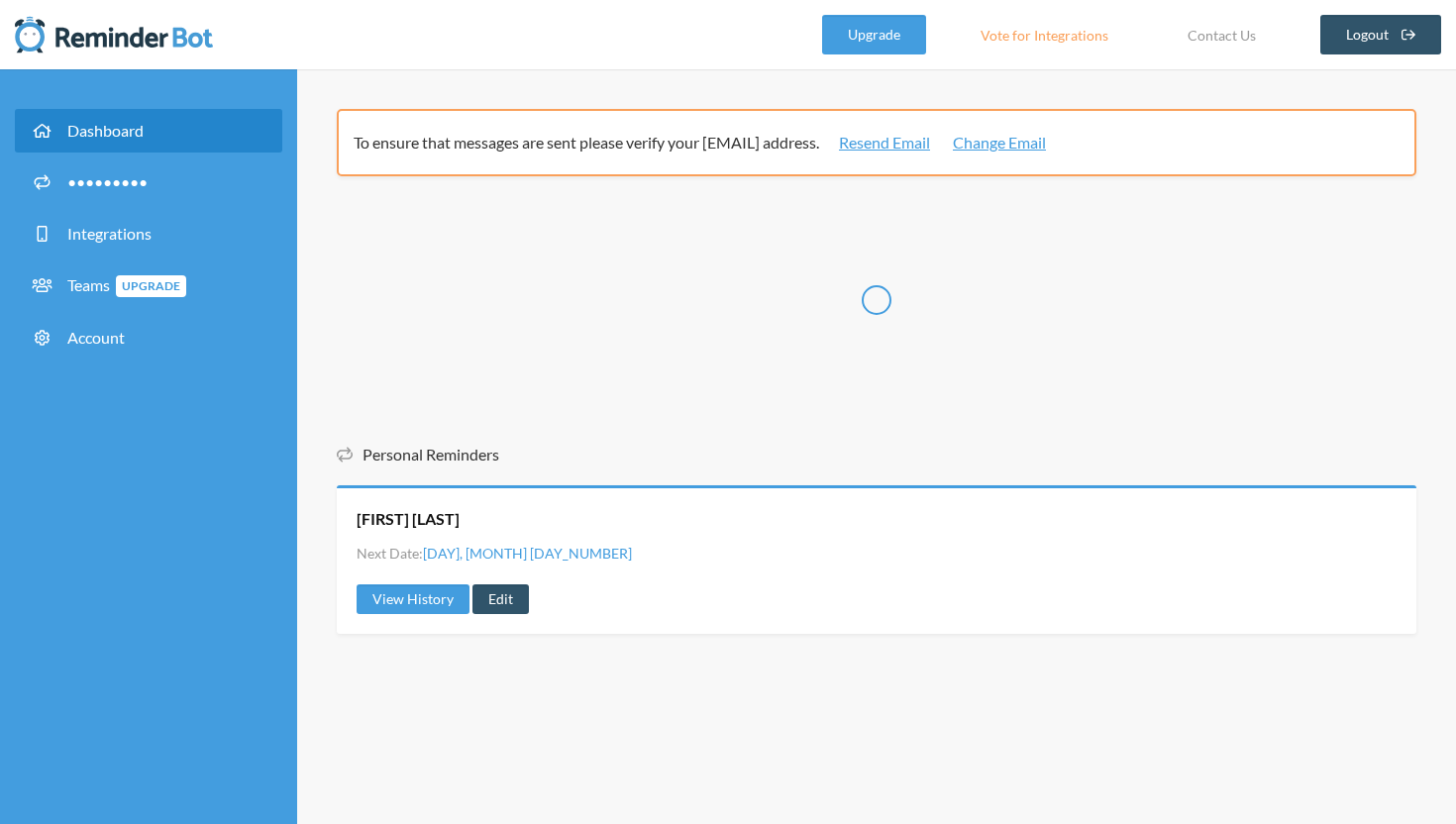 scroll, scrollTop: 0, scrollLeft: 0, axis: both 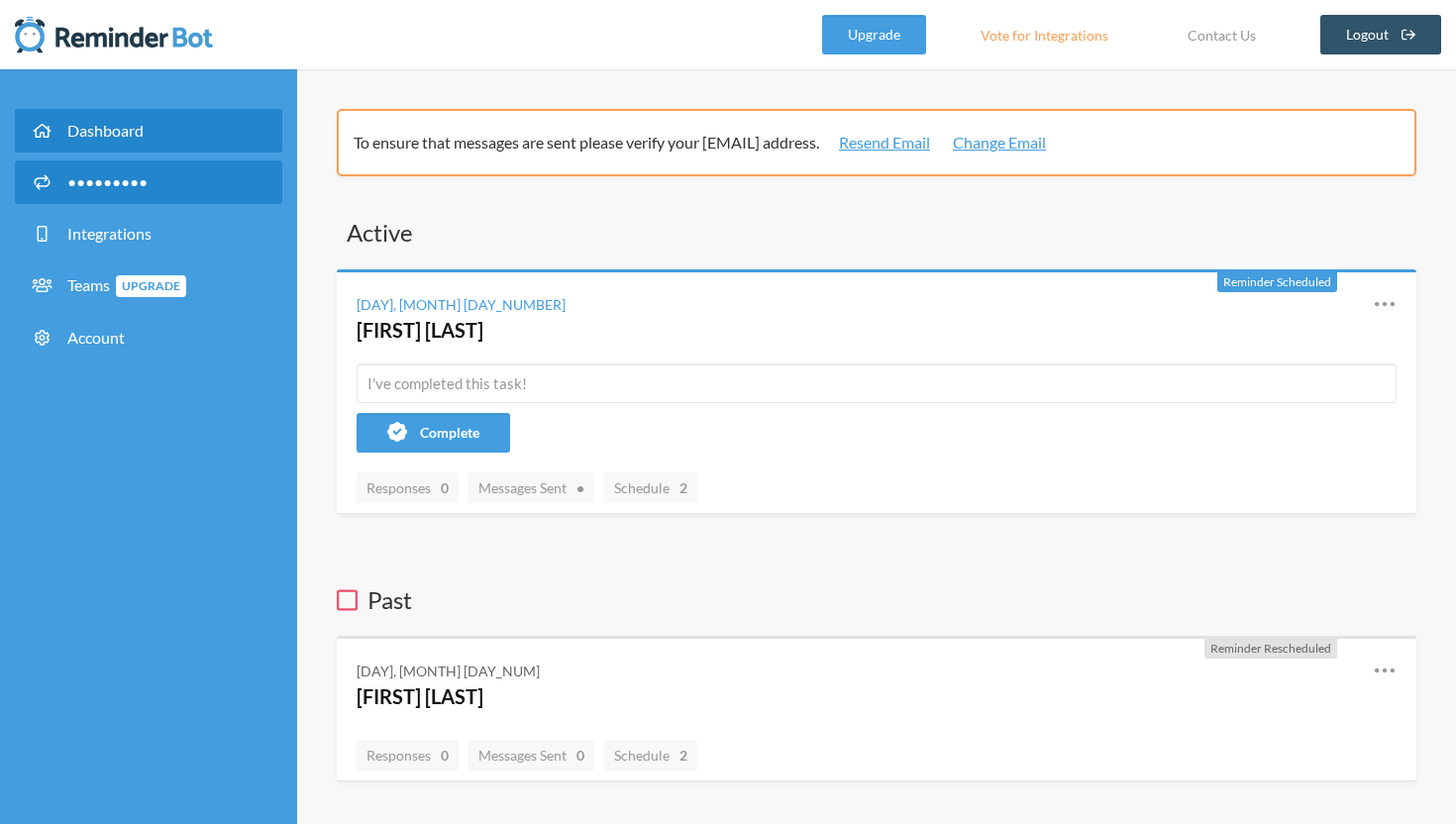 click on "•••••••••" at bounding box center (107, 181) 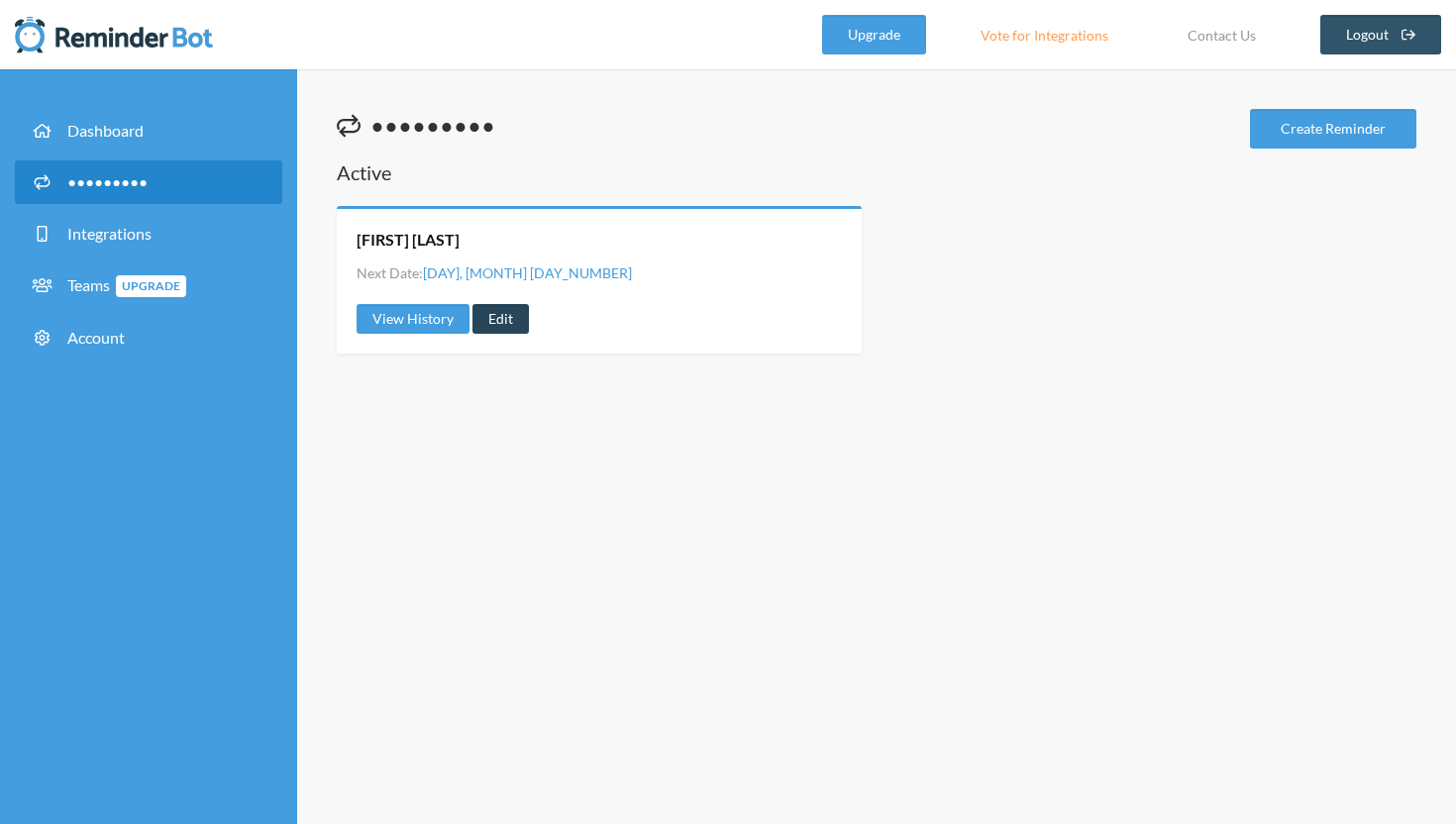 click on "Edit" at bounding box center [500, 319] 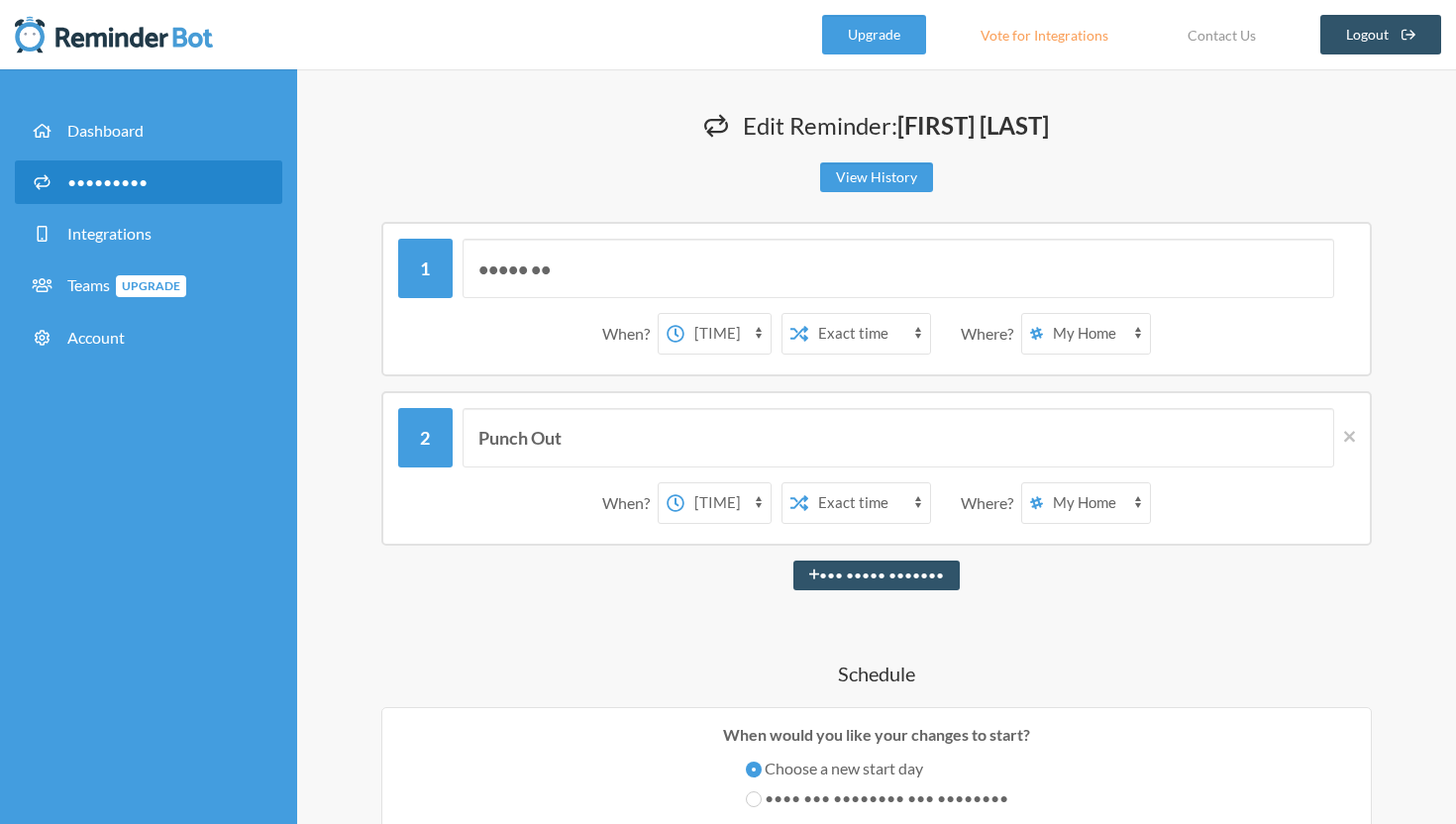 click on "Exact time Random time" at bounding box center (869, 503) 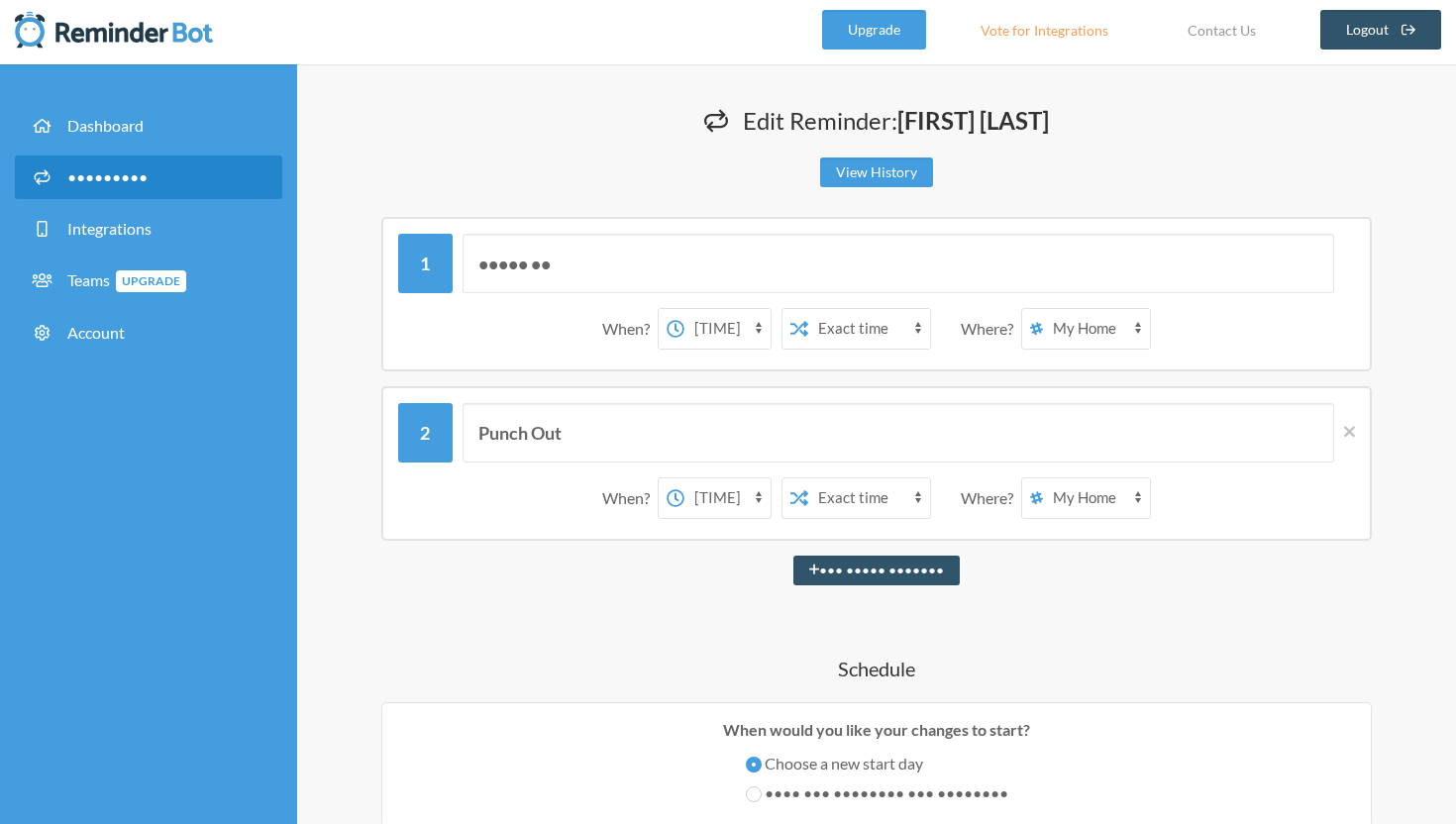 scroll, scrollTop: 0, scrollLeft: 0, axis: both 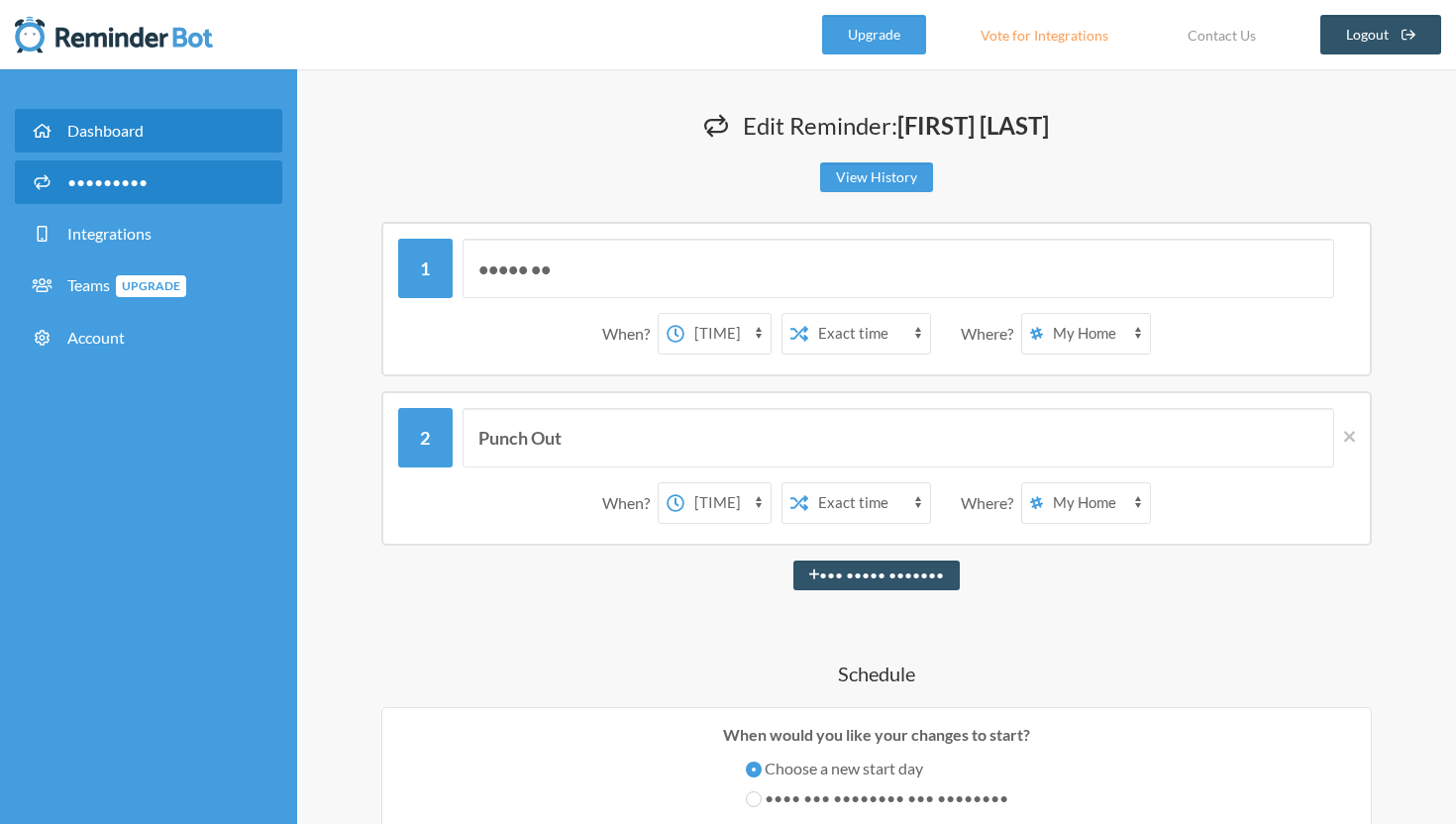 click on "Dashboard" at bounding box center [105, 130] 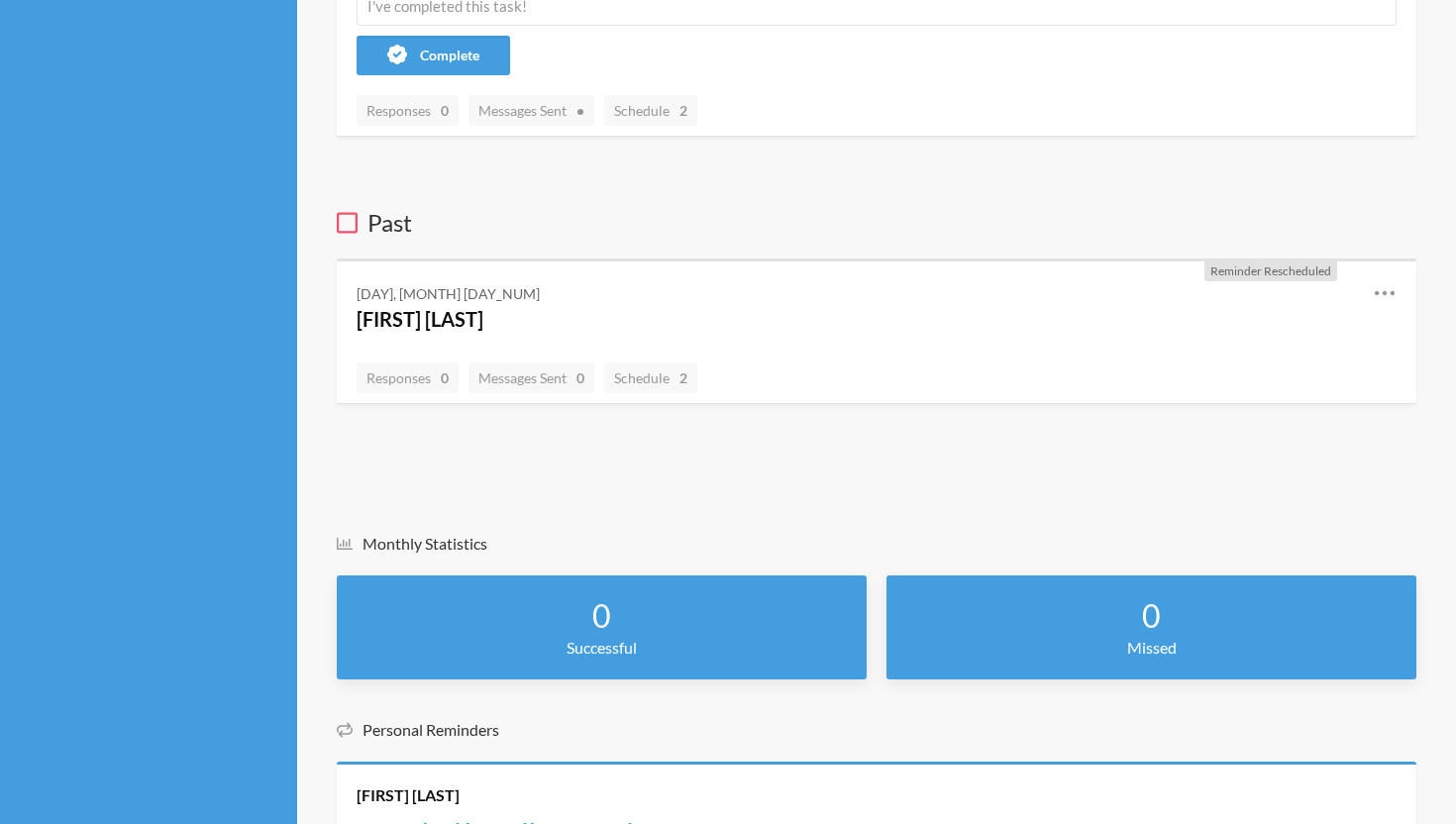 scroll, scrollTop: 522, scrollLeft: 0, axis: vertical 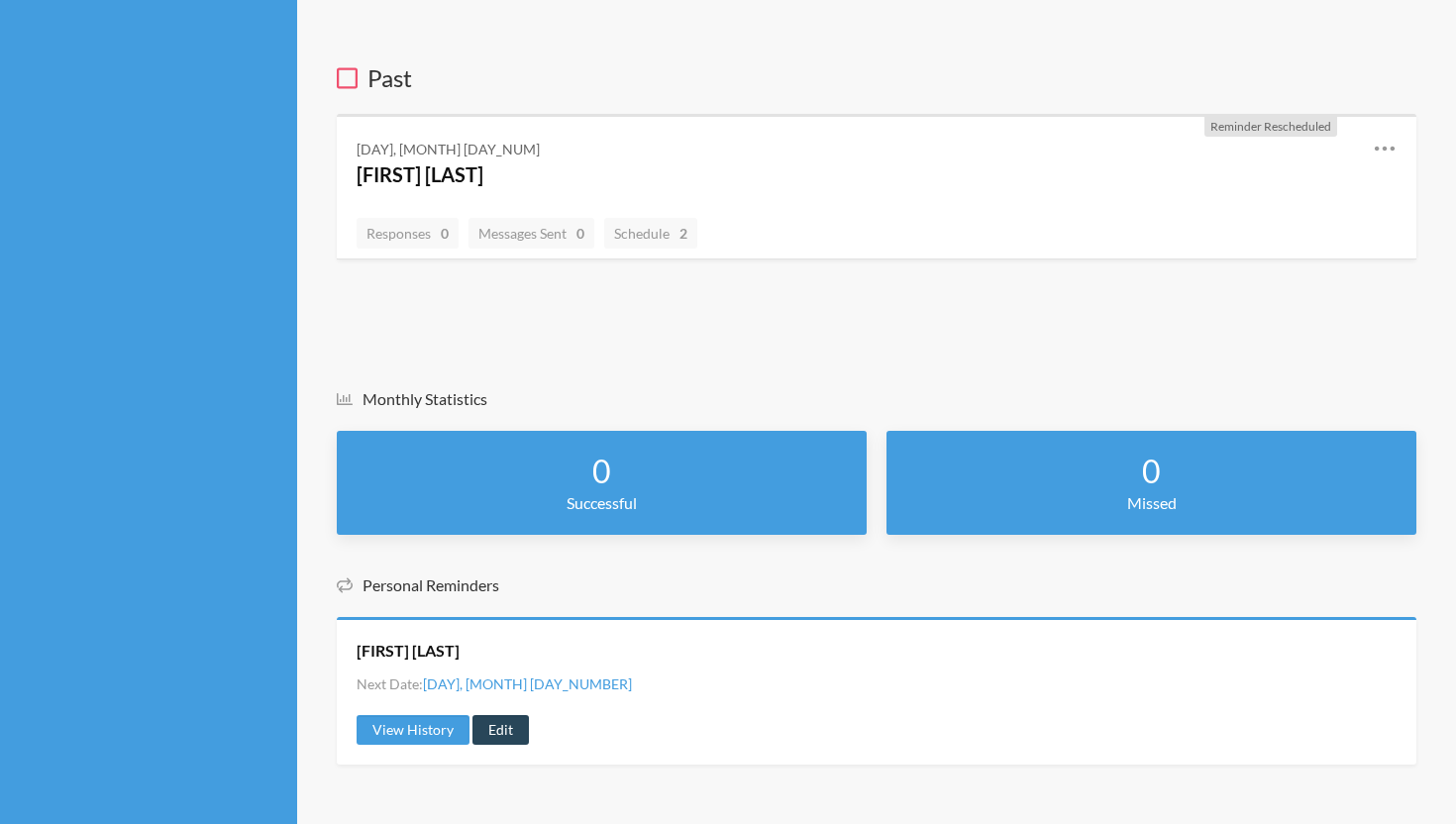 click on "Edit" at bounding box center (500, 730) 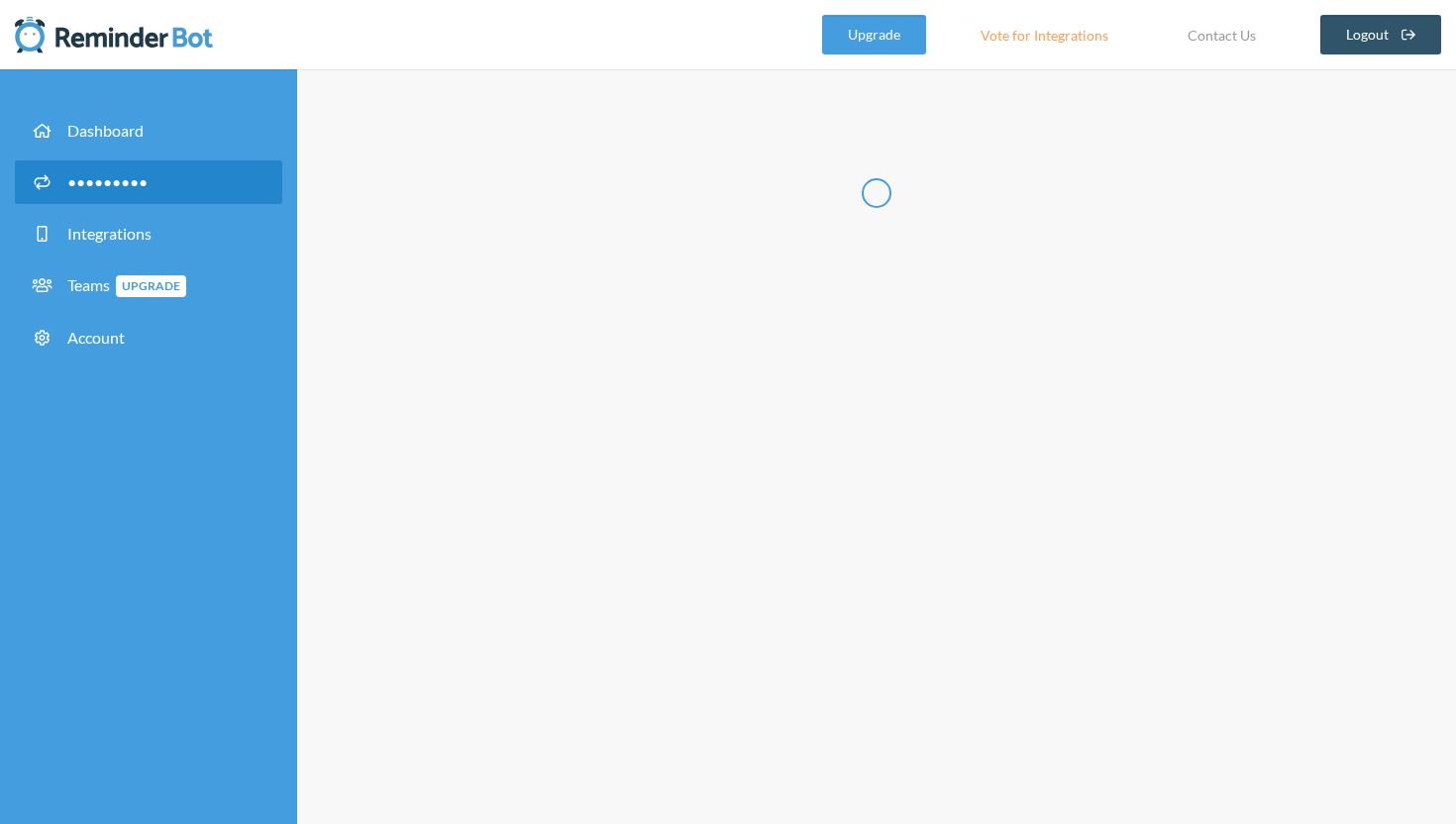 scroll, scrollTop: 0, scrollLeft: 0, axis: both 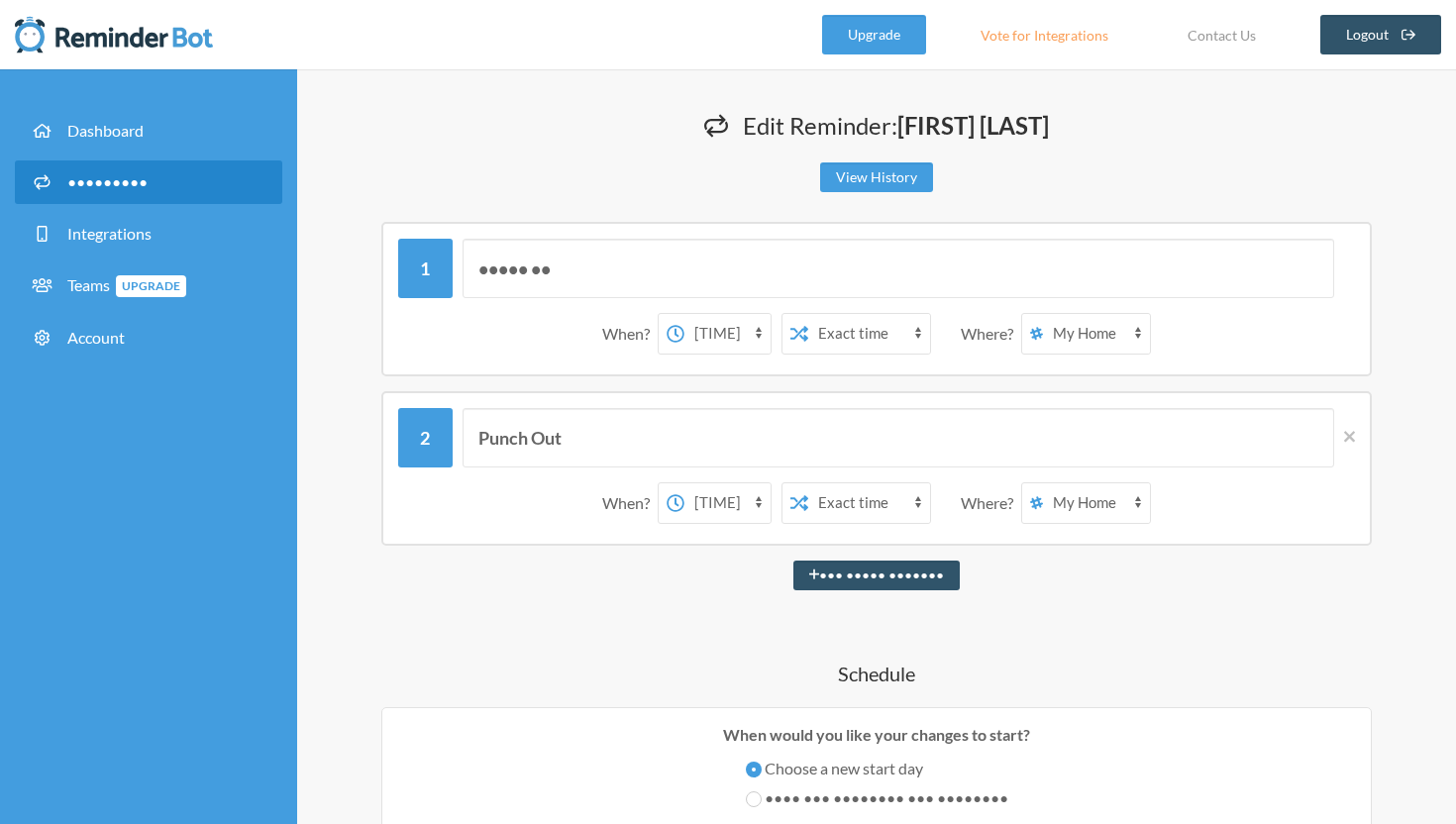 click on "••••• •• ••••• •• ••••• •• ••••• •• •••• •• •••• •• •••• •• •••• •• •••• •• •••• •• •••• •• •••• •• •••• •• •••• •• •••• •• •••• •• •••• •• •••• •• •••• •• •••• •• •••• •• •••• •• •••• •• •••• •• •••• •• •••• •• •••• •• •••• •• •••• •• •••• •• •••• •• •••• •• •••• •• •••• •• •••• •• •••• •• •••• •• •••• •• •••• •• •••• •• ••••• •• ••••• •• ••••• •• ••••• •• ••••• •• ••••• •• ••••• •• ••••• •• ••••• •• ••••• •• ••••• •• ••••• •• •••• •• •••• •• •••• •• •••• •• •••• •• •••• •• •••• •• •••• •• •••• •• •••• •• •••• •• •••• •• •••• •• •••• •• •••• •• •••• •• •••• •• •••• •• •••• •• •••• •• •••• •• •••• •• •••• •• •••• •• •••• •• •••• •• •••• •• •••• •• •••• •• •••• •• •••• •• •••• •• •••• •• •••• •• •••• •• •••• •• ••••• •• ••••• •• ••••• •• ••••• •• ••••• •• ••••• •• ••••• •• ••••• ••" at bounding box center [727, 503] 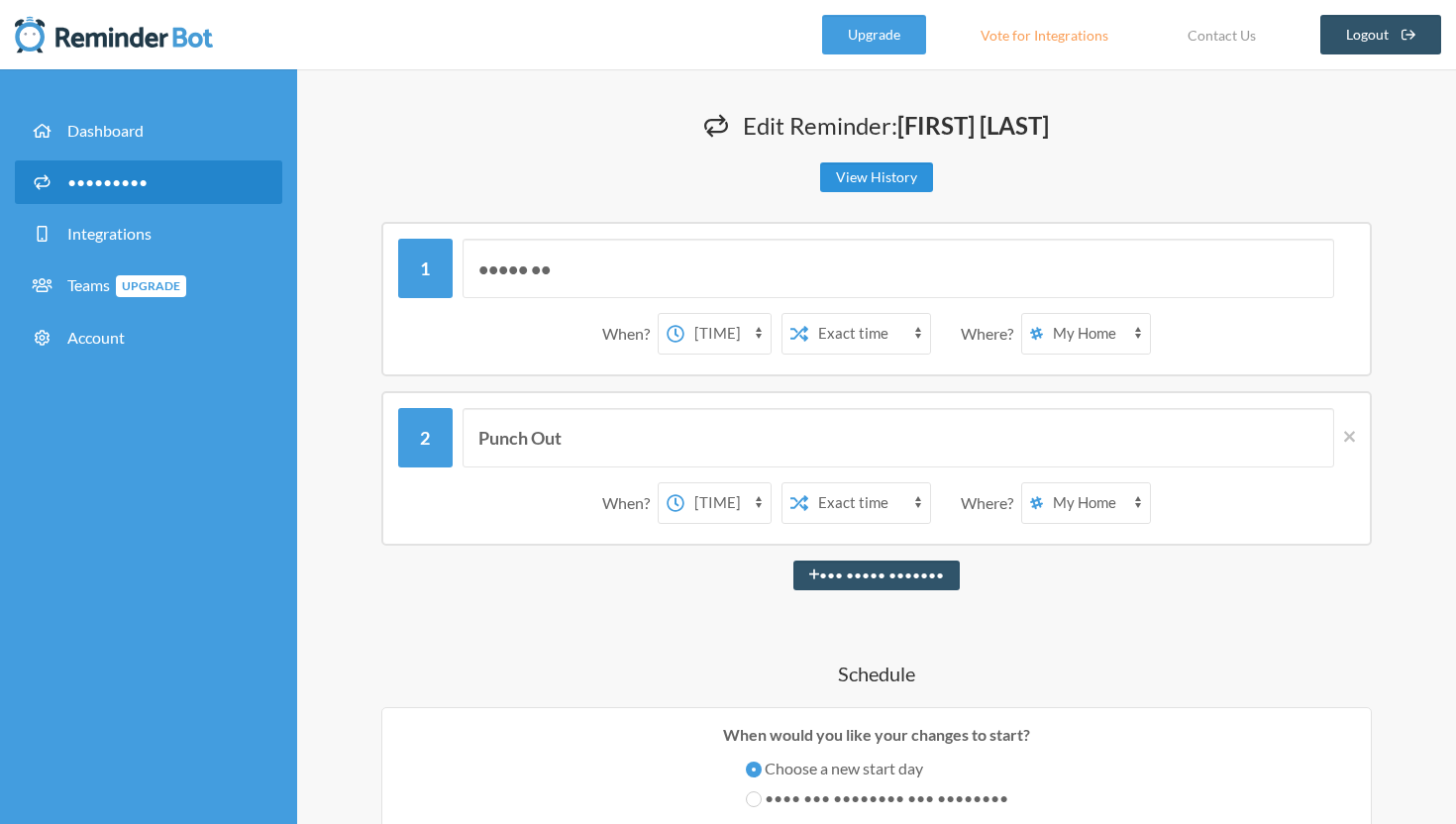 click on "View History" at bounding box center (877, 177) 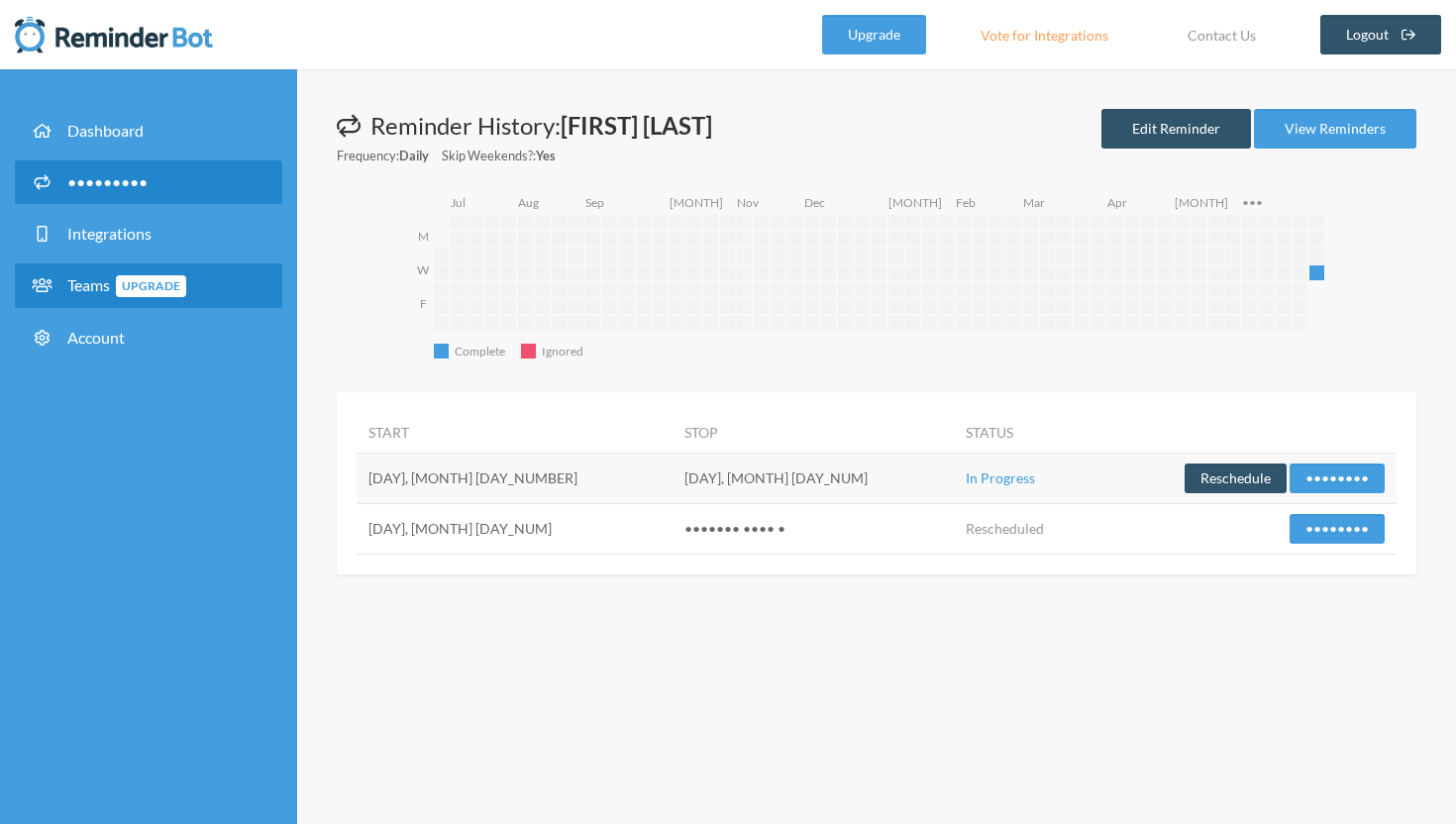 click on "Teams  Upgrade" at bounding box center [127, 284] 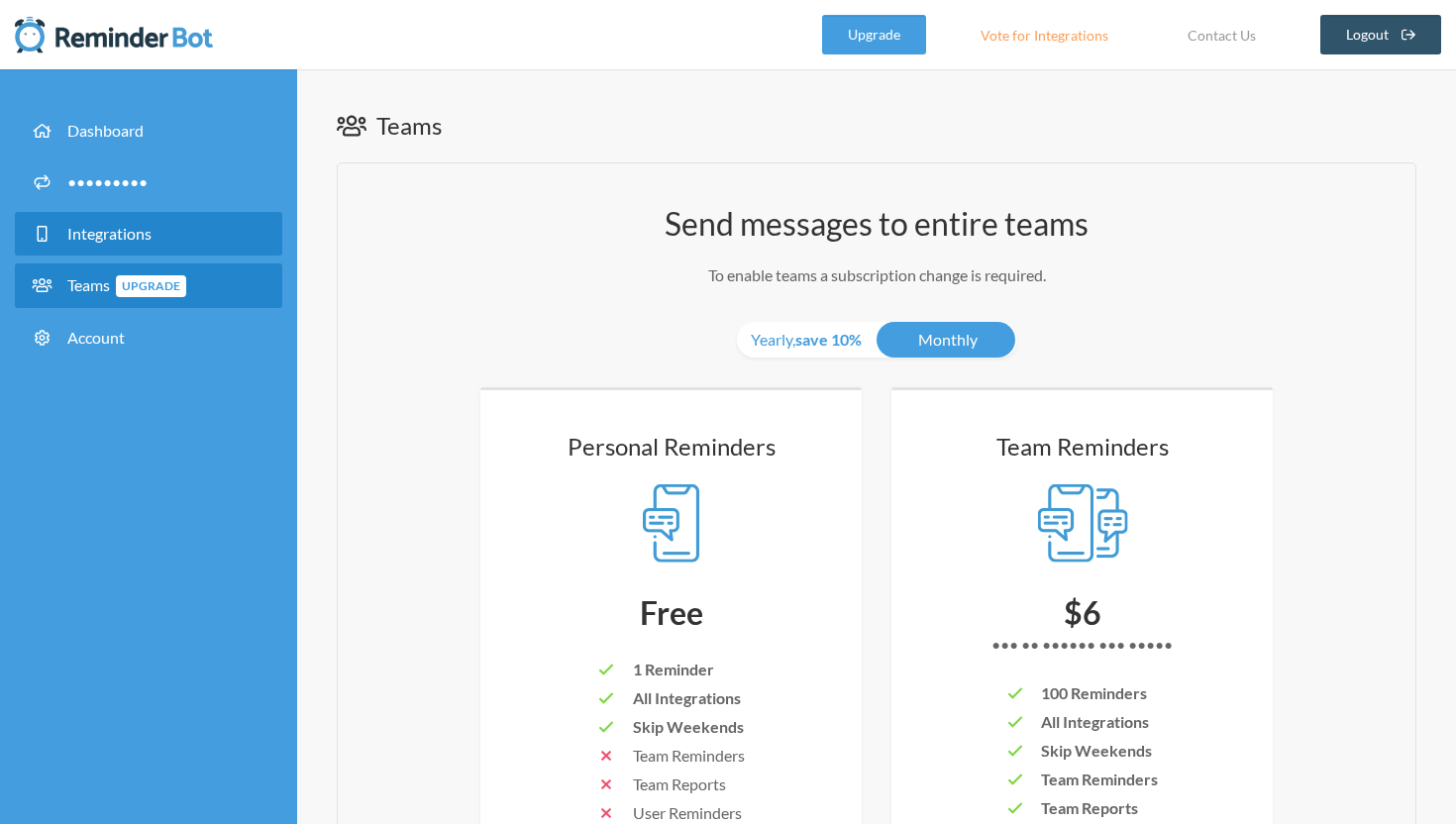 click on "Integrations" at bounding box center (109, 233) 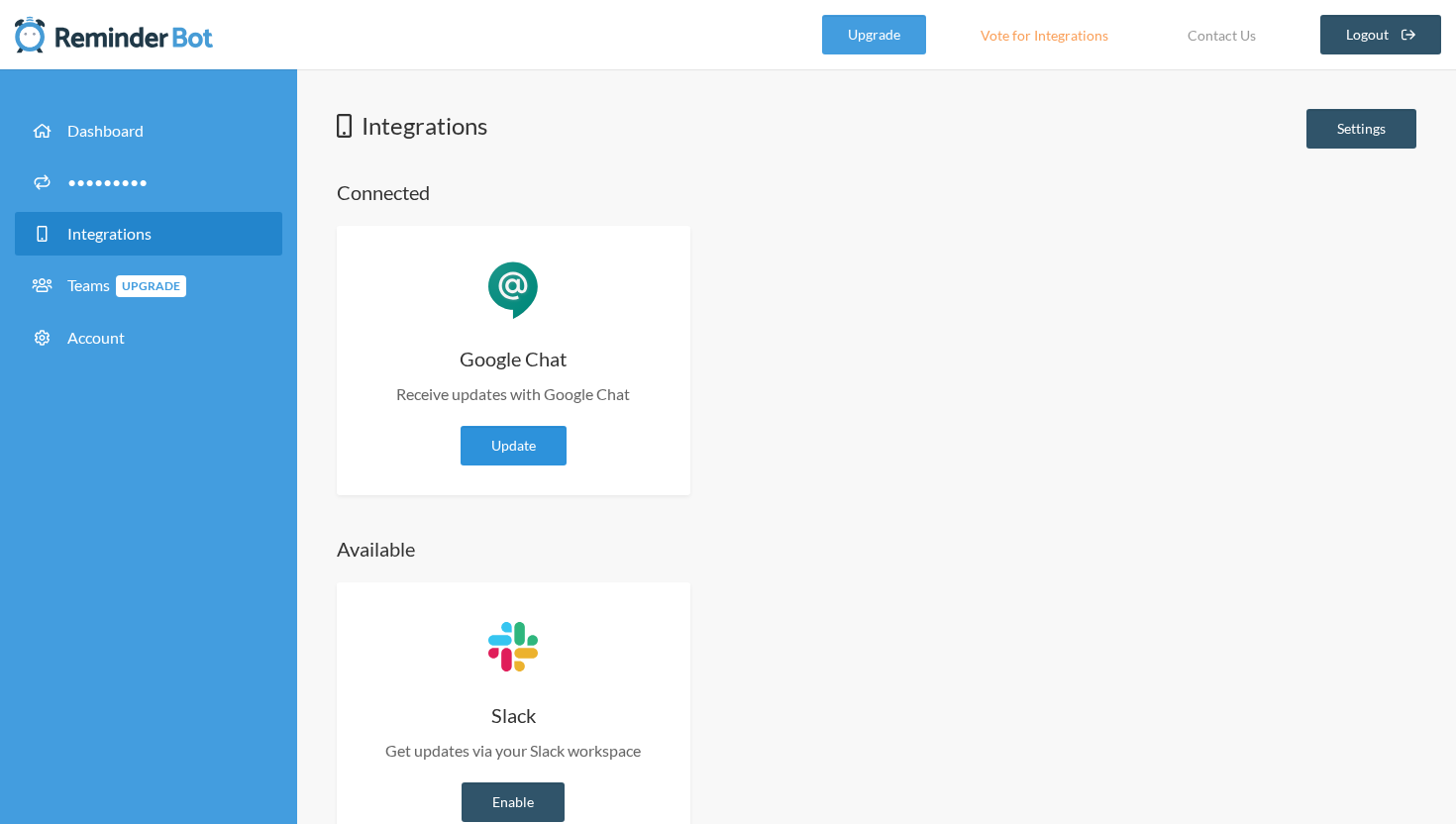 click on "Update" at bounding box center (513, 446) 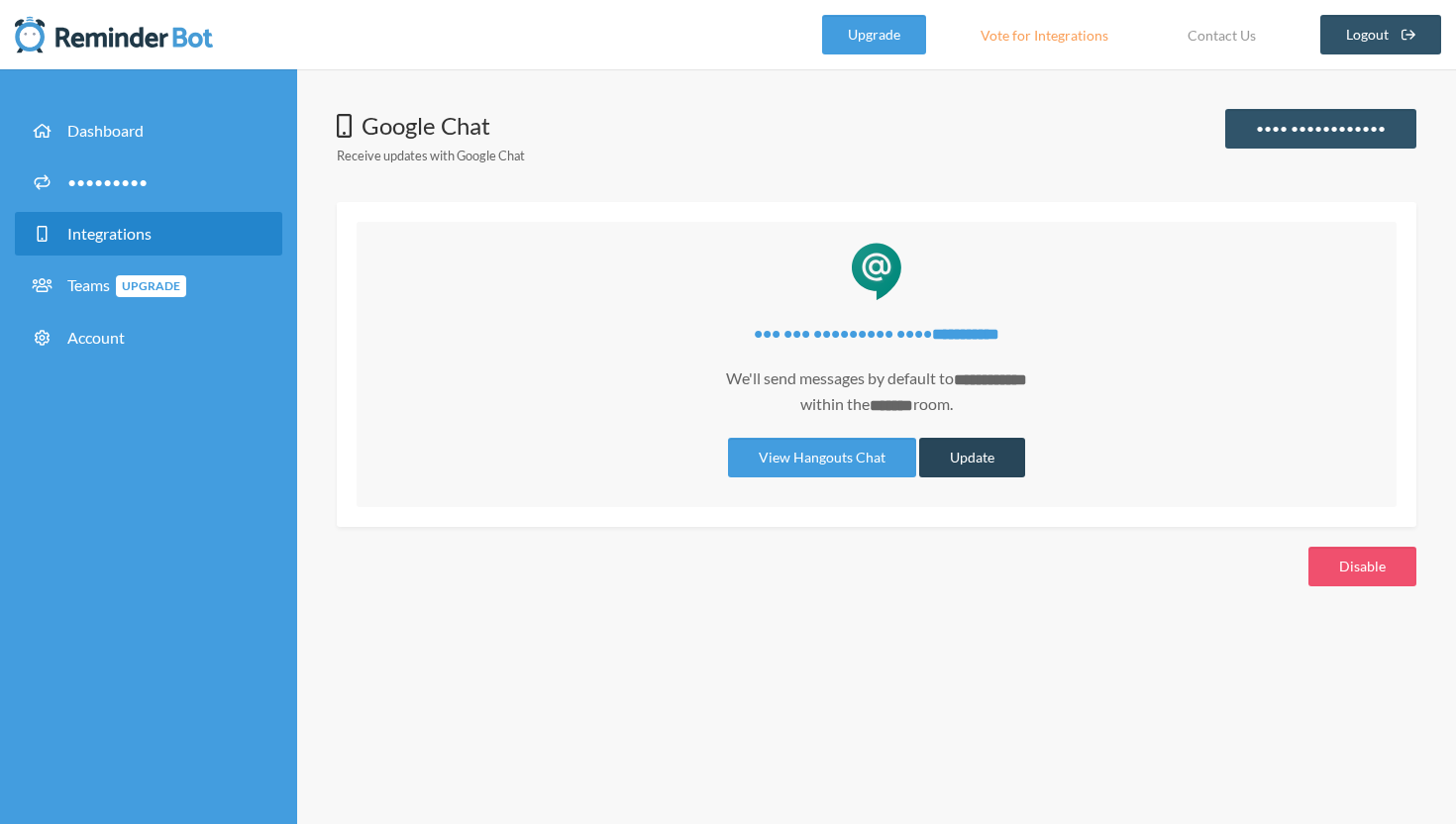 click on "Update" at bounding box center [972, 458] 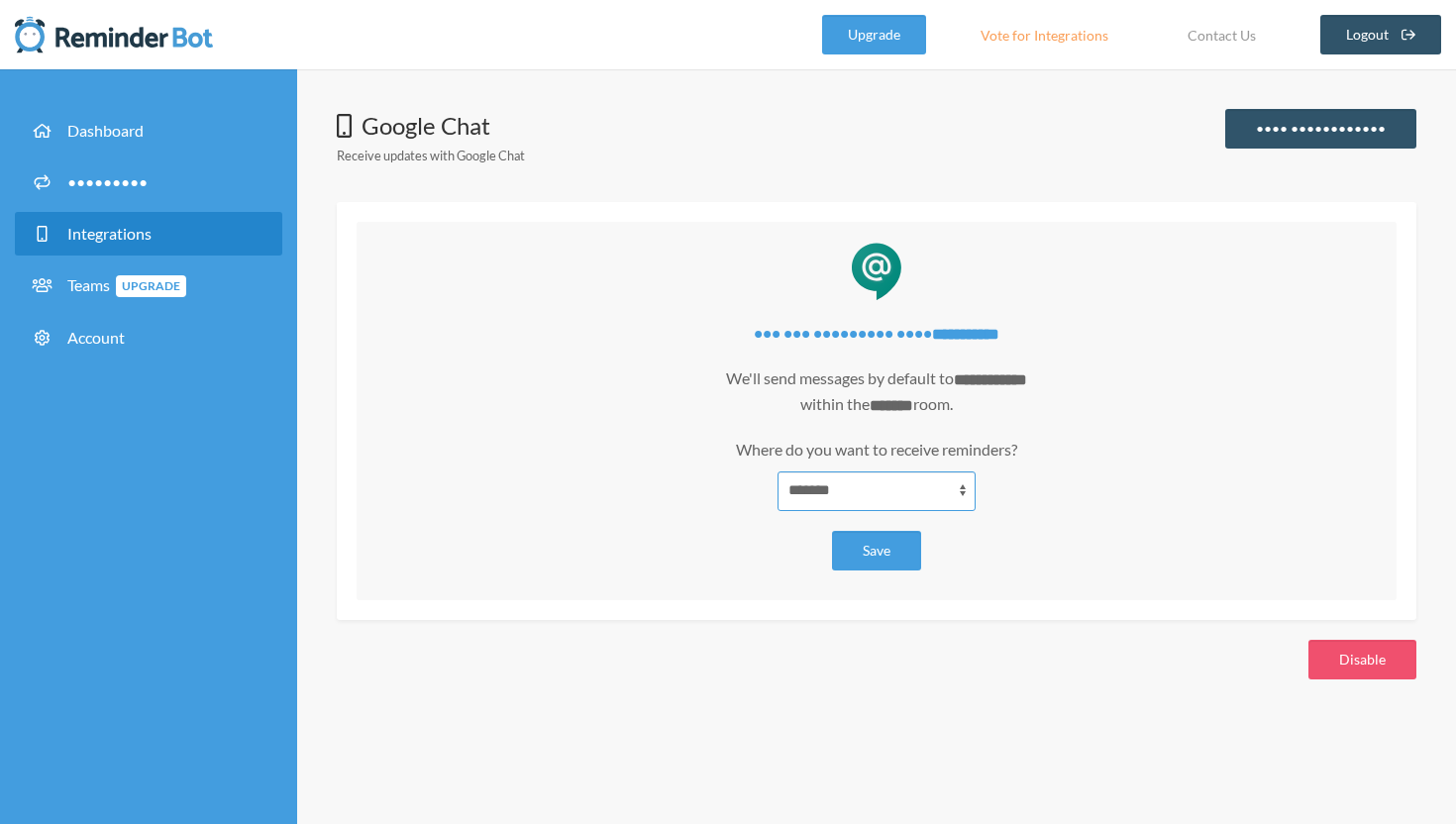 click on "*******" at bounding box center (877, 491) 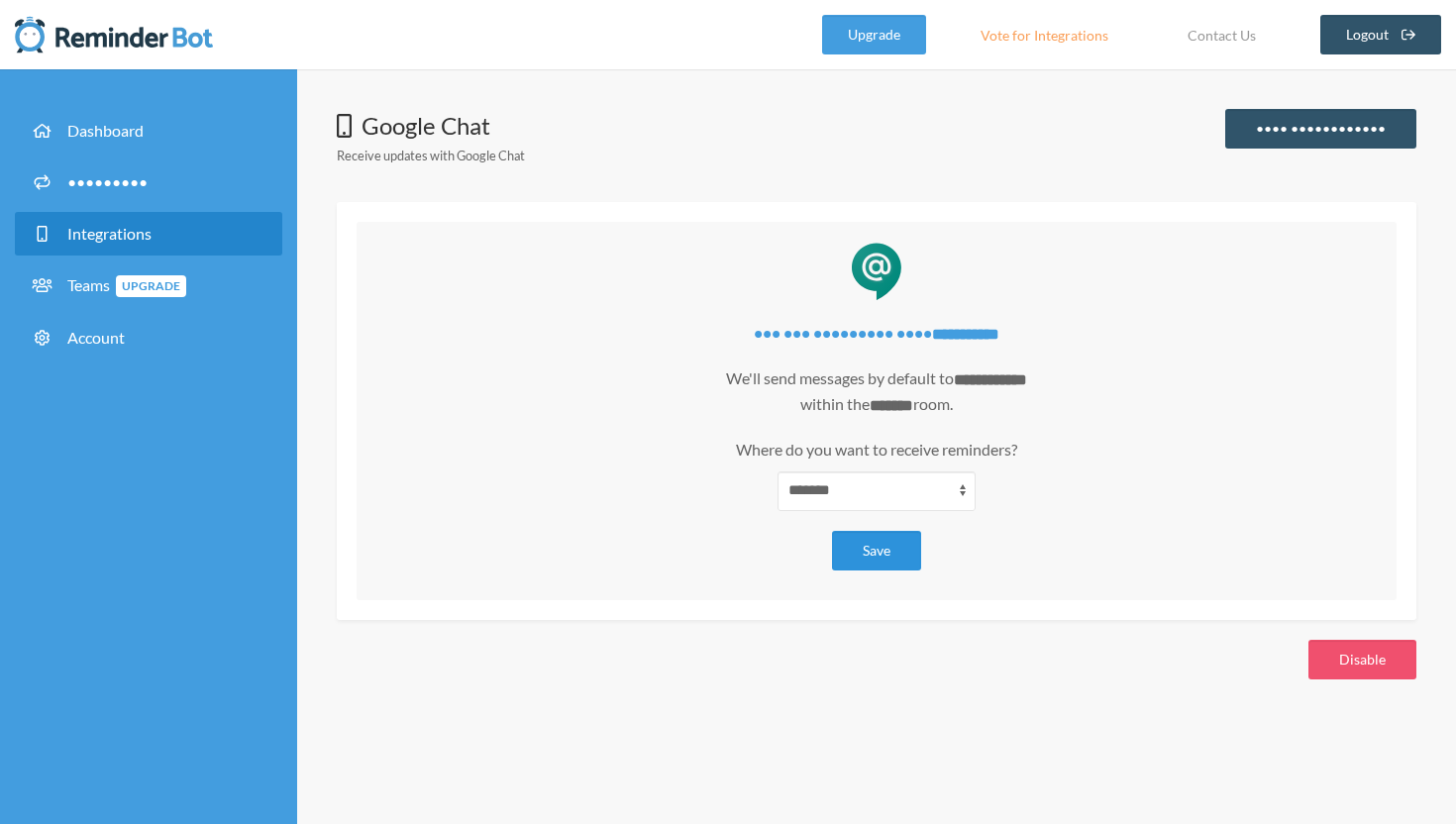 click on "Save" at bounding box center [877, 551] 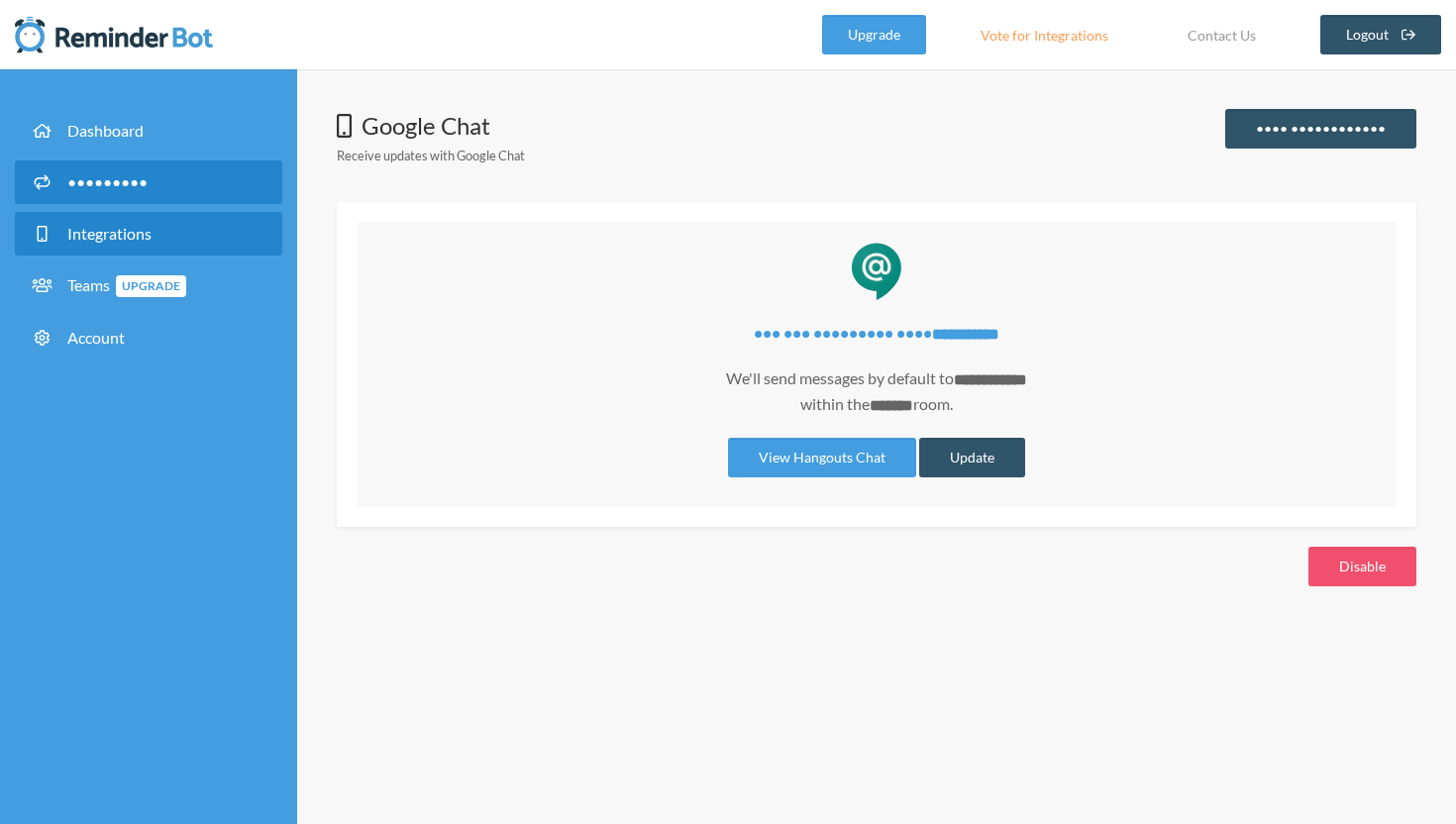 click on "•••••••••" at bounding box center (107, 181) 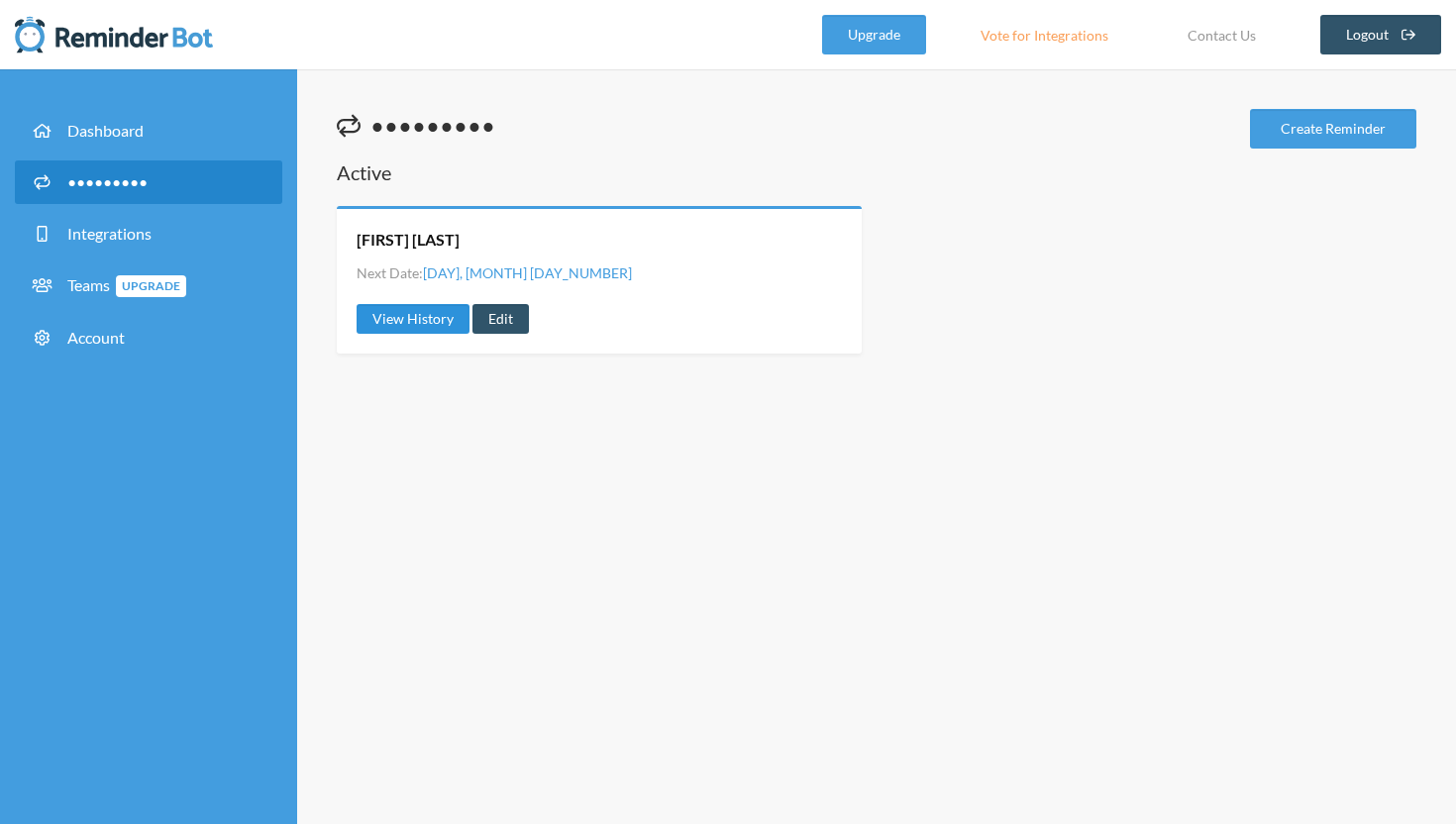 click on "View History" at bounding box center (413, 319) 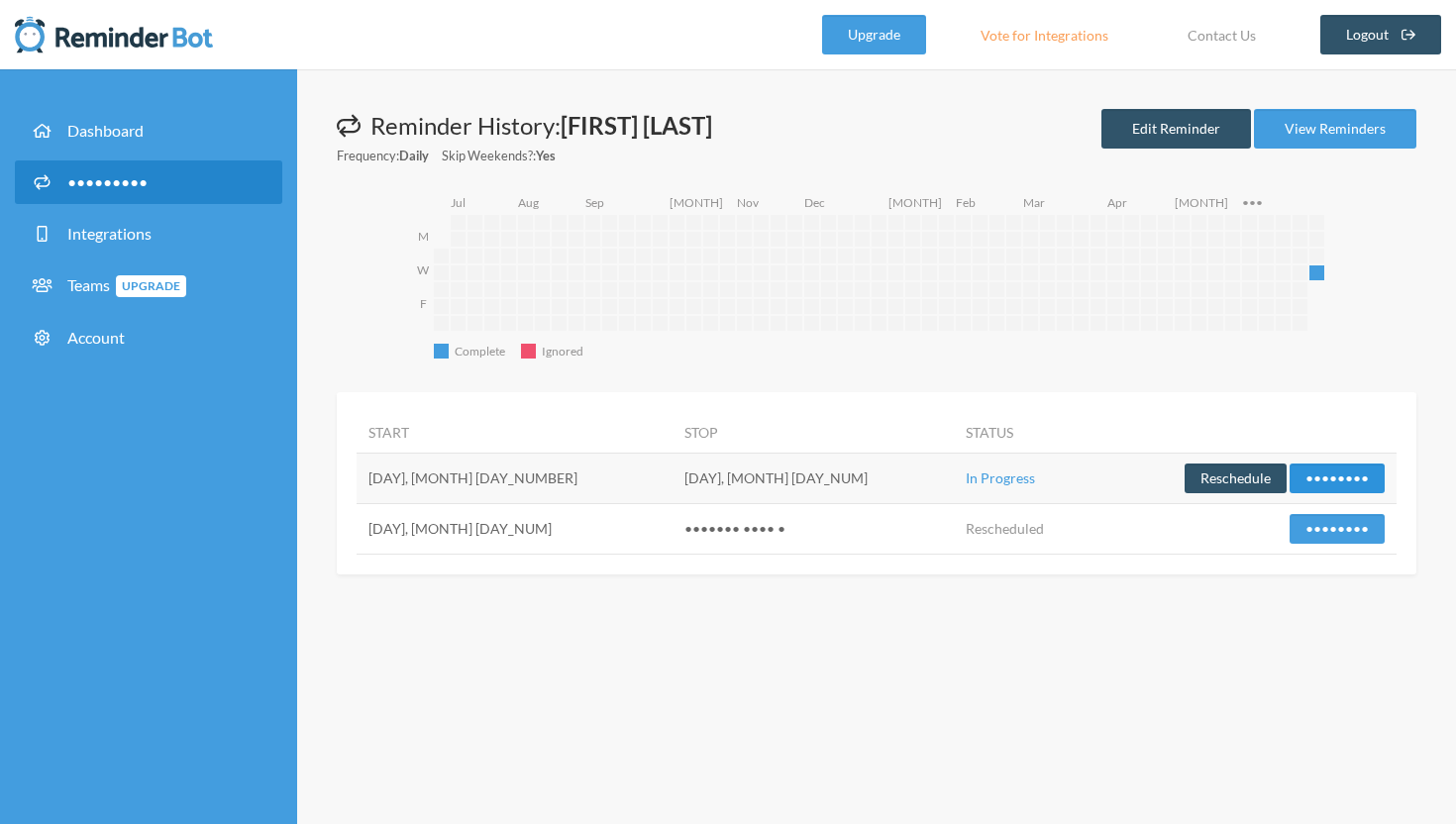 click on "••••••••" at bounding box center (1337, 478) 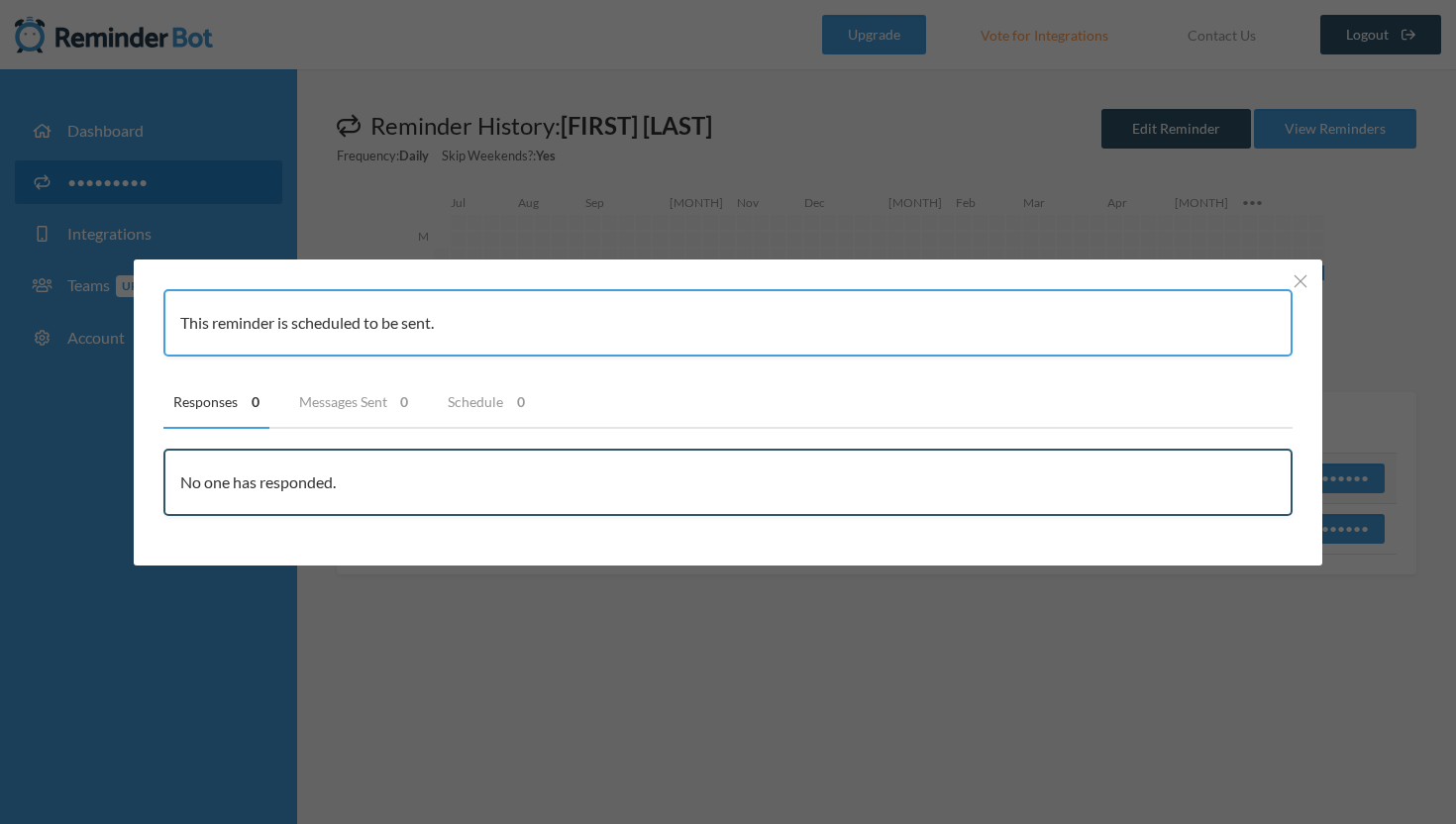 click on "This reminder is scheduled to be sent. Responses 0 Messages Sent 0 Schedule 0 User Message Sent At No one has responded. Status User Message Sent At No messages have been sent. Status Message Send From No messages will be sent." at bounding box center [728, 402] 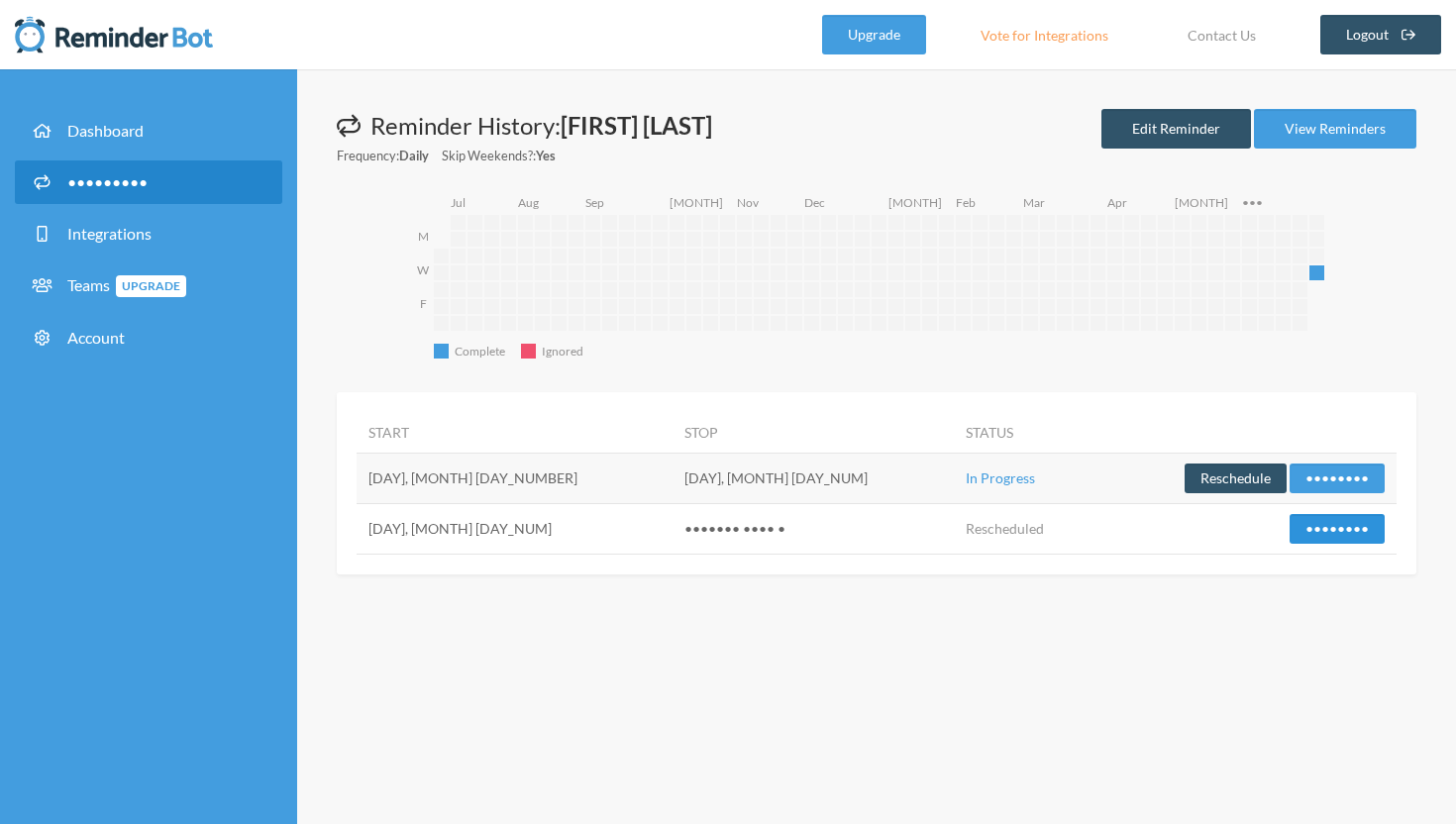 click on "••••••••" at bounding box center (1337, 478) 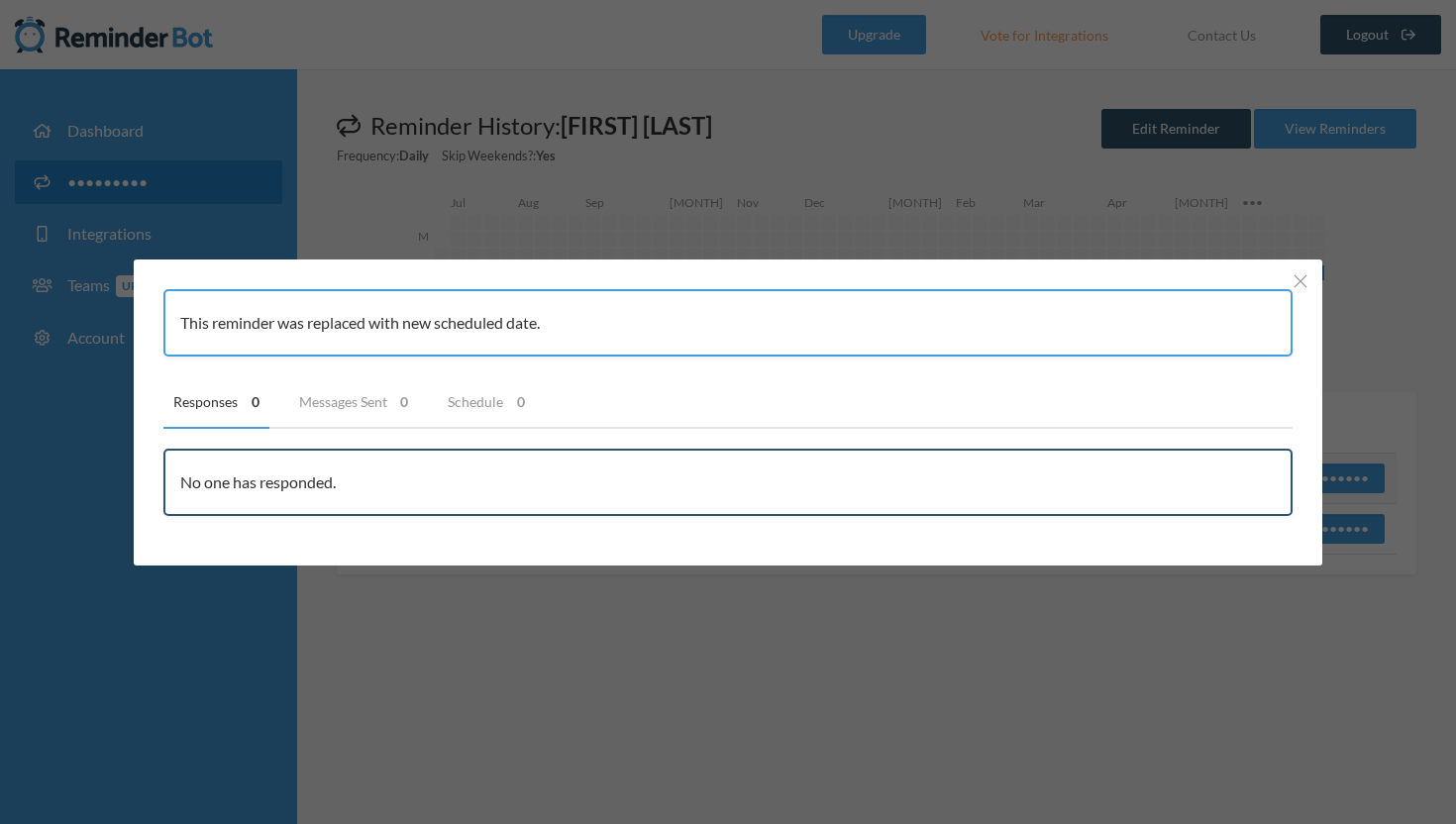 click on "This reminder was replaced with new scheduled date.   Responses  0   Messages Sent  0   Schedule  0   User   Message   Sent At     No one has responded.   Status   User   Message   Sent At     No messages have been sent.   Status   Message   Send From     No messages will be sent." at bounding box center [728, 412] 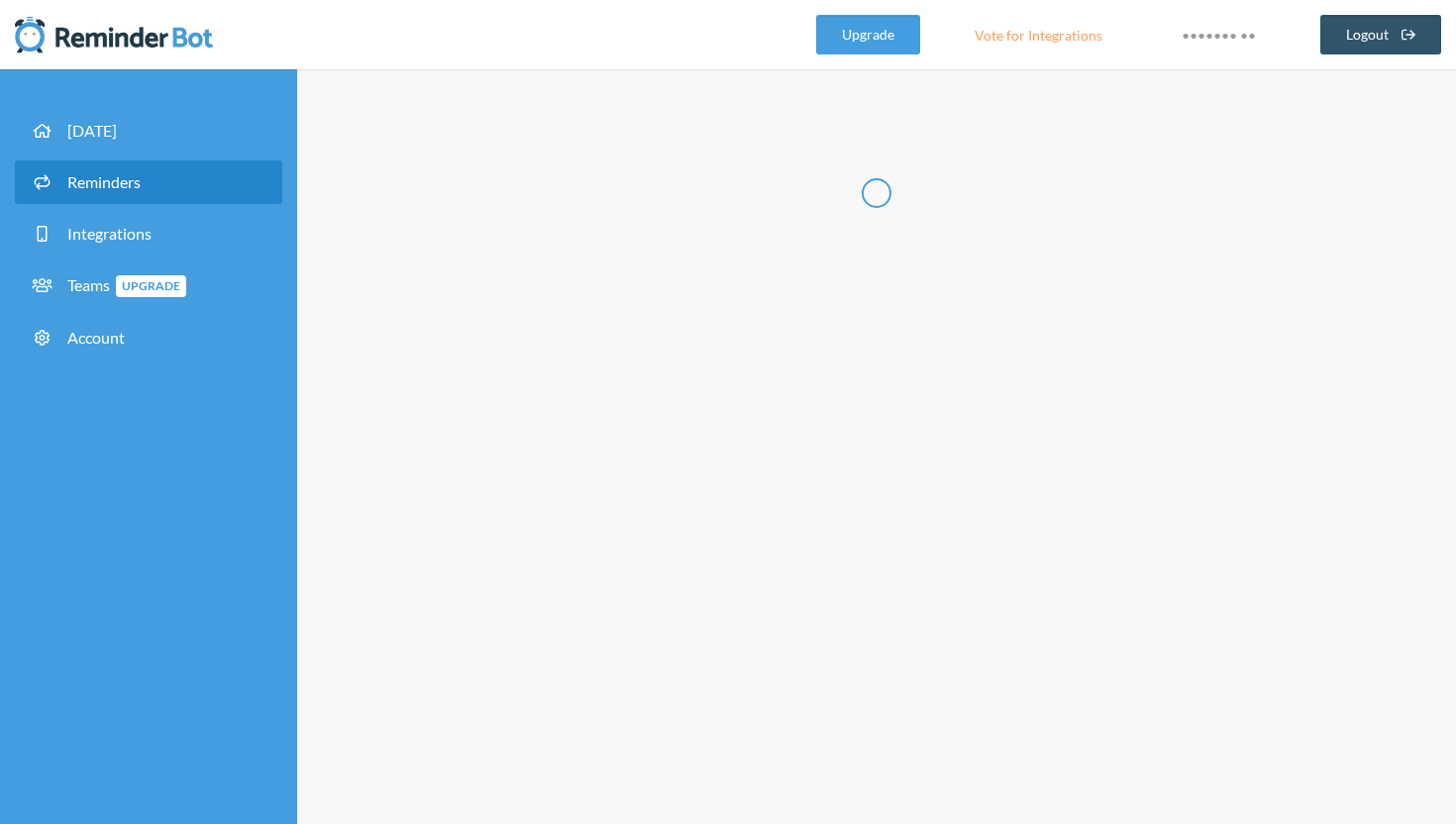 scroll, scrollTop: 0, scrollLeft: 0, axis: both 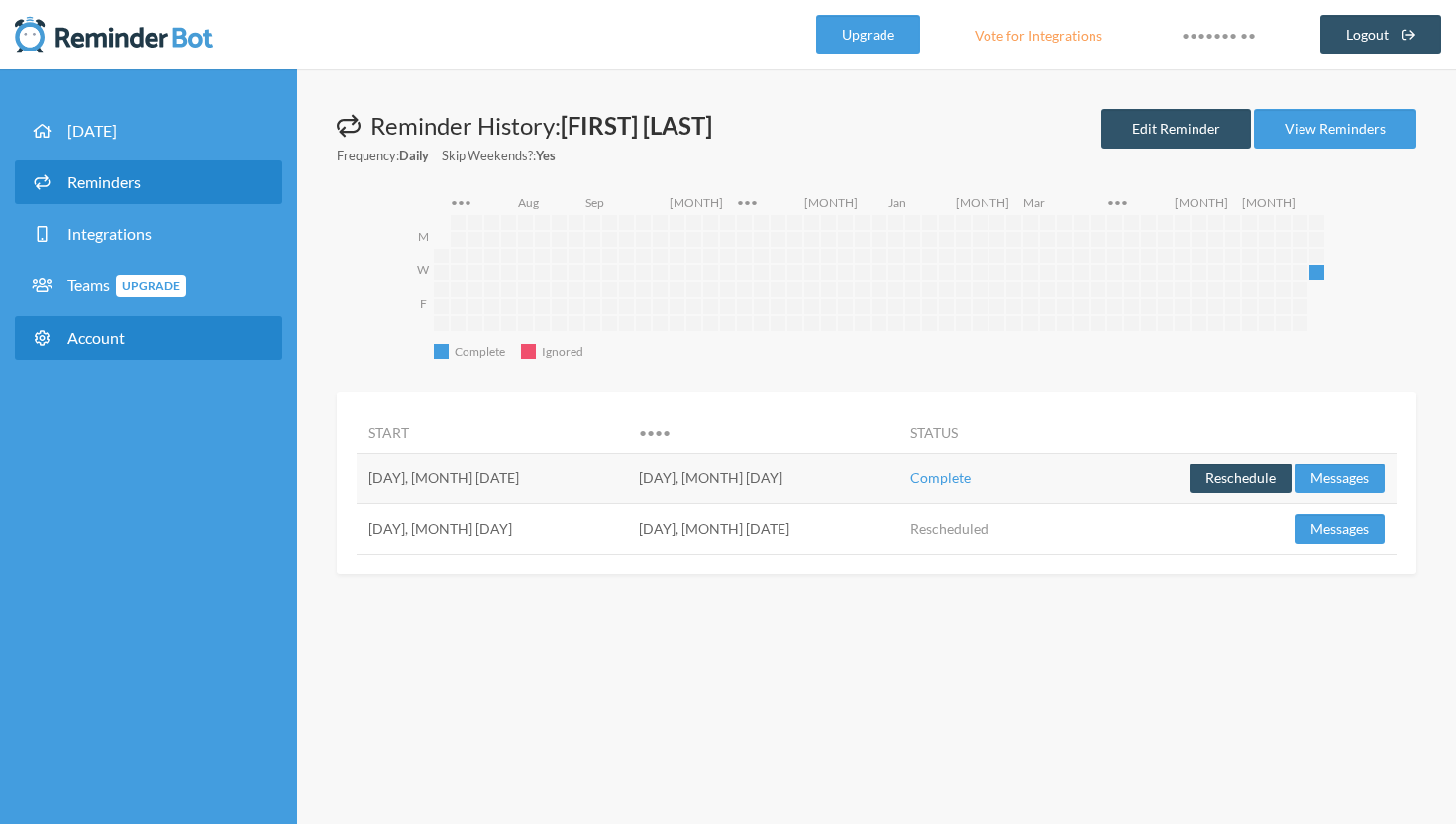 click on "Account" at bounding box center (96, 337) 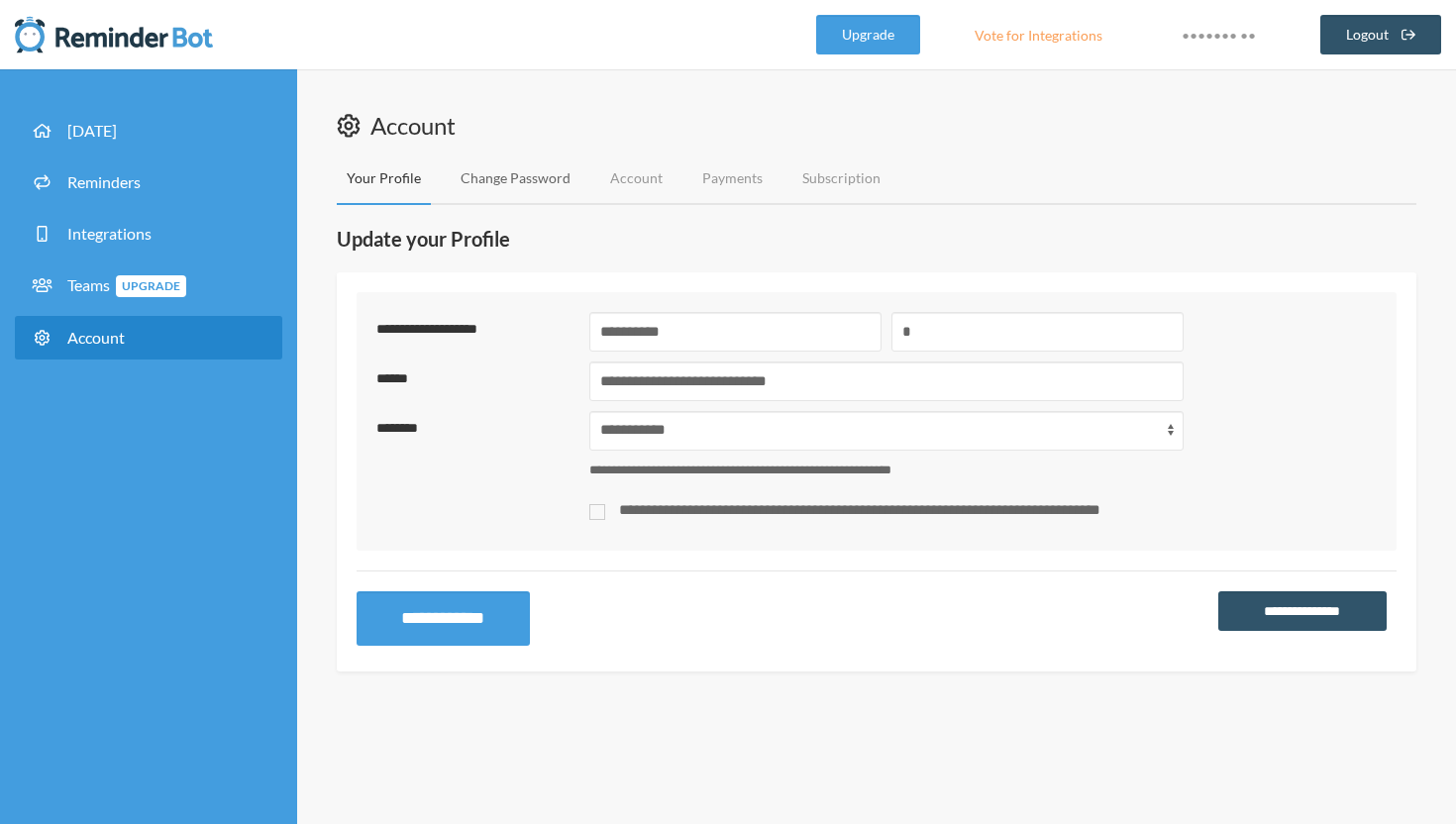 click on "Change Password" at bounding box center (515, 178) 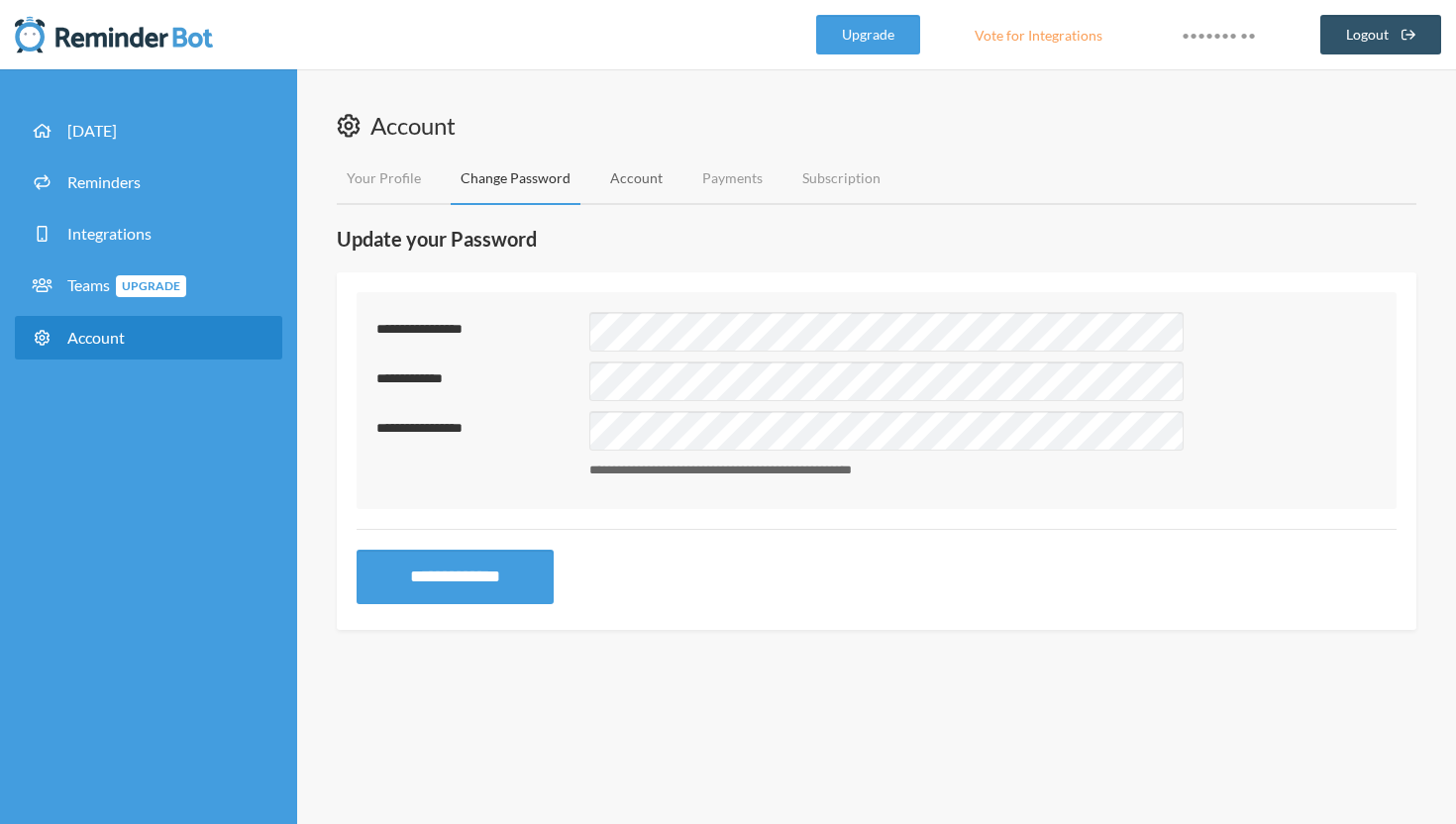 click on "Account" at bounding box center [636, 178] 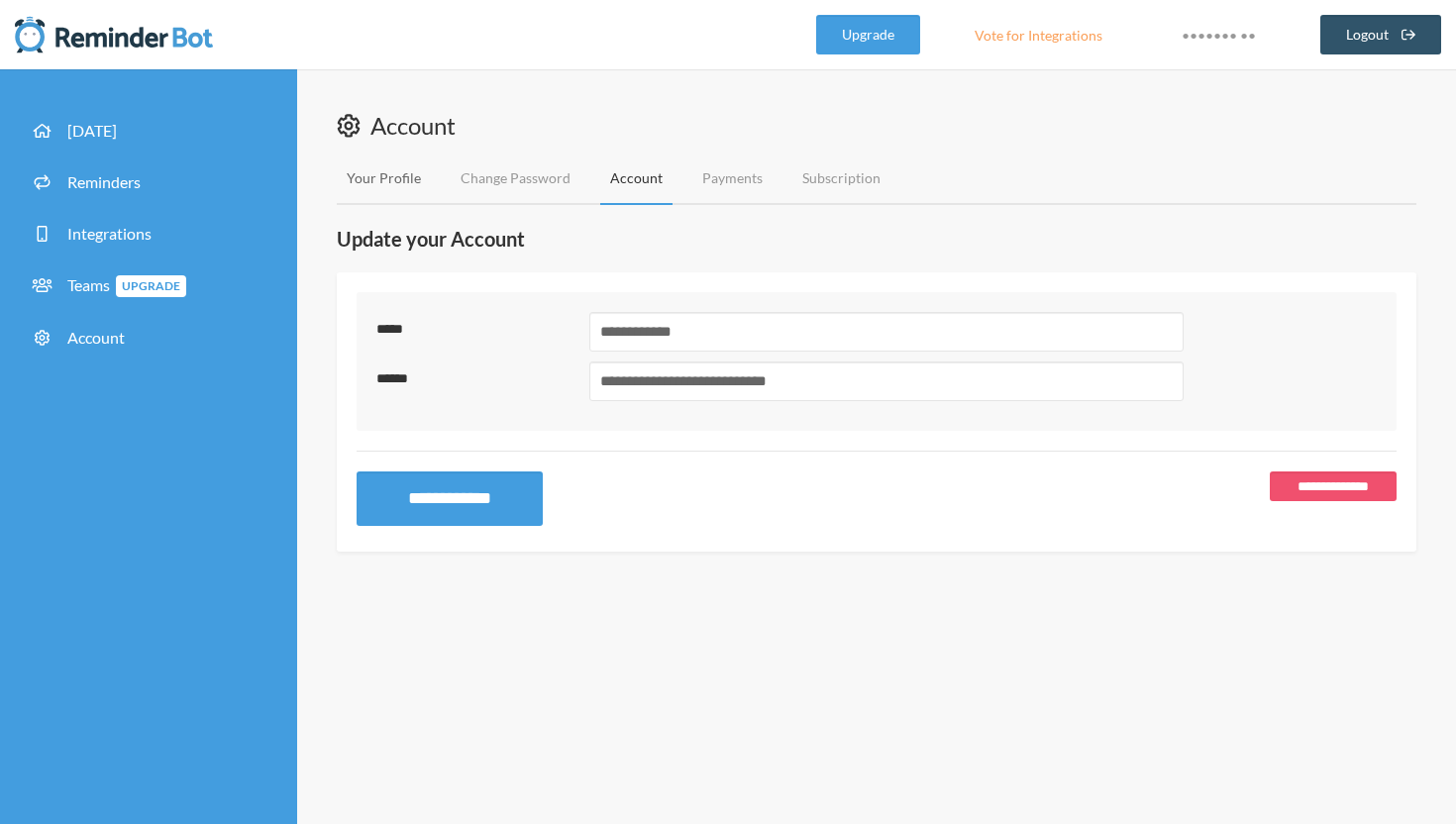 click on "Your Profile" at bounding box center (383, 178) 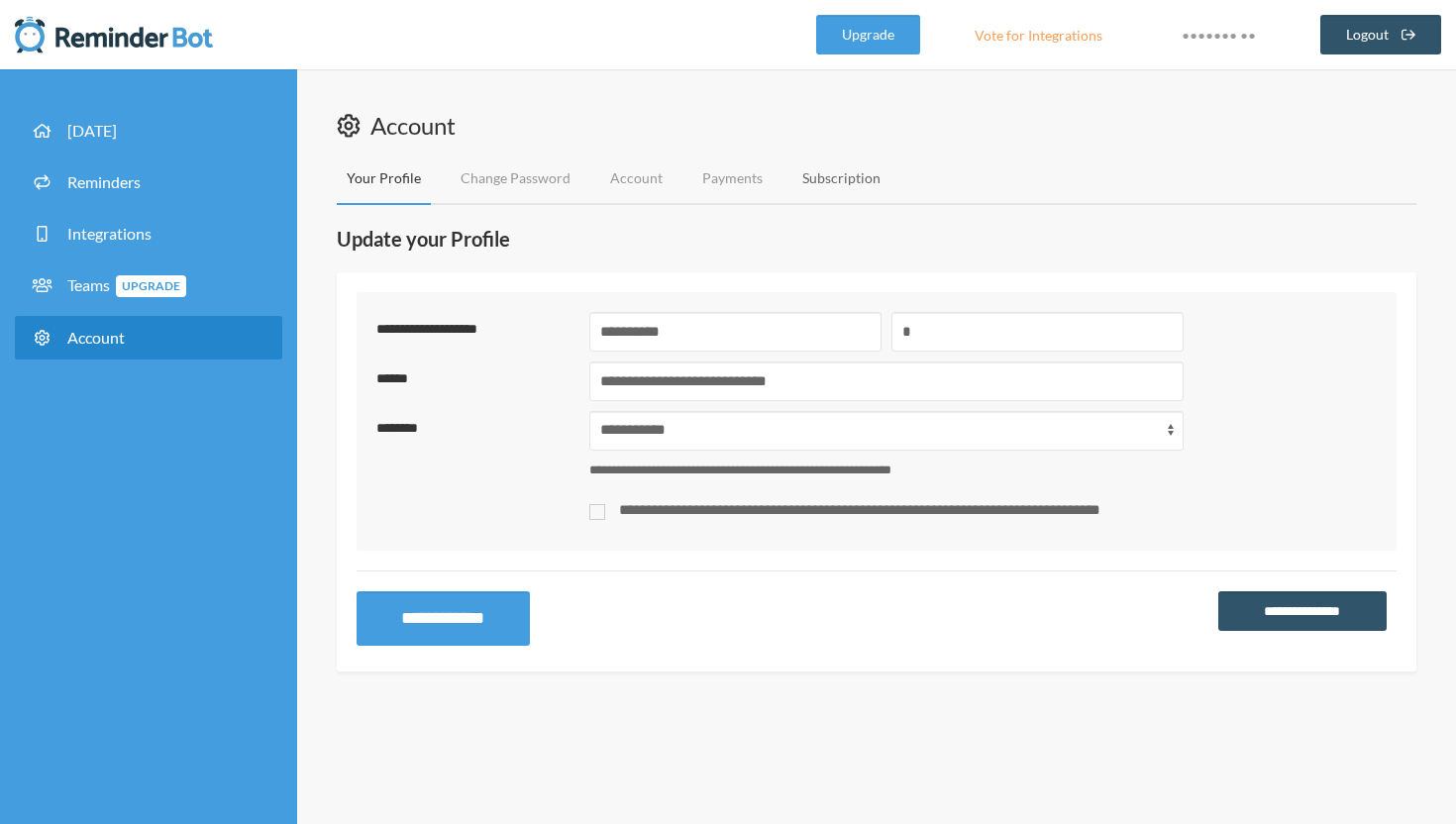 click on "Subscription" at bounding box center (841, 178) 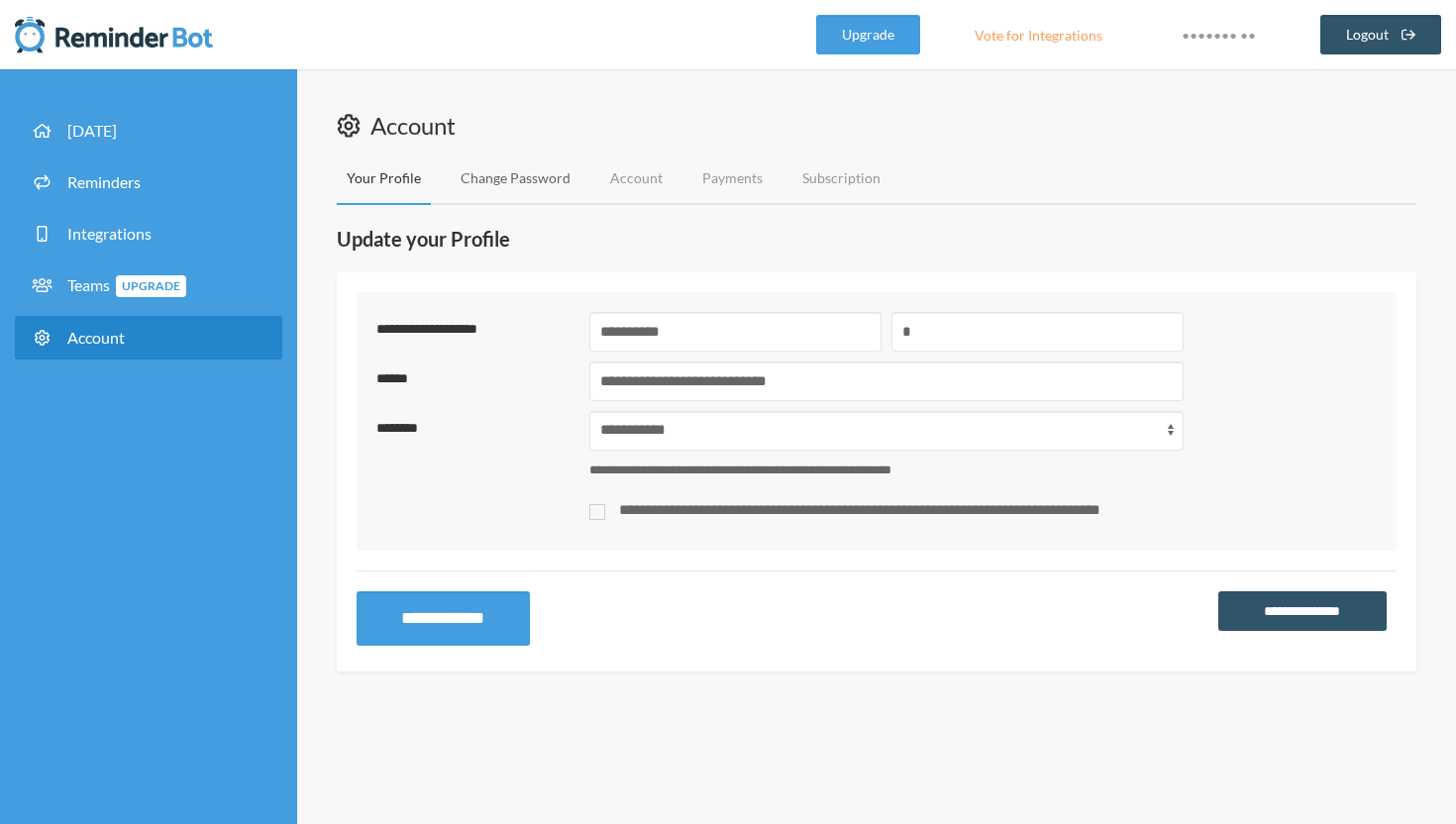 click on "Change Password" at bounding box center (515, 178) 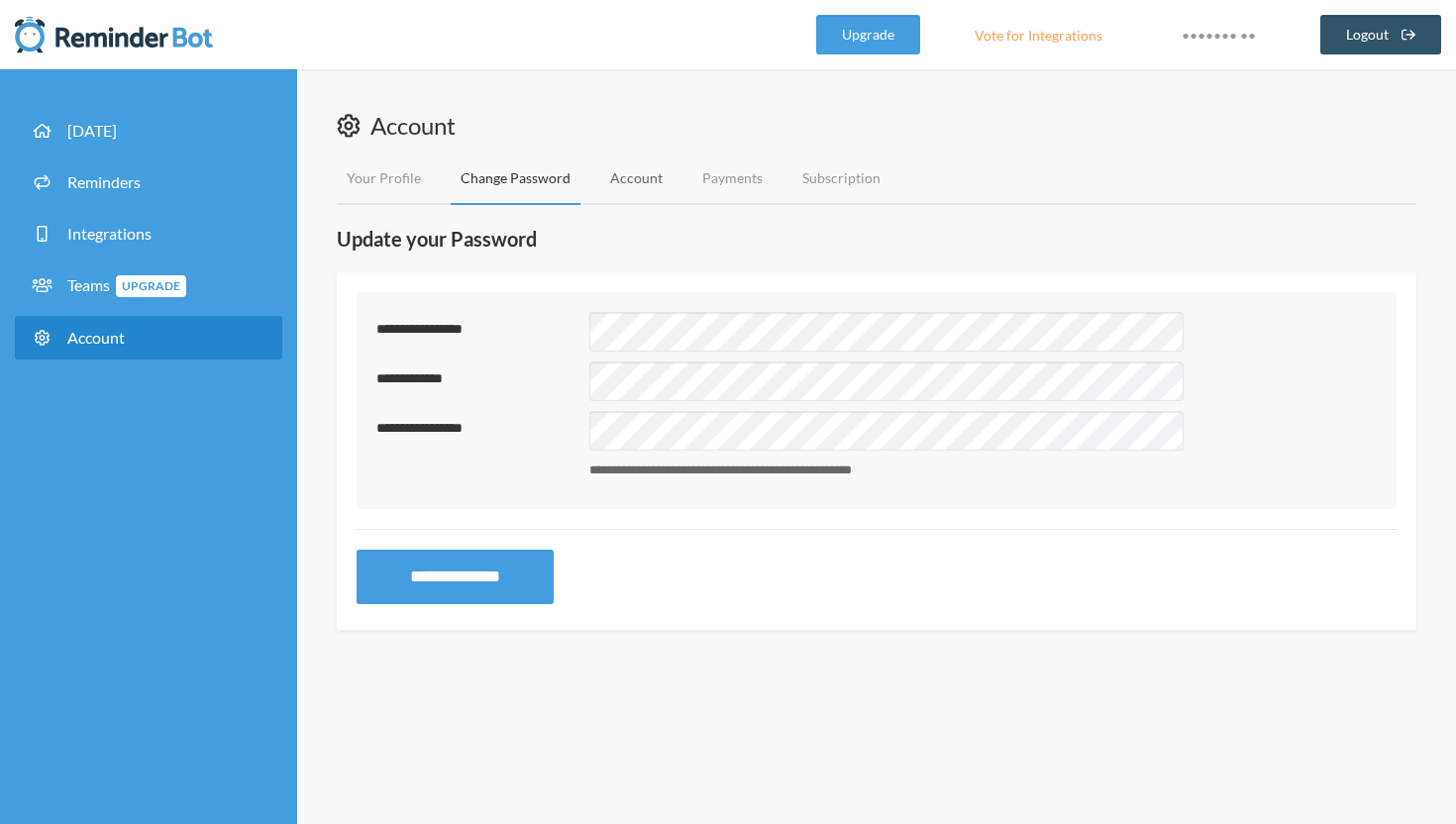 click on "Account" at bounding box center (636, 178) 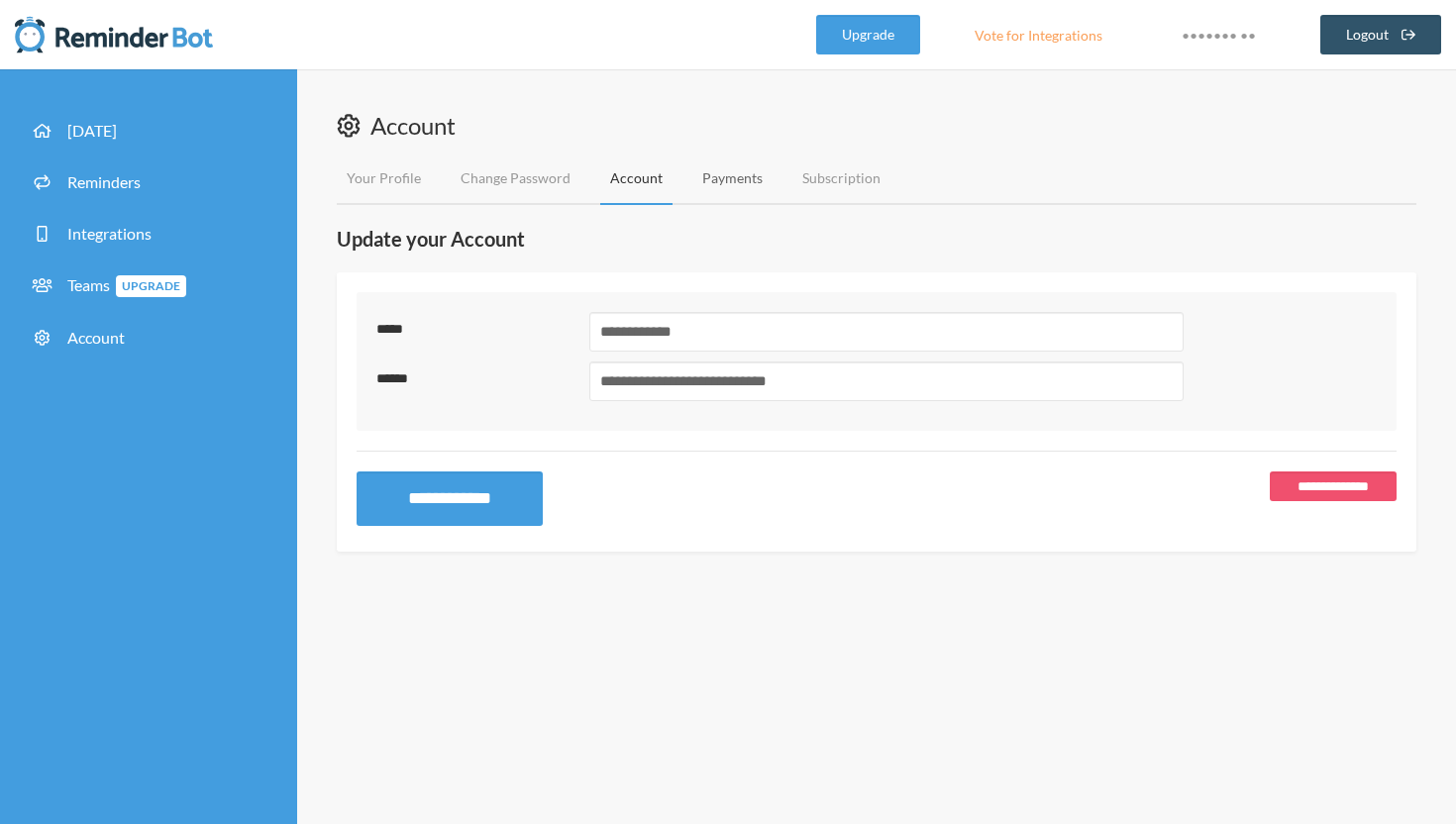 click on "Payments" at bounding box center [732, 178] 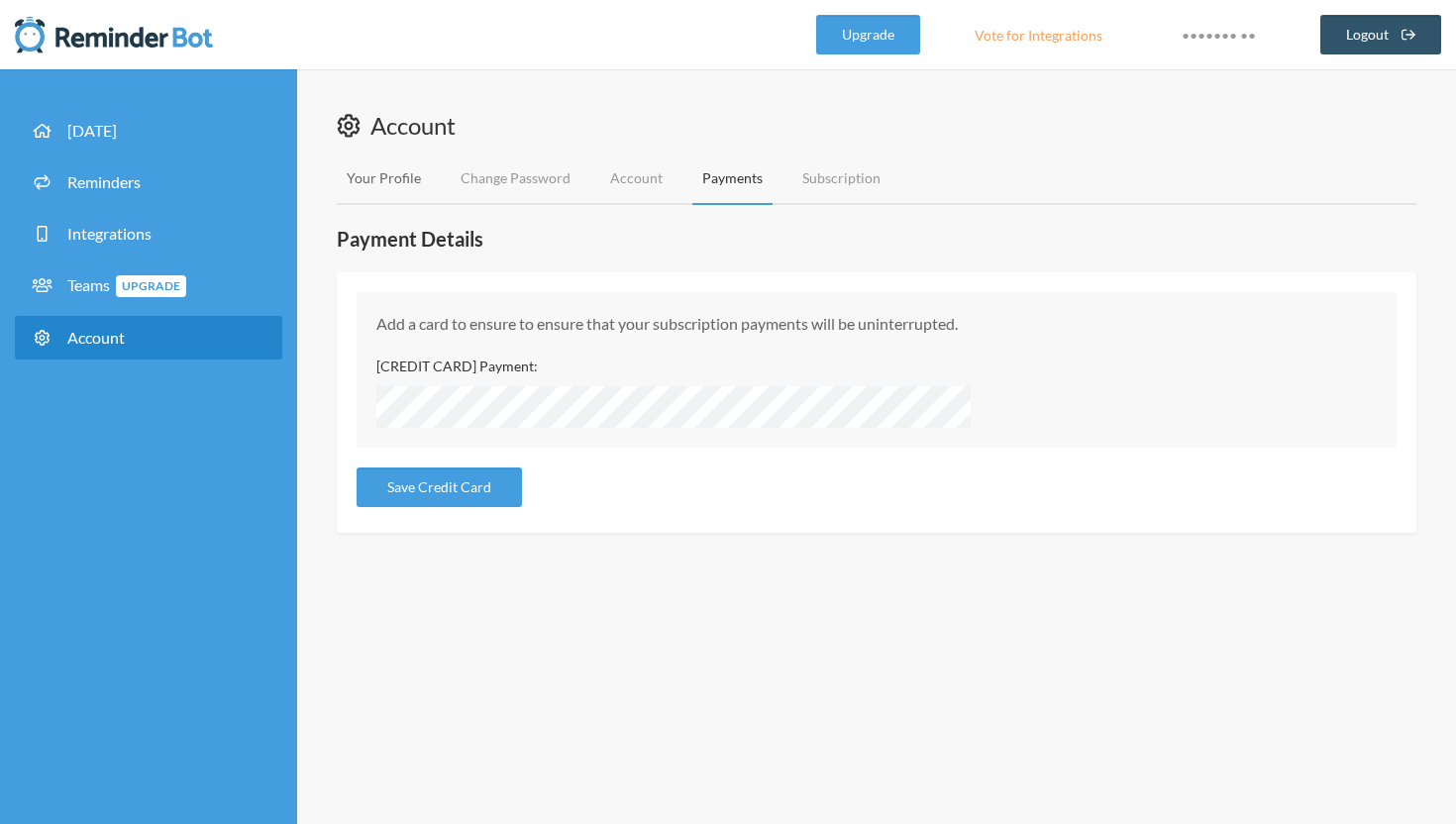 click on "Your Profile" at bounding box center (383, 178) 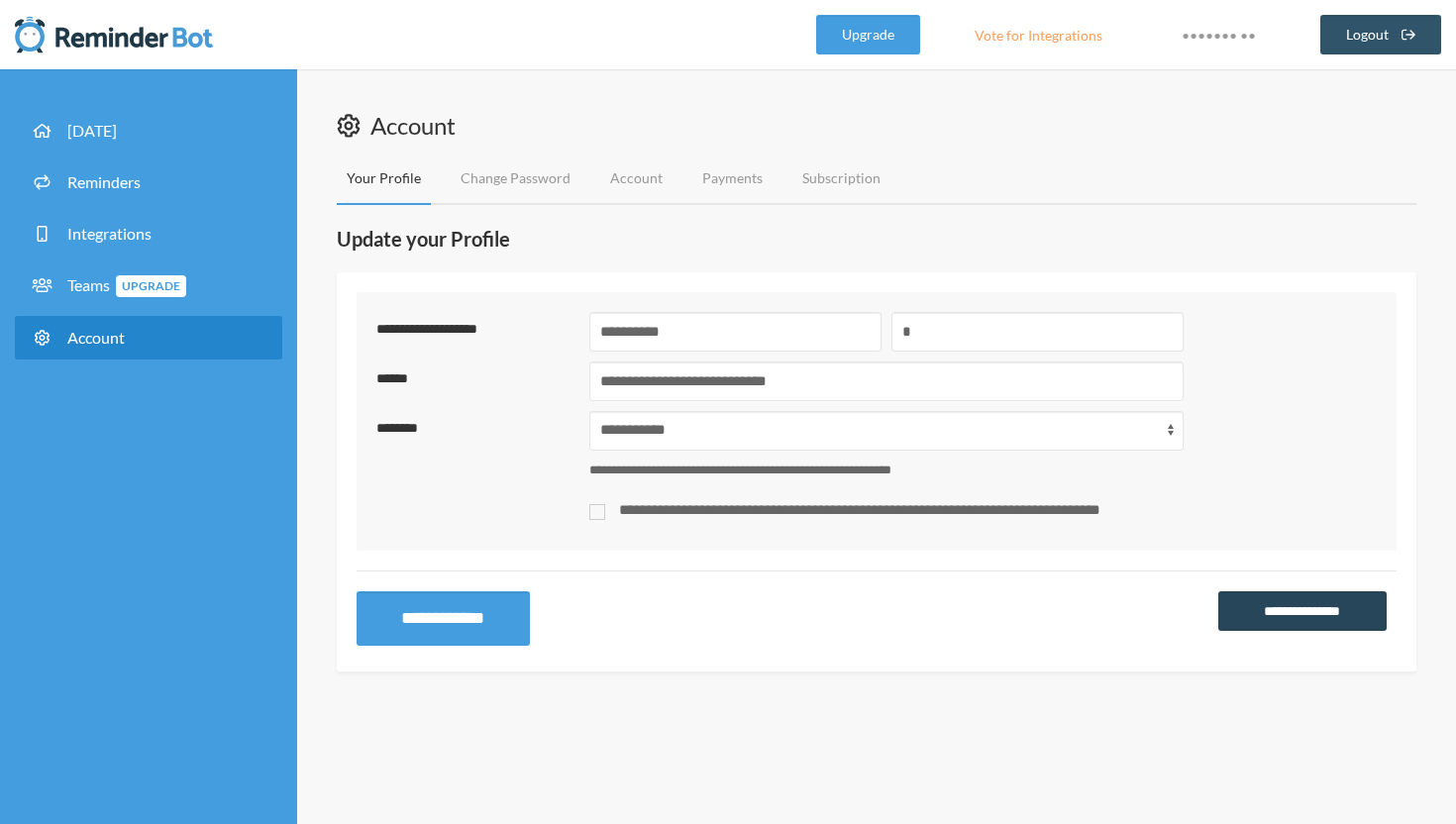 click on "•••••••••••••••" at bounding box center [1302, 611] 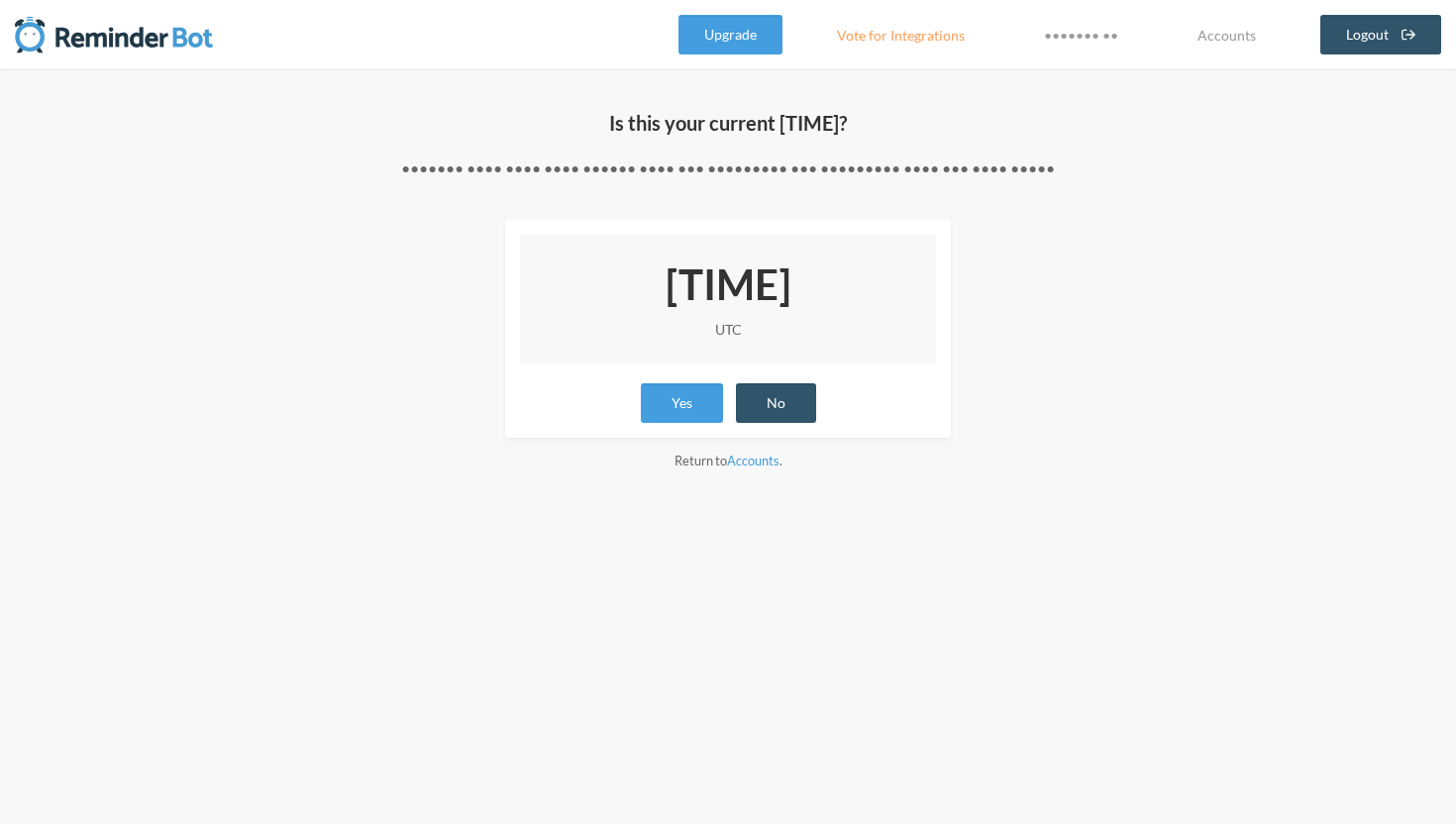 click on "[TIME]" at bounding box center (728, 284) 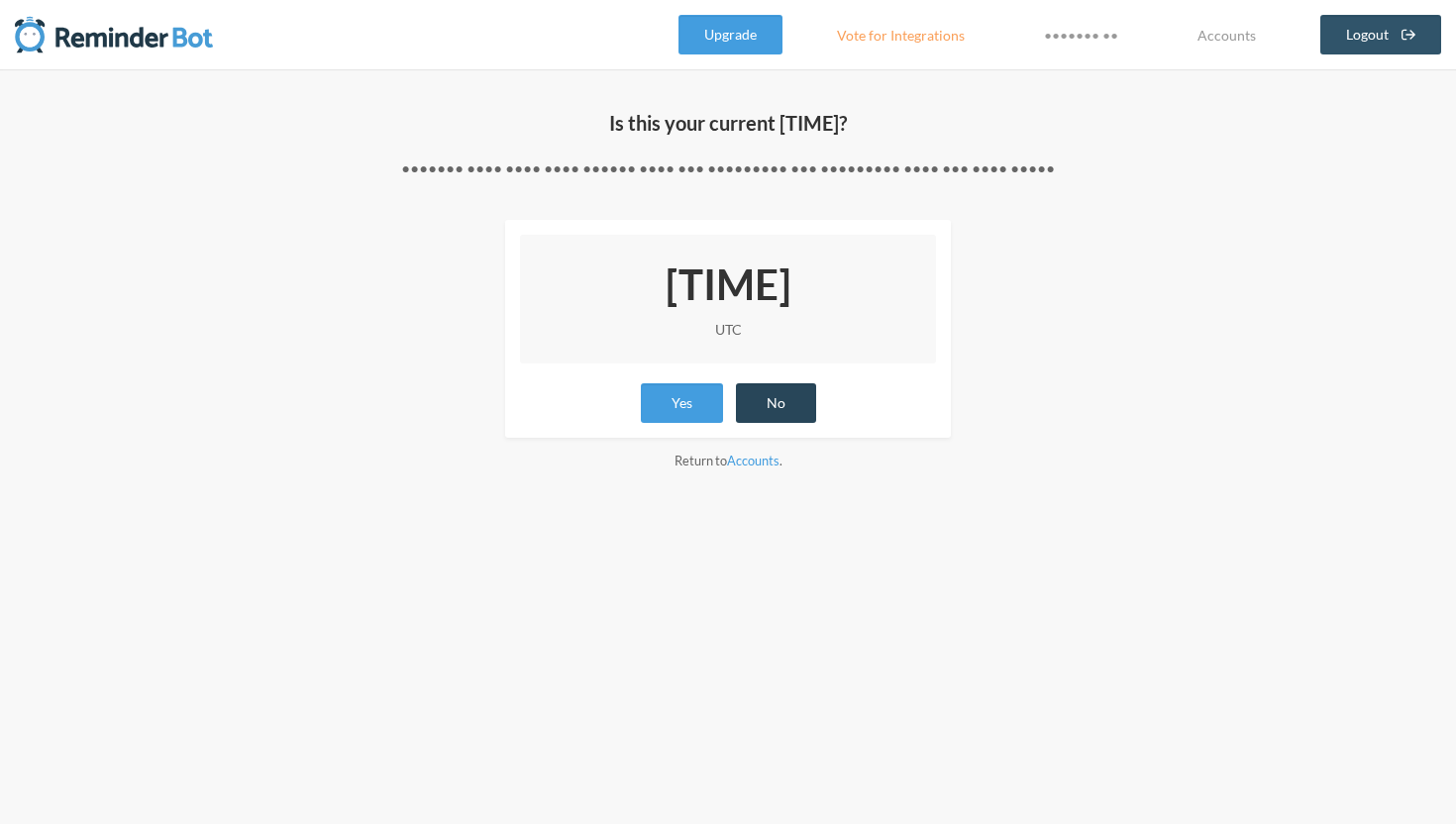 click on "No" at bounding box center [776, 403] 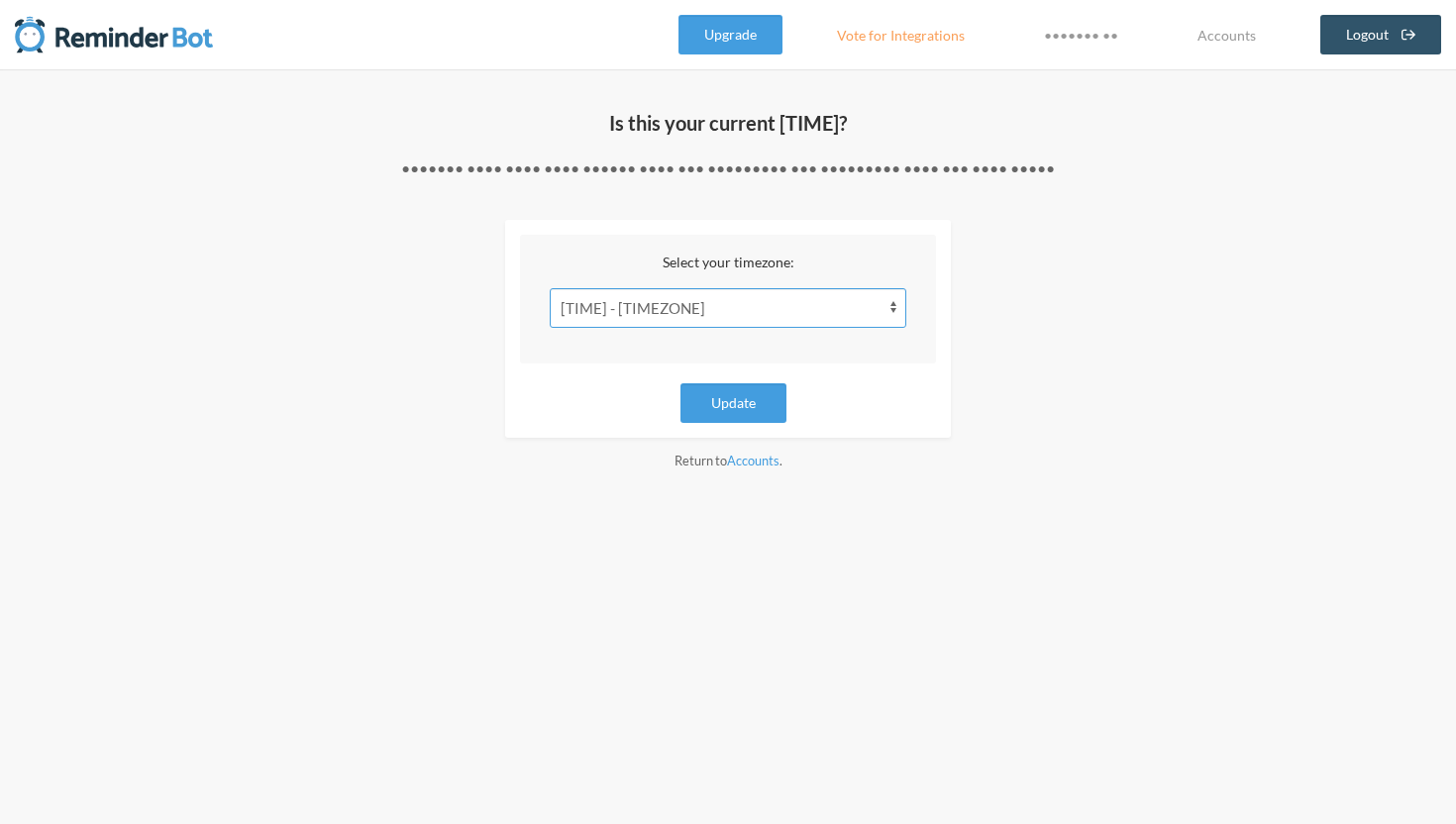 click on "[TIME] - Pacific/Marquesas [TIME] - America/Adak [TIME] - Pacific/Gambier [TIME] - Africa/Algiers [TIME] - Africa/Bangui [TIME] - Africa/Brazzaville [TIME] - Africa/Casablanca [TIME] - Africa/Douala [TIME] - Africa/El_Aaiun [TIME] - Africa/Kinshasa [TIME] - Africa/Lagos [TIME] - Africa/Libreville [TIME] - Africa/Luanda [TIME] - Africa/Malabo [TIME] - Africa/Ndjamena [TIME] - Africa/Niamey [TIME] - Africa/Porto-Novo [TIME] - Africa/Tunis [TIME] - Atlantic/Canary [TIME] - Atlantic/Faroe [TIME] - Atlantic/Madeira [TIME] - Europe/Dublin [TIME] - Europe/Guernsey [TIME] - Europe/Isle_of_Man [TIME] - Europe/Jersey [TIME] - Europe/Lisbon [TIME] - Europe/London [TIME] - Africa/Blantyre [TIME] - Africa/Bujumbura [TIME] - Africa/Cairo [TIME] - Africa/Ceuta [TIME] - Africa/Gaborone [TIME] - Africa/Harare [TIME] - Africa/Johannesburg [TIME] - Africa/Juba [TIME] - Africa/Khartoum [TIME] - Africa/Kigali [TIME] - Africa/Lubumbashi [TIME] - Asia/Baku" at bounding box center [728, 308] 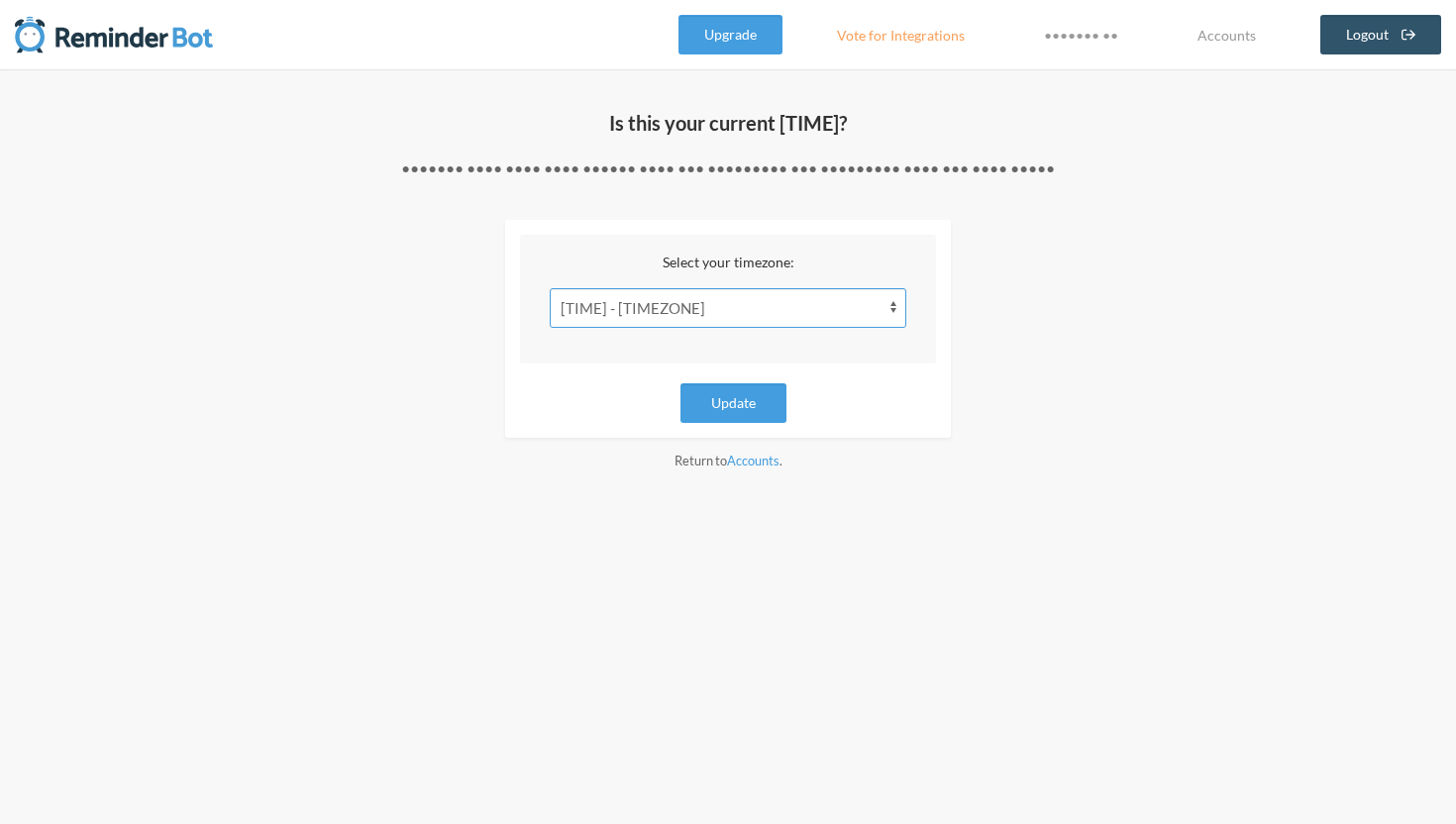 click on "[TIME] - Pacific/Marquesas [TIME] - America/Adak [TIME] - Pacific/Gambier [TIME] - Africa/Algiers [TIME] - Africa/Bangui [TIME] - Africa/Brazzaville [TIME] - Africa/Casablanca [TIME] - Africa/Douala [TIME] - Africa/El_Aaiun [TIME] - Africa/Kinshasa [TIME] - Africa/Lagos [TIME] - Africa/Libreville [TIME] - Africa/Luanda [TIME] - Africa/Malabo [TIME] - Africa/Ndjamena [TIME] - Africa/Niamey [TIME] - Africa/Porto-Novo [TIME] - Africa/Tunis [TIME] - Atlantic/Canary [TIME] - Atlantic/Faroe [TIME] - Atlantic/Madeira [TIME] - Europe/Dublin [TIME] - Europe/Guernsey [TIME] - Europe/Isle_of_Man [TIME] - Europe/Jersey [TIME] - Europe/Lisbon [TIME] - Europe/London [TIME] - Africa/Blantyre [TIME] - Africa/Bujumbura [TIME] - Africa/Cairo [TIME] - Africa/Ceuta [TIME] - Africa/Gaborone [TIME] - Africa/Harare [TIME] - Africa/Johannesburg [TIME] - Africa/Juba [TIME] - Africa/Khartoum [TIME] - Africa/Kigali [TIME] - Africa/Lubumbashi [TIME] - Asia/Baku" at bounding box center [728, 308] 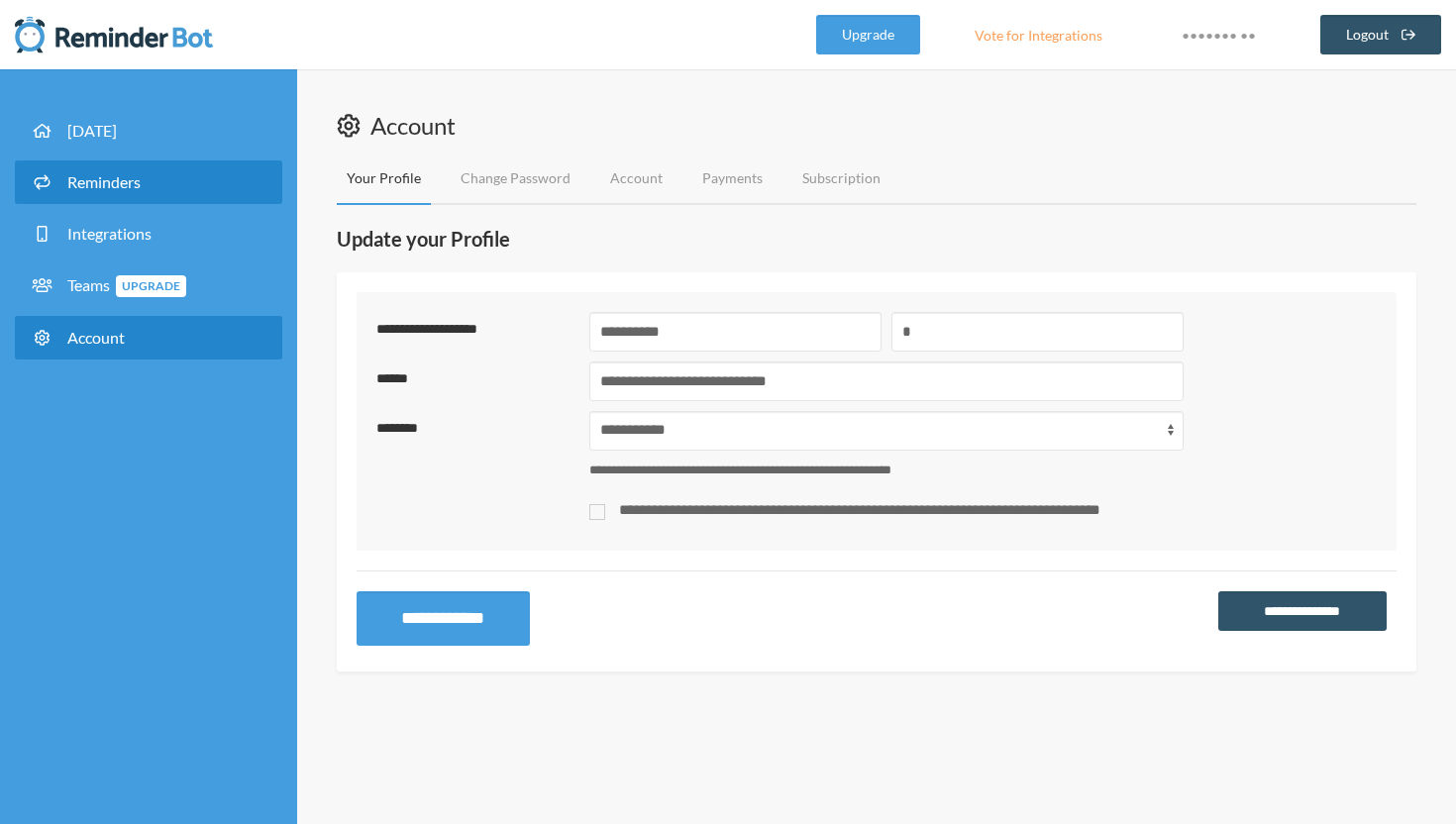 click on "Reminders" at bounding box center (149, 182) 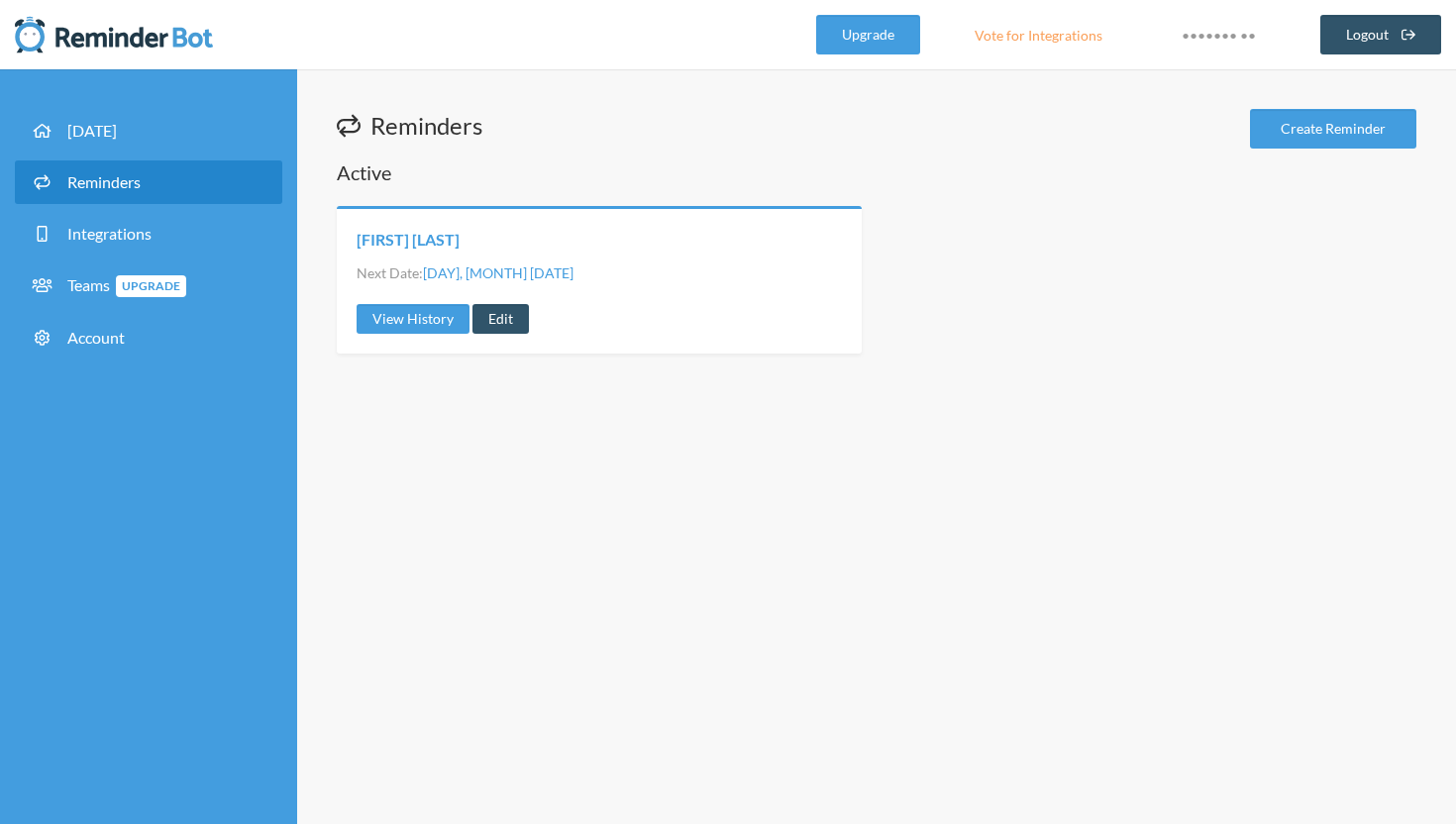 click on "[FIRST] [LAST]" at bounding box center [408, 240] 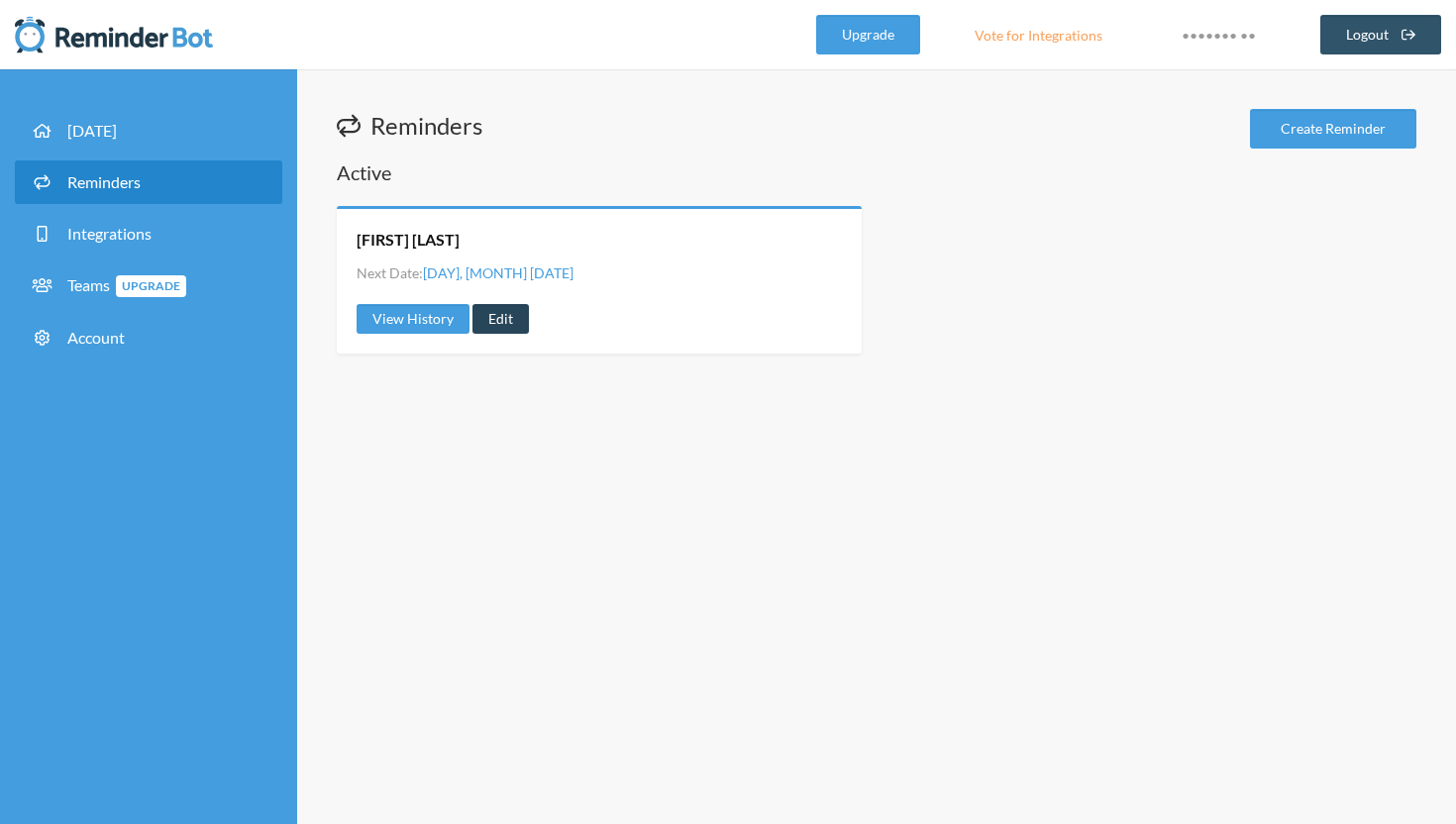 click on "Edit" at bounding box center (500, 319) 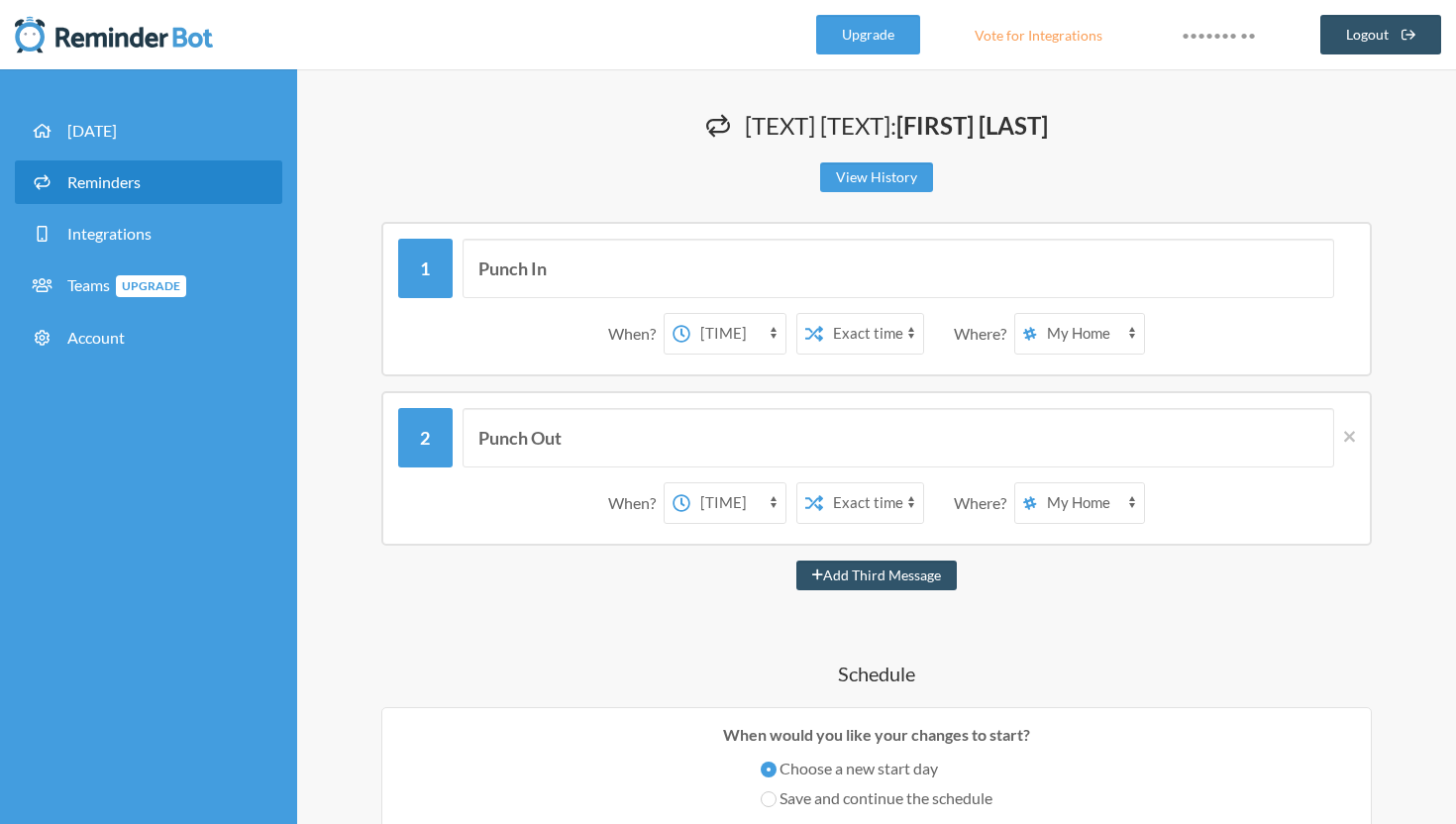 scroll, scrollTop: 256, scrollLeft: 0, axis: vertical 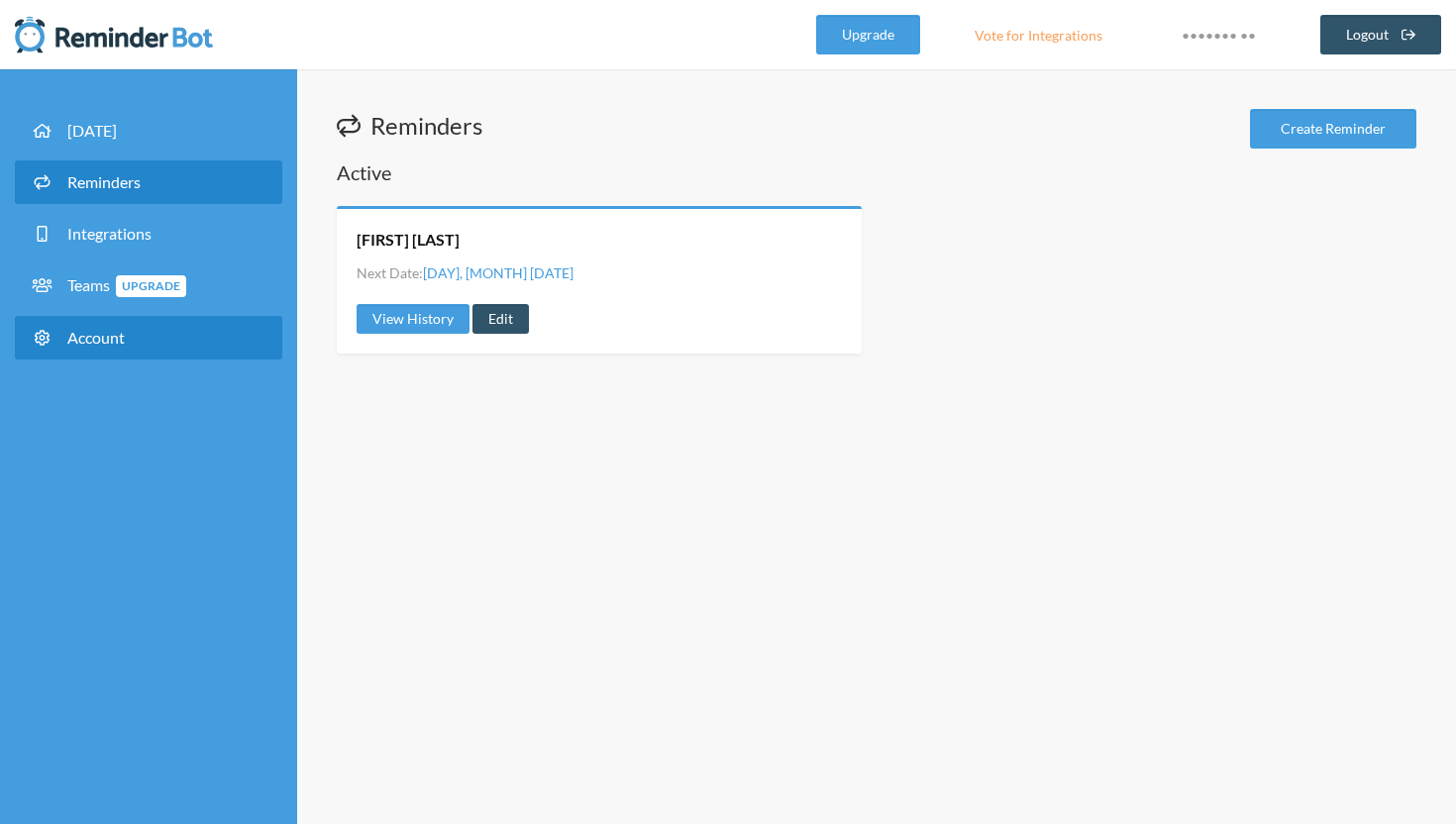 click on "Account" at bounding box center (96, 337) 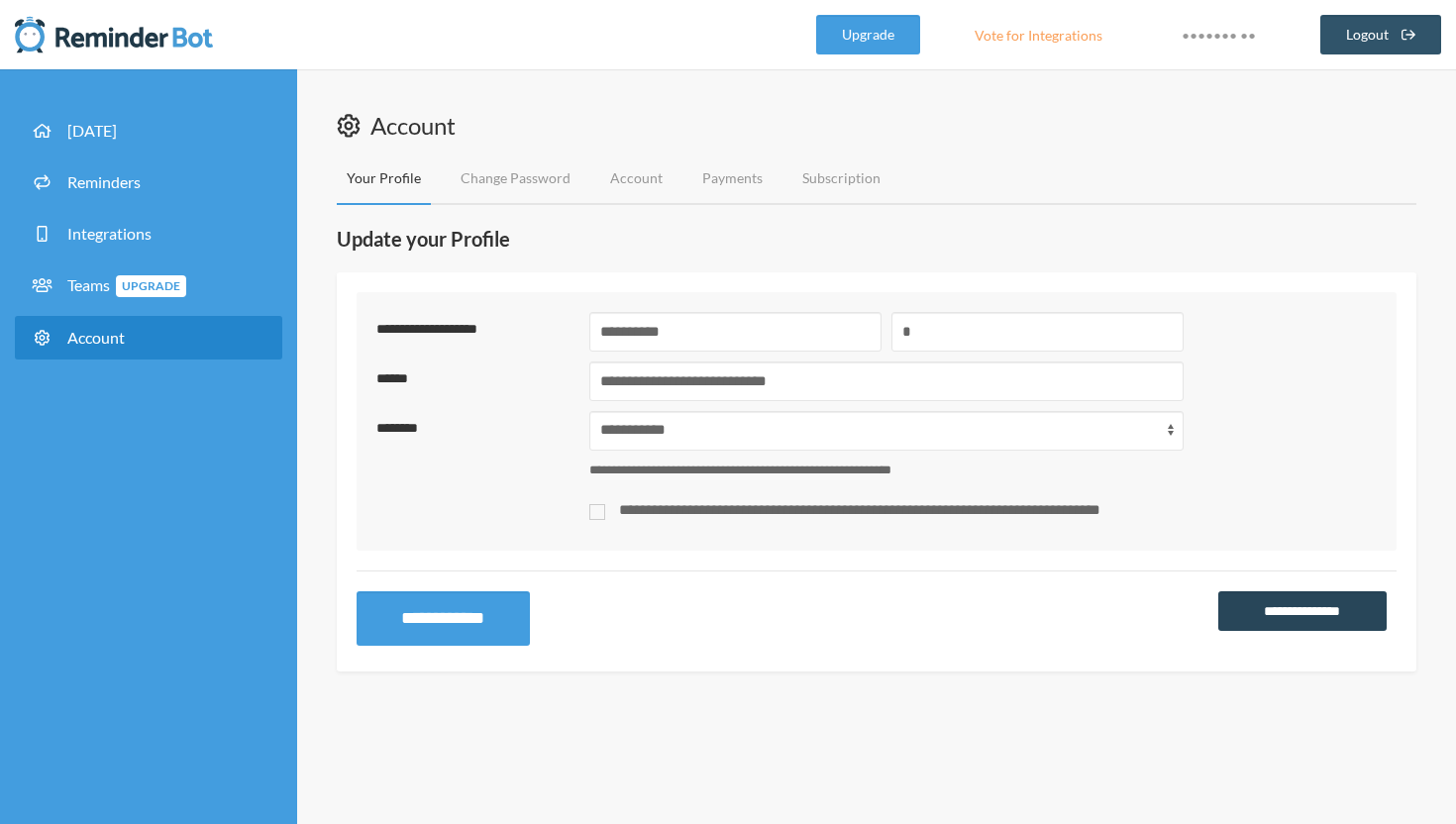 click on "•••••••••••••••" at bounding box center [1302, 611] 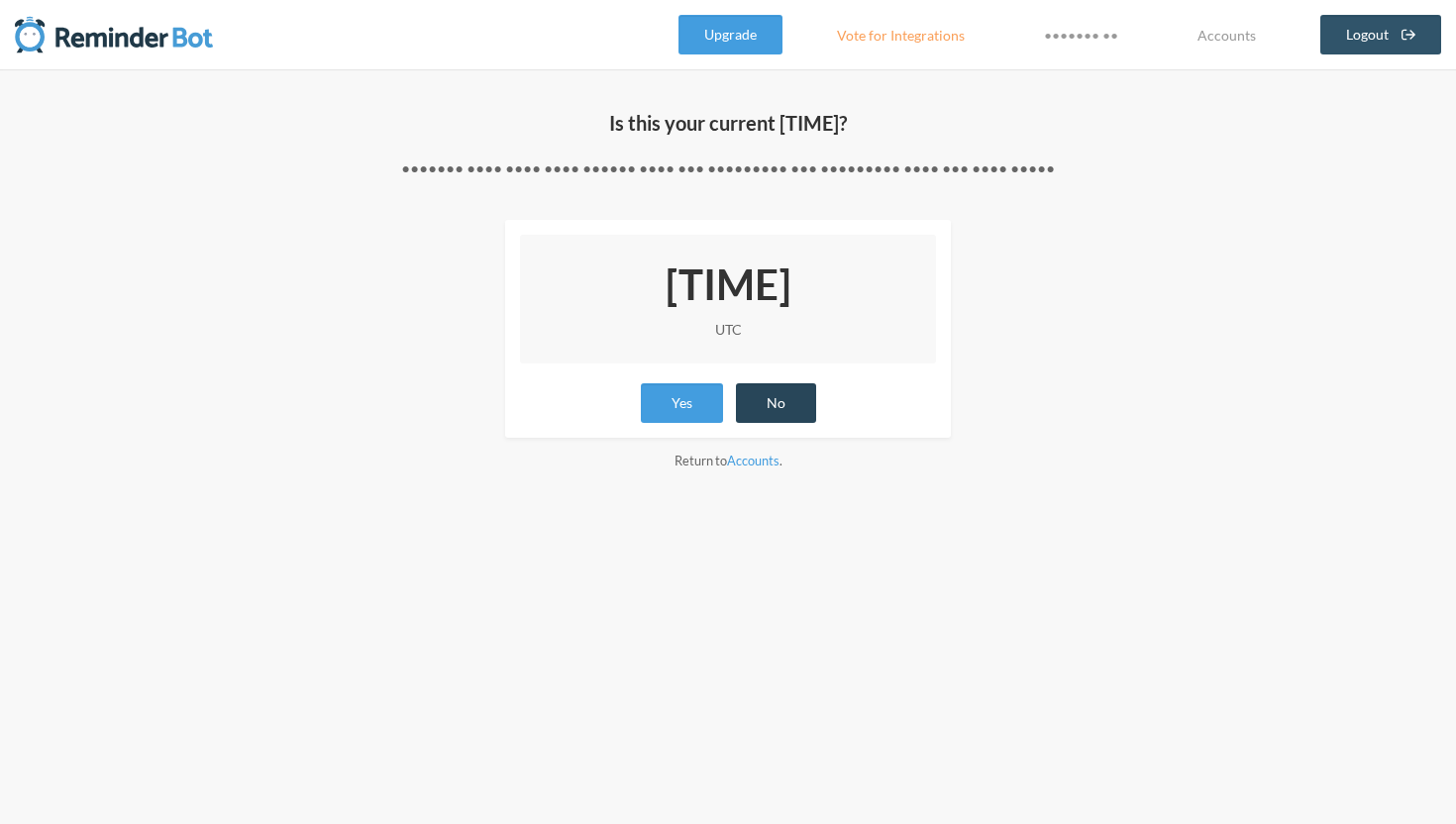 click on "No" at bounding box center (776, 403) 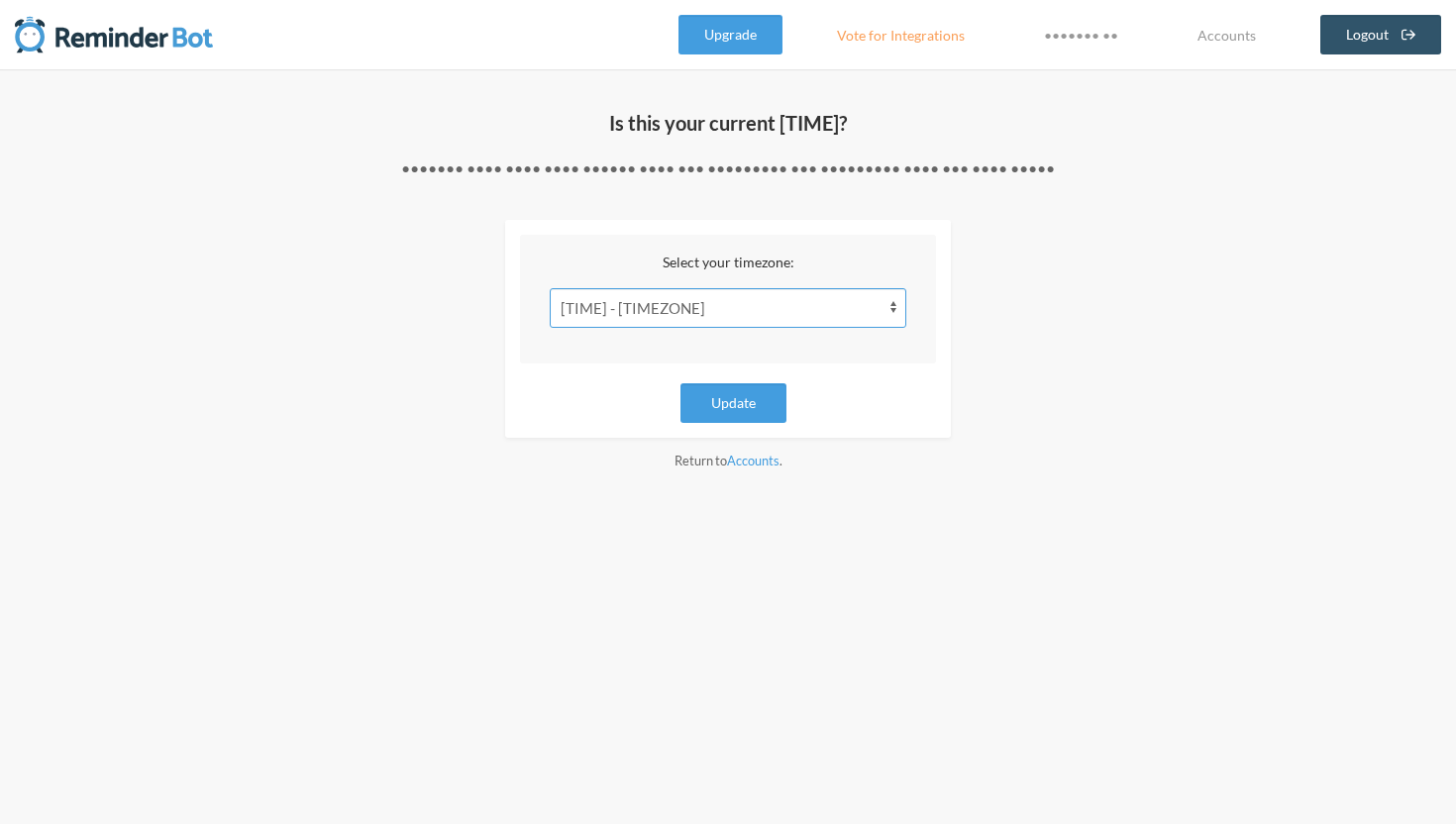click on "••••• •• • ••••••••••••••••• ••••• •• • •••••••••••• ••••• •• • ••••••••••••••• ••••• •• • •••••••••••••• ••••• •• • ••••••••••••• ••••• •• • •••••••••••••••••• ••••• •• • ••••••••••••••••• ••••• •• • ••••••••••••• ••••• •• • ••••••••••••••• ••••• •• • ••••••••••••••• ••••• •• • •••••••••••• ••••• •• • ••••••••••••••••• ••••• •• • ••••••••••••• ••••• •• • ••••••••••••• ••••• •• • ••••••••••••••• ••••• •• • ••••••••••••• ••••• •• • ••••••••••••••••• ••••• •• • •••••••••••• ••••• •• • ••••••••••••••• ••••• •• • •••••••••••••• ••••• •• • •••••••••••••••• ••••• •• • ••••••••••••• ••••• •• • ••••••••••••••• ••••• •• • •••••••••••••••••• ••••• •• • ••••••••••••• ••••• •• • ••••••••••••• ••••• •• • ••••••••••••• ••••• •• • ••••••••••••••• ••••• •• • •••••••••••••••• ••••• •• • •••••••••••• ••••• •• • •••••••••••• ••••• •• • ••••••••••••••• ••••• •• • ••••••••••••• ••••• •• • ••••••••••••••••••• ••••• •• • ••••••••••• ••••• •• • ••••••••••••••• ••••• •• • ••••••••••••• ••••• •• • ••••••••••••••••• •••• •• • •••••••••" at bounding box center (728, 308) 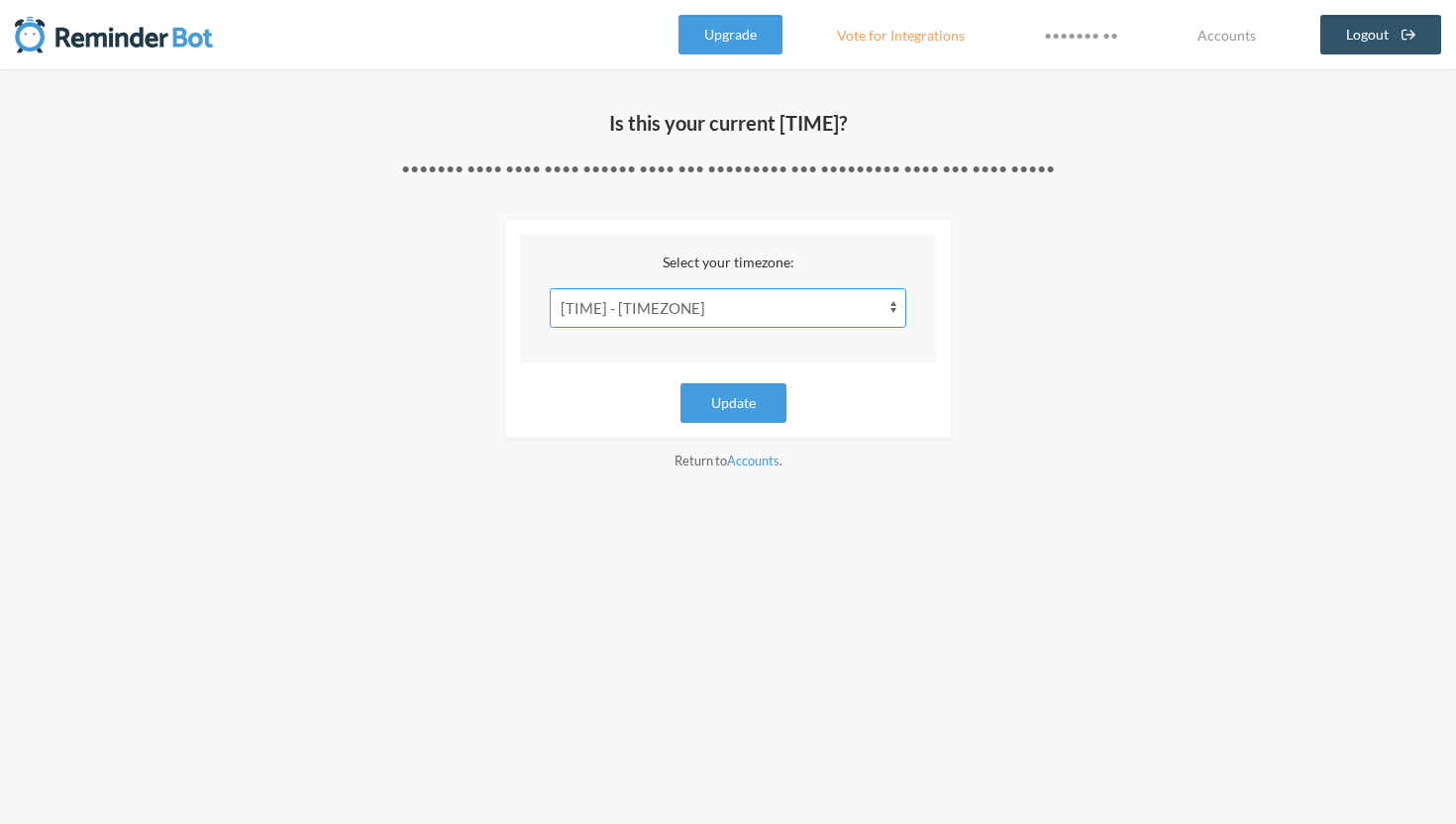 select on "Asia/Kolkata" 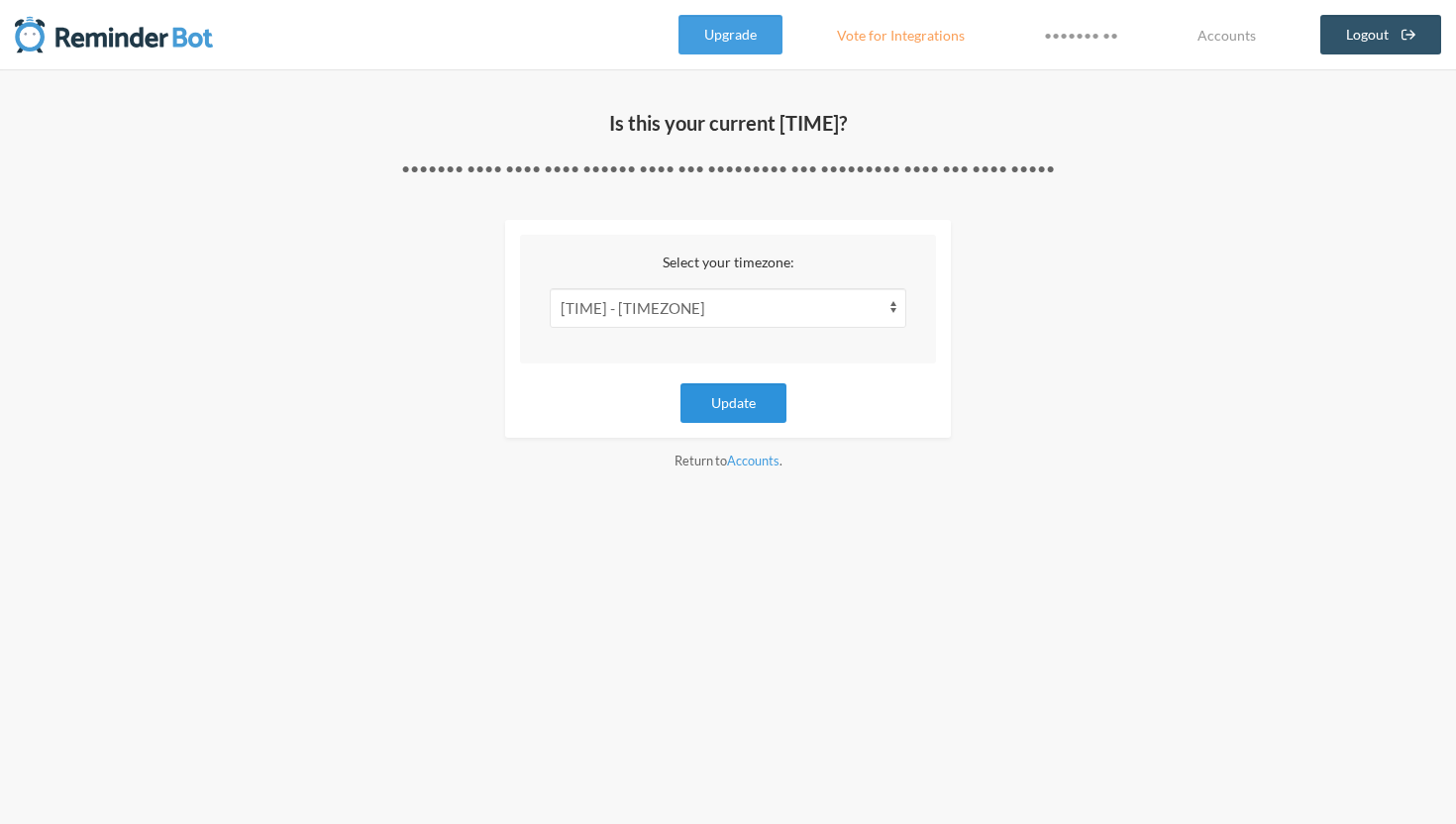click on "Update" at bounding box center [733, 403] 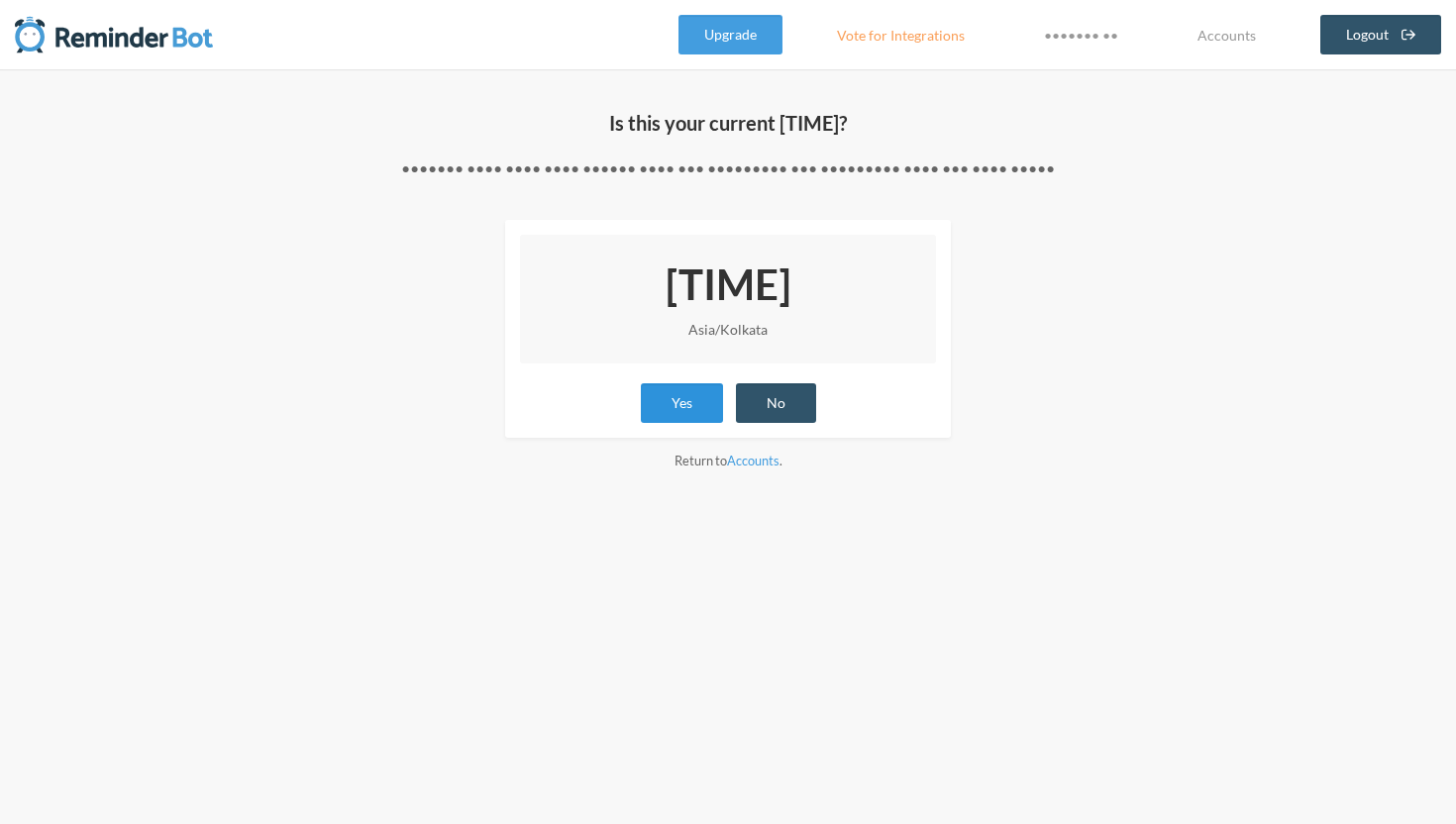 click on "Yes" at bounding box center [681, 403] 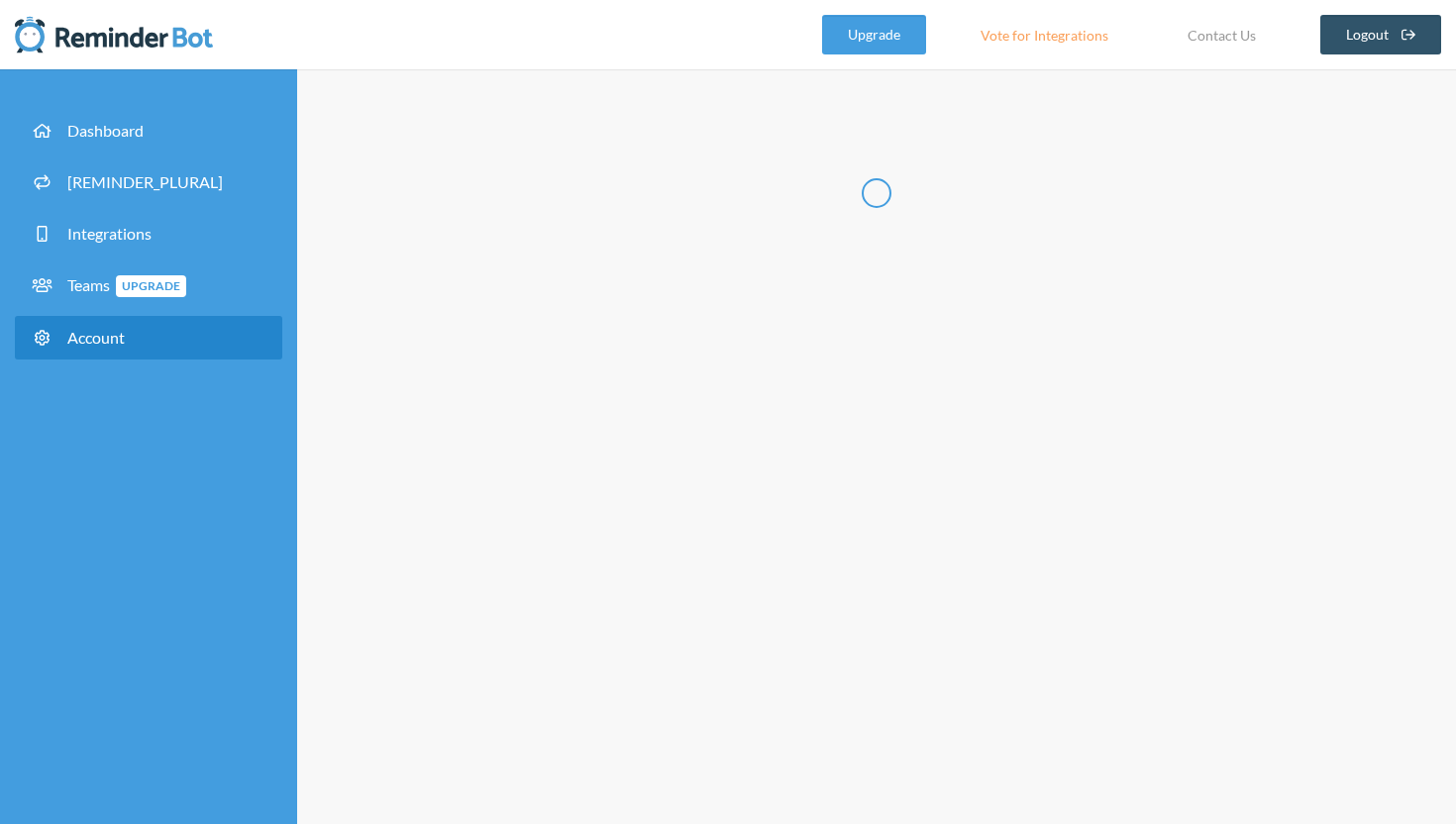 scroll, scrollTop: 0, scrollLeft: 0, axis: both 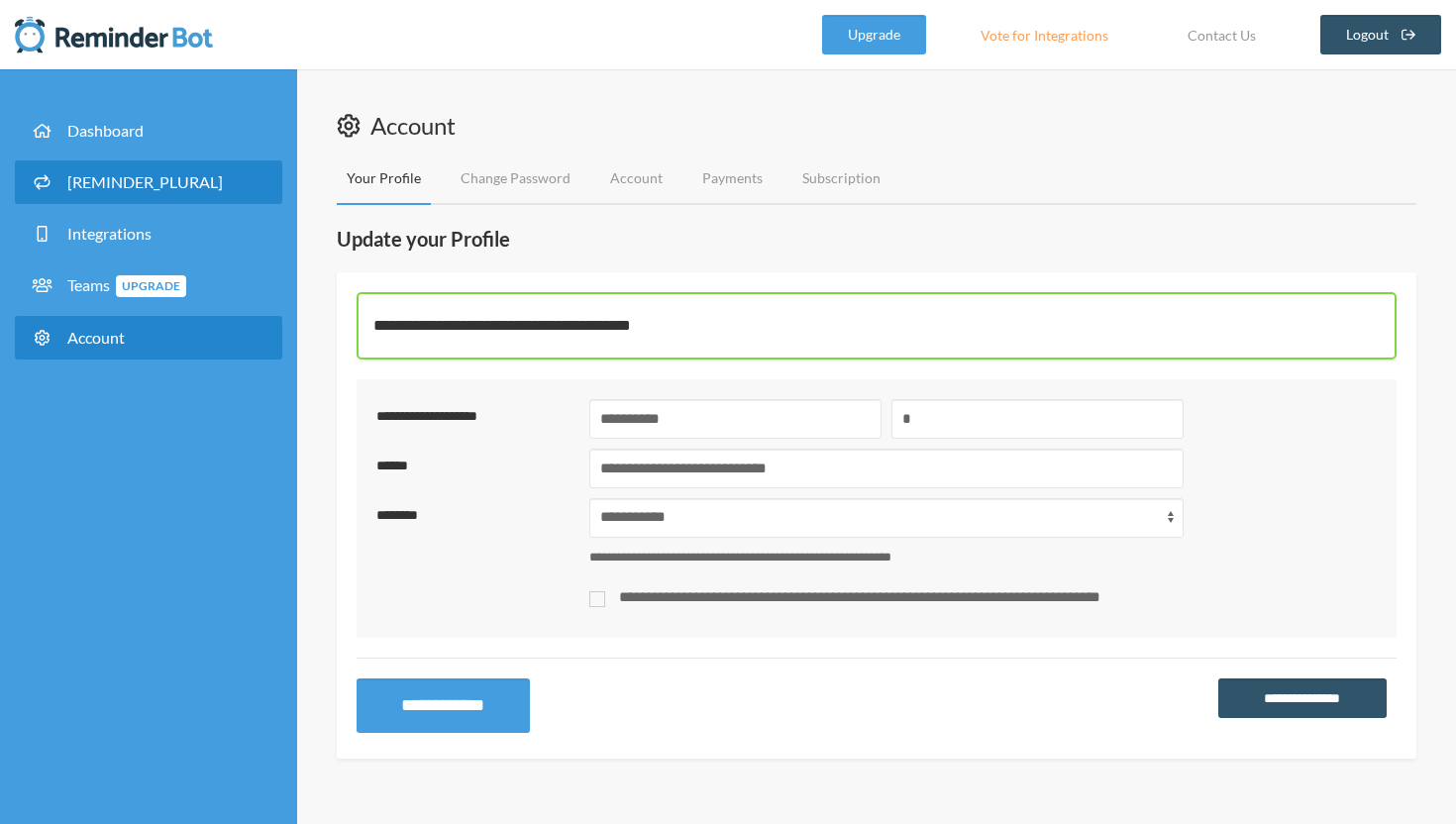 click on "[REMINDER_PLURAL]" at bounding box center (149, 182) 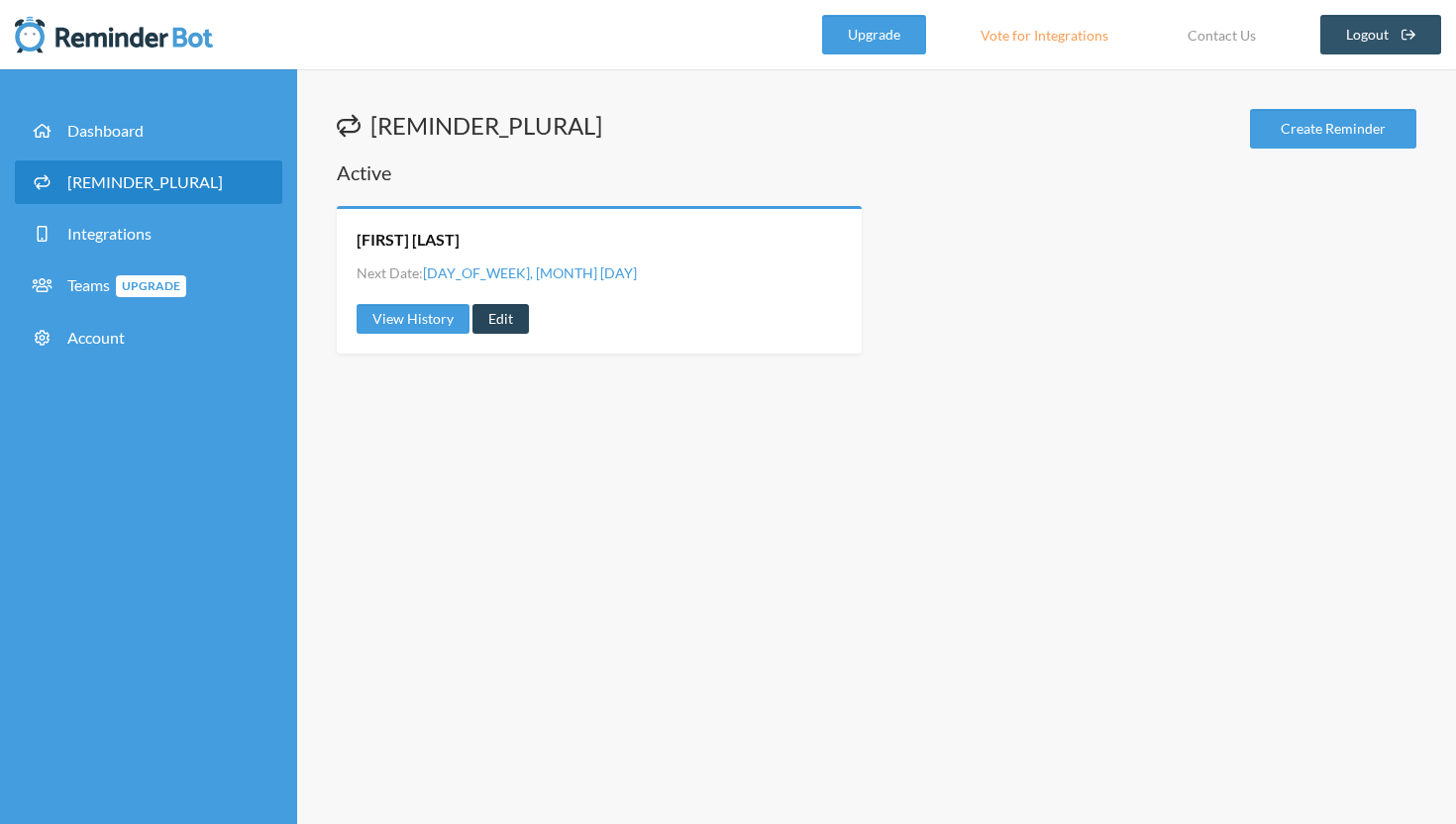 click on "Edit" at bounding box center [500, 319] 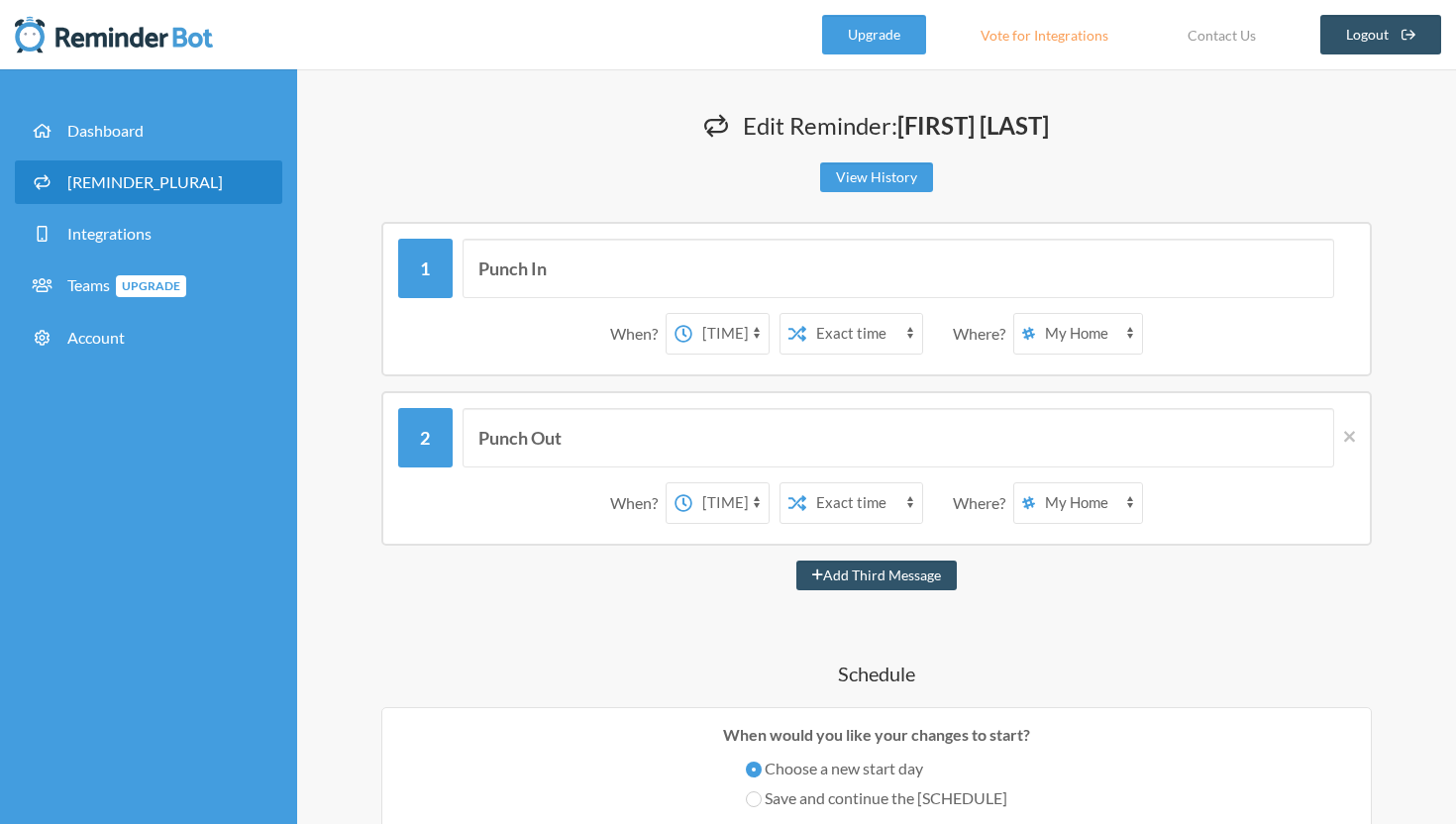 click on "[TIME_LIST]" at bounding box center (730, 503) 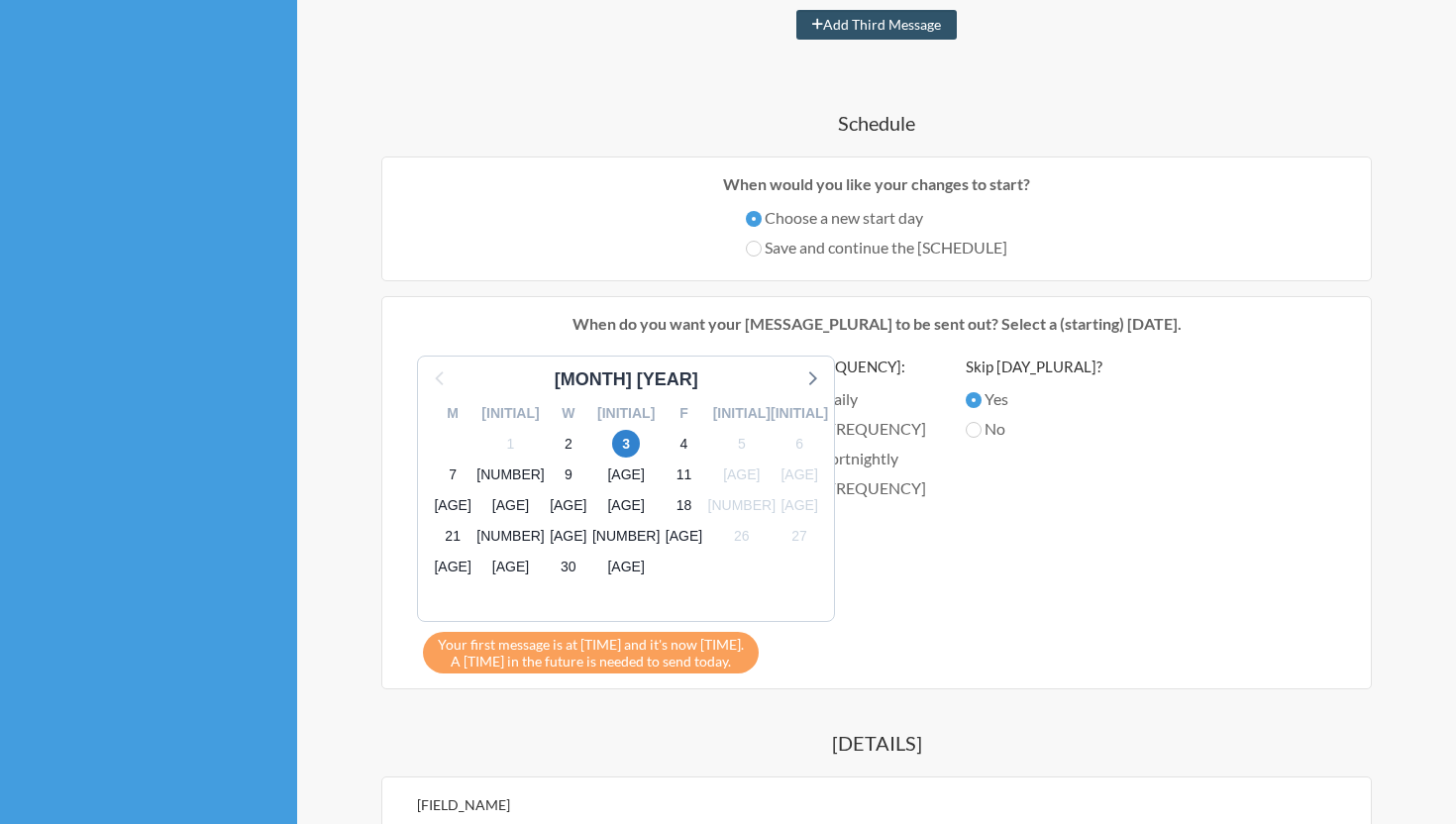 scroll, scrollTop: 1002, scrollLeft: 0, axis: vertical 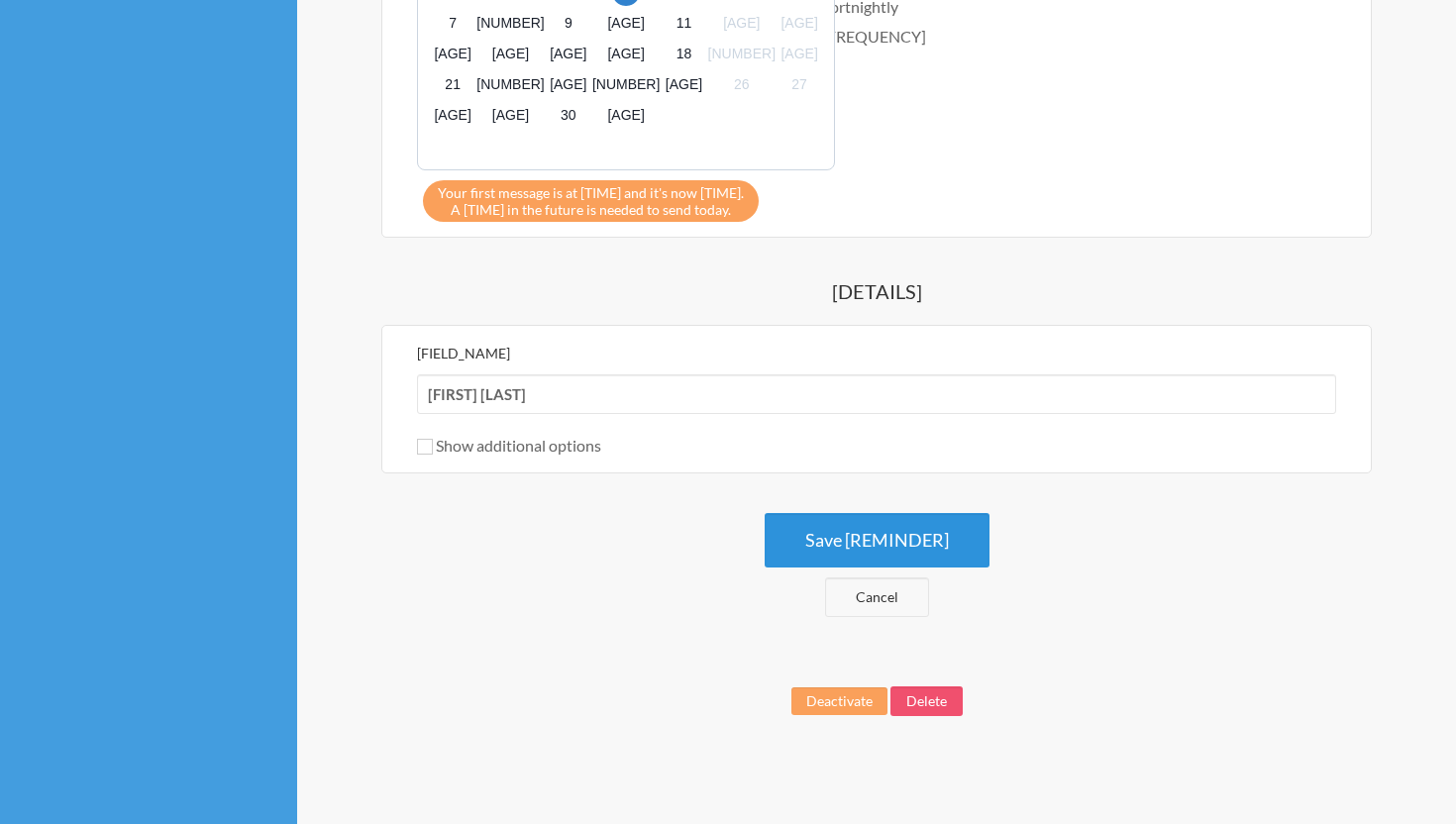 click on "Save [REMINDER]" at bounding box center (877, 540) 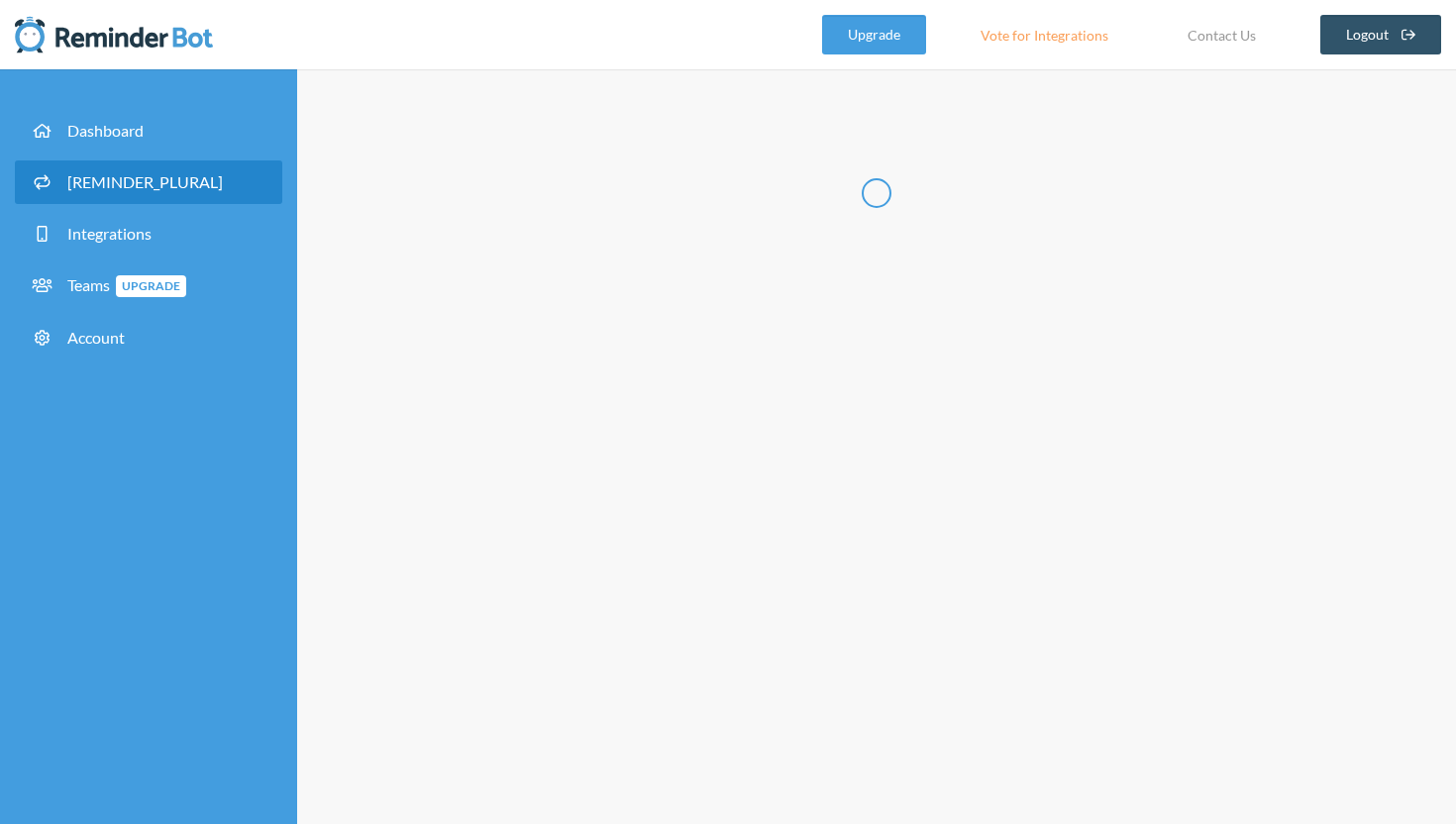 scroll, scrollTop: 0, scrollLeft: 0, axis: both 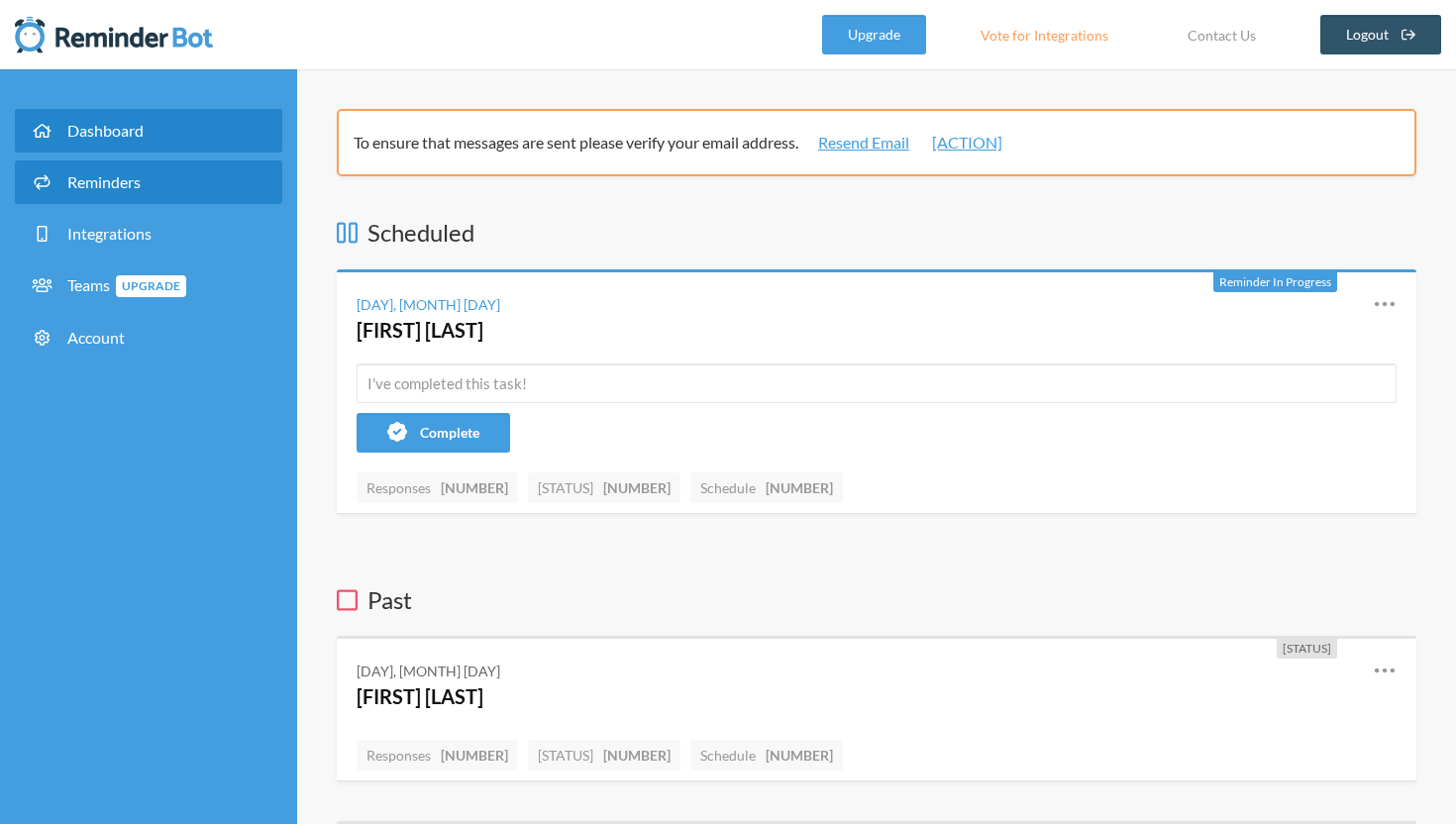 click on "Reminders" at bounding box center [149, 182] 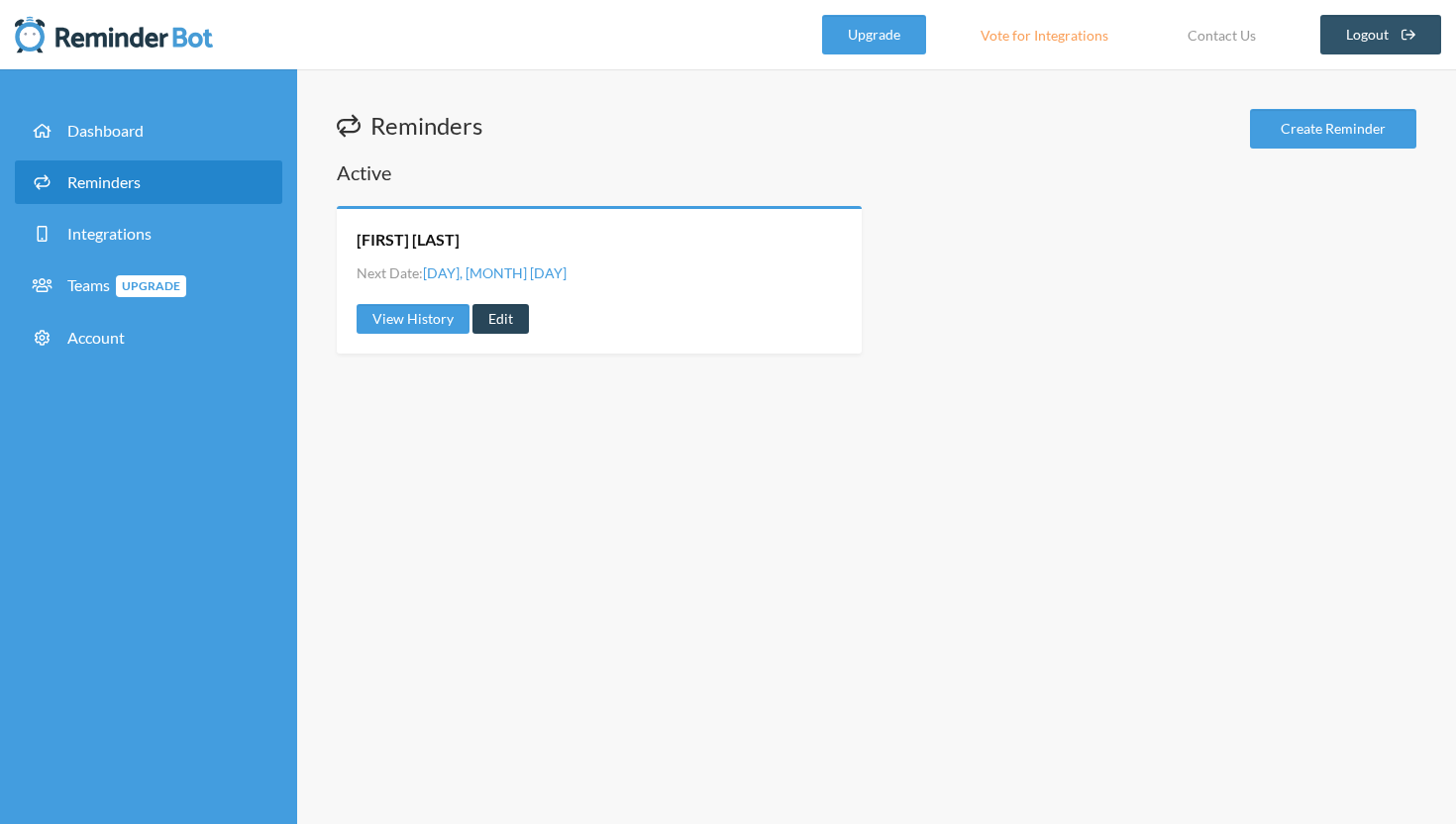 click on "Edit" at bounding box center [500, 319] 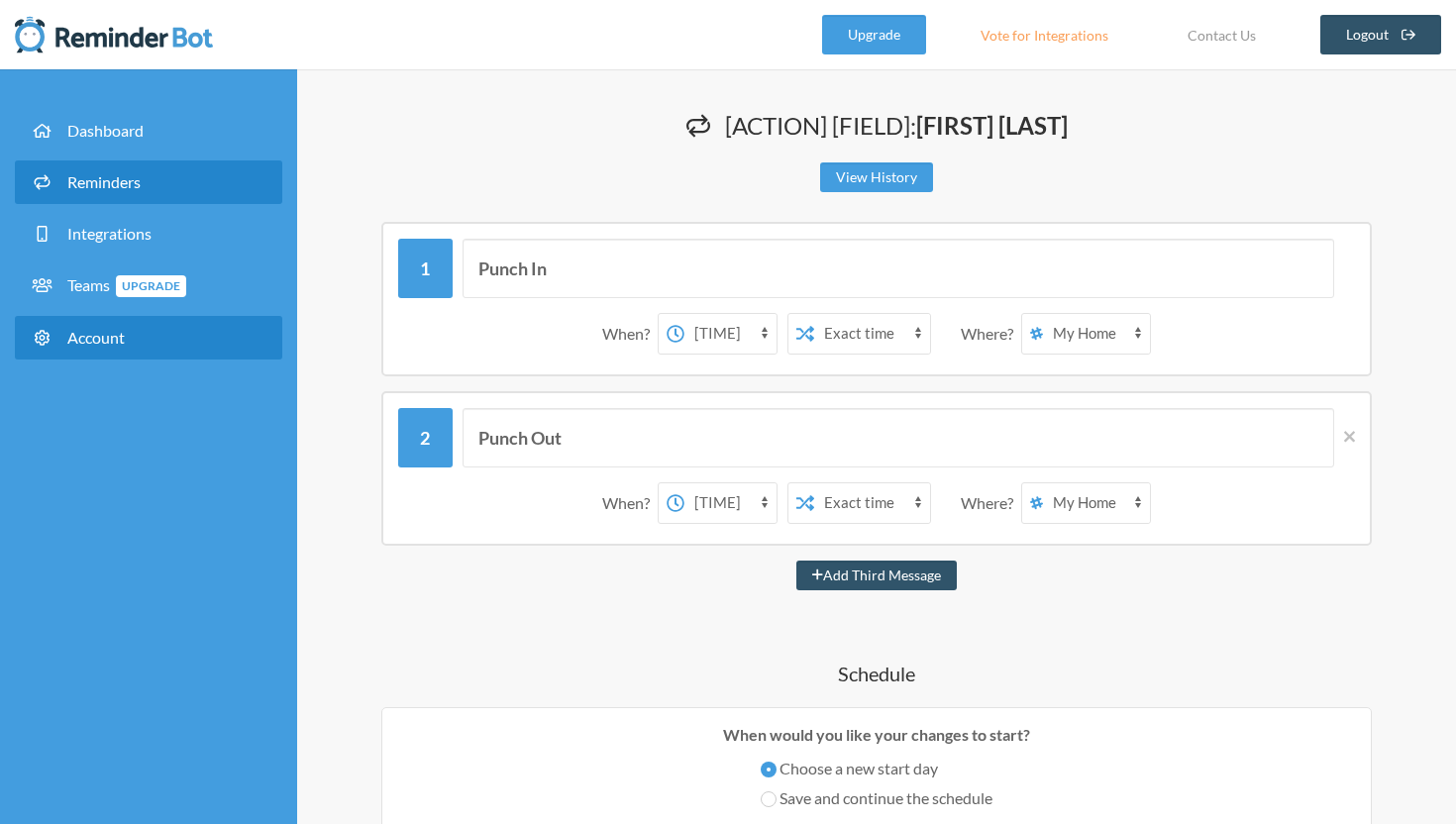 click on "Account" at bounding box center [96, 337] 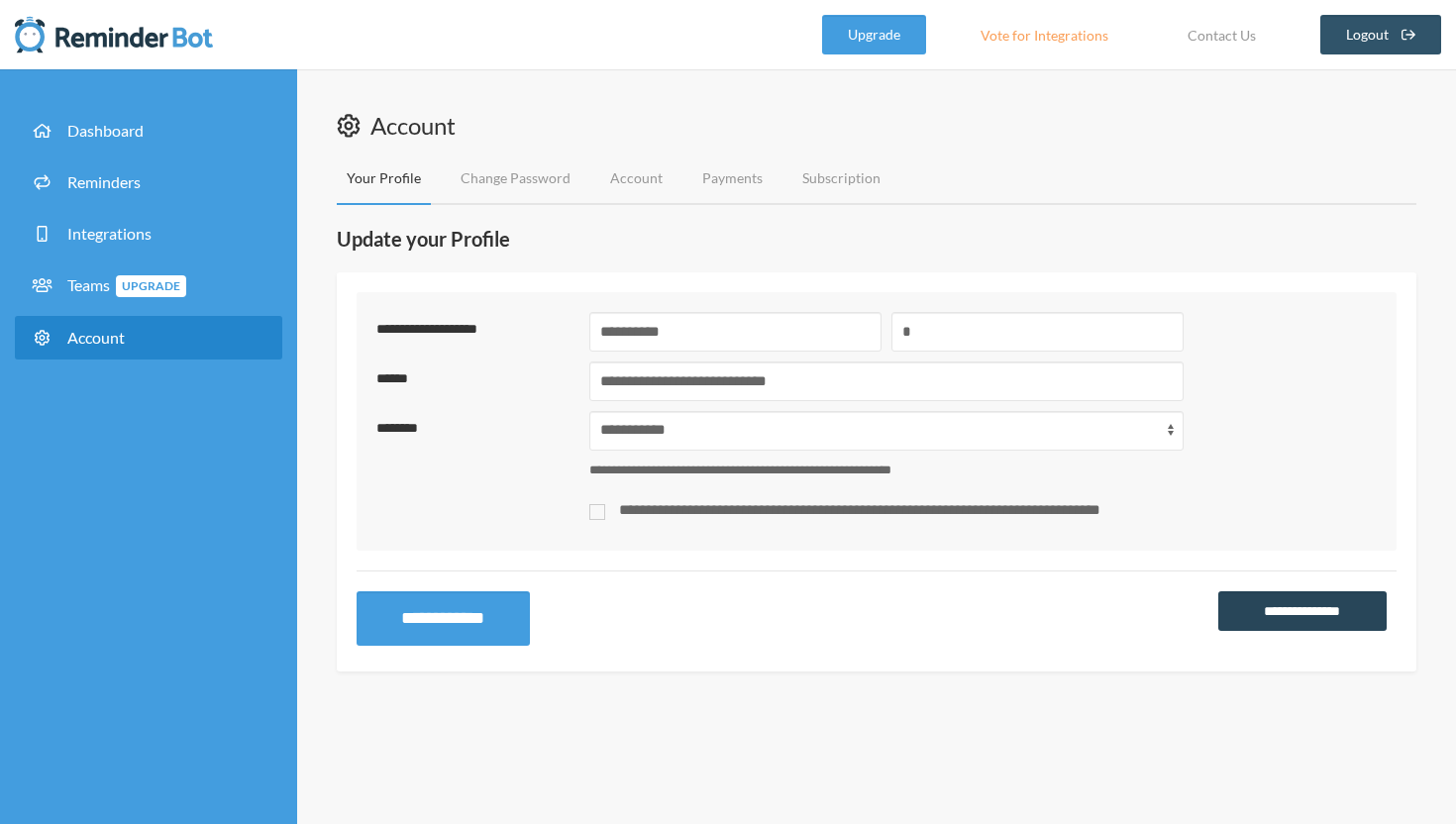click on "**********" at bounding box center (1302, 611) 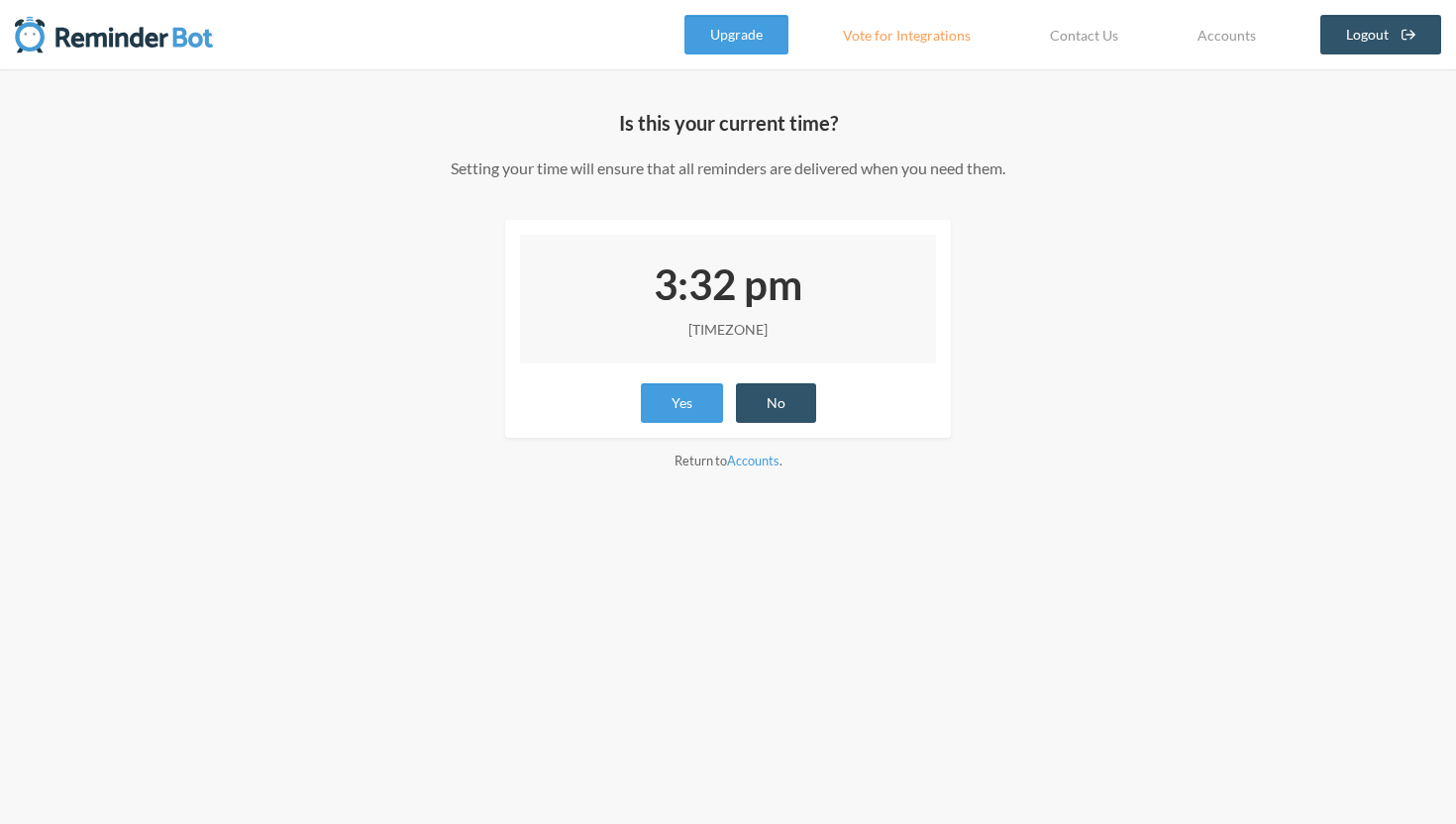 drag, startPoint x: 779, startPoint y: 327, endPoint x: 685, endPoint y: 325, distance: 94.02127 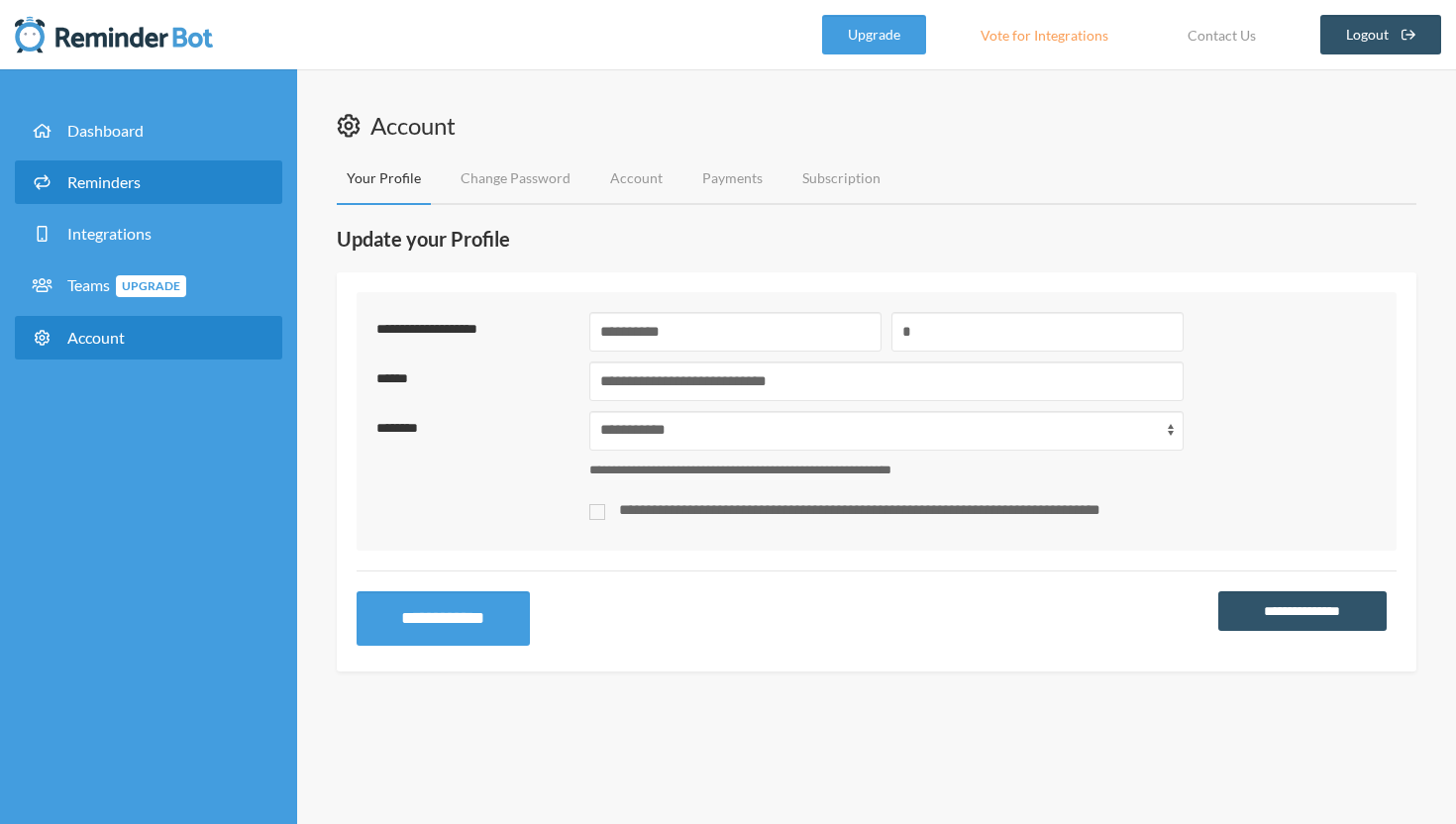 click on "Reminders" at bounding box center (149, 182) 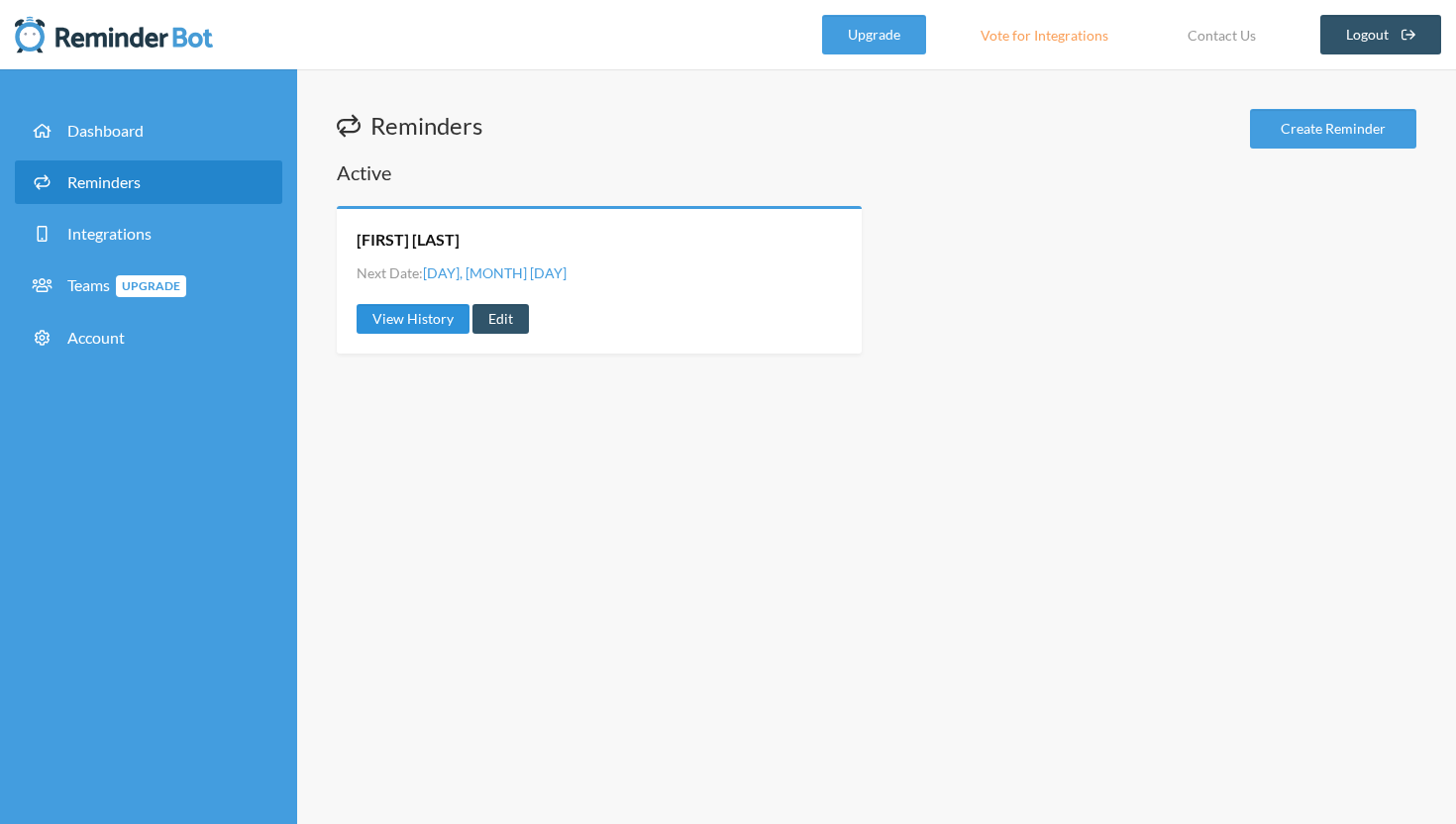 click on "View History" at bounding box center [413, 319] 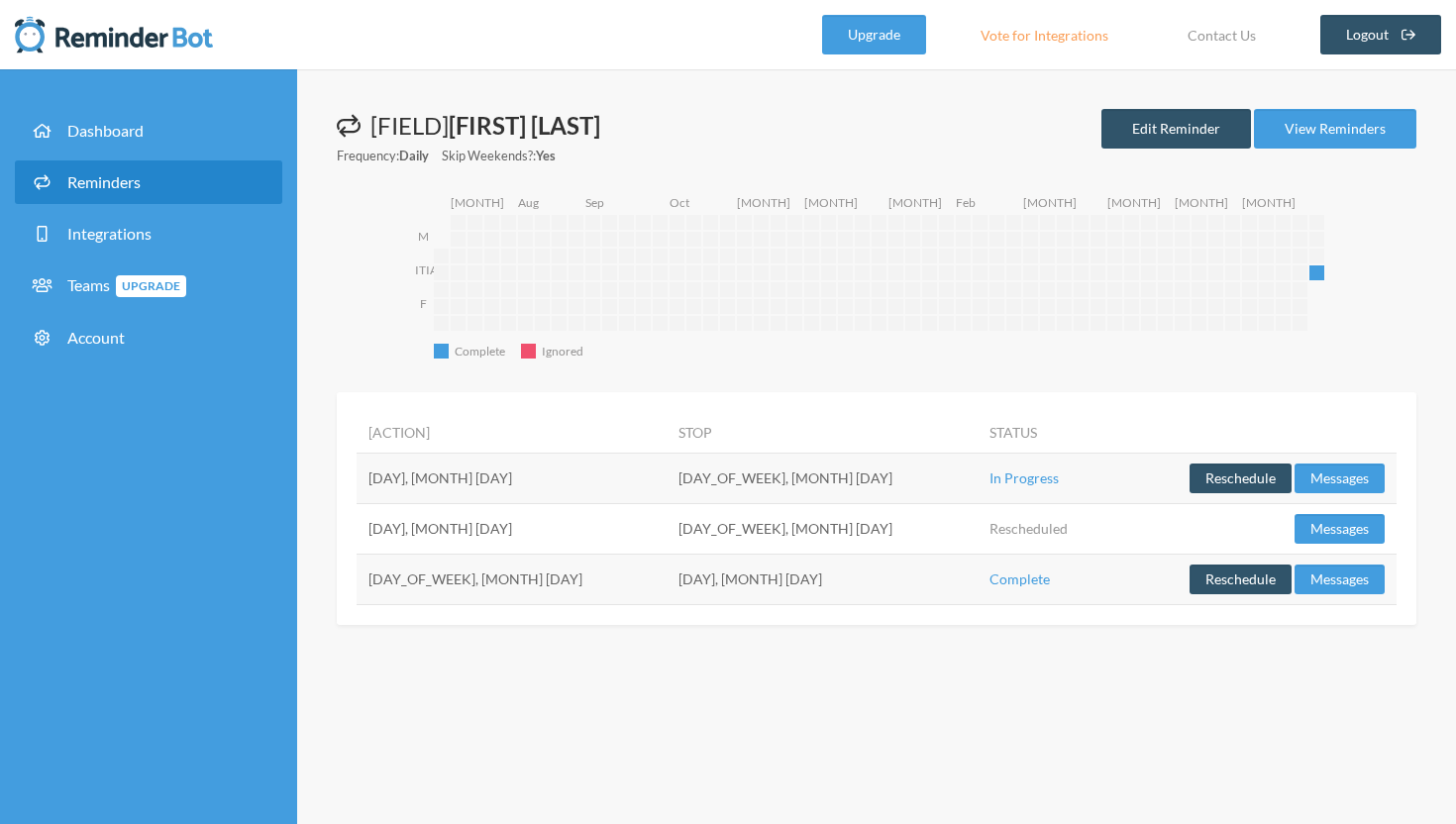 click on "In Progress" at bounding box center (1044, 477) 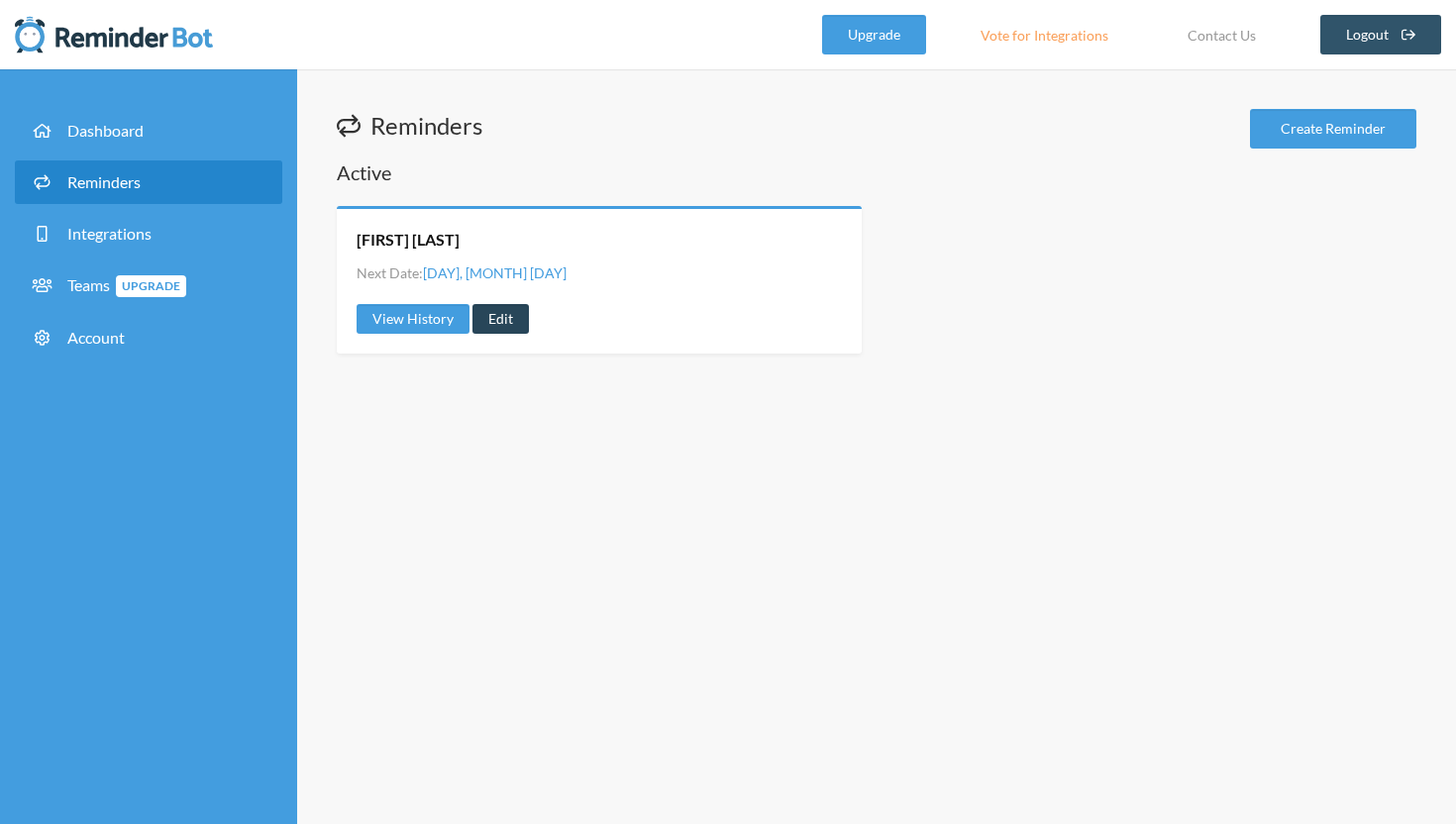 click on "Edit" at bounding box center (500, 319) 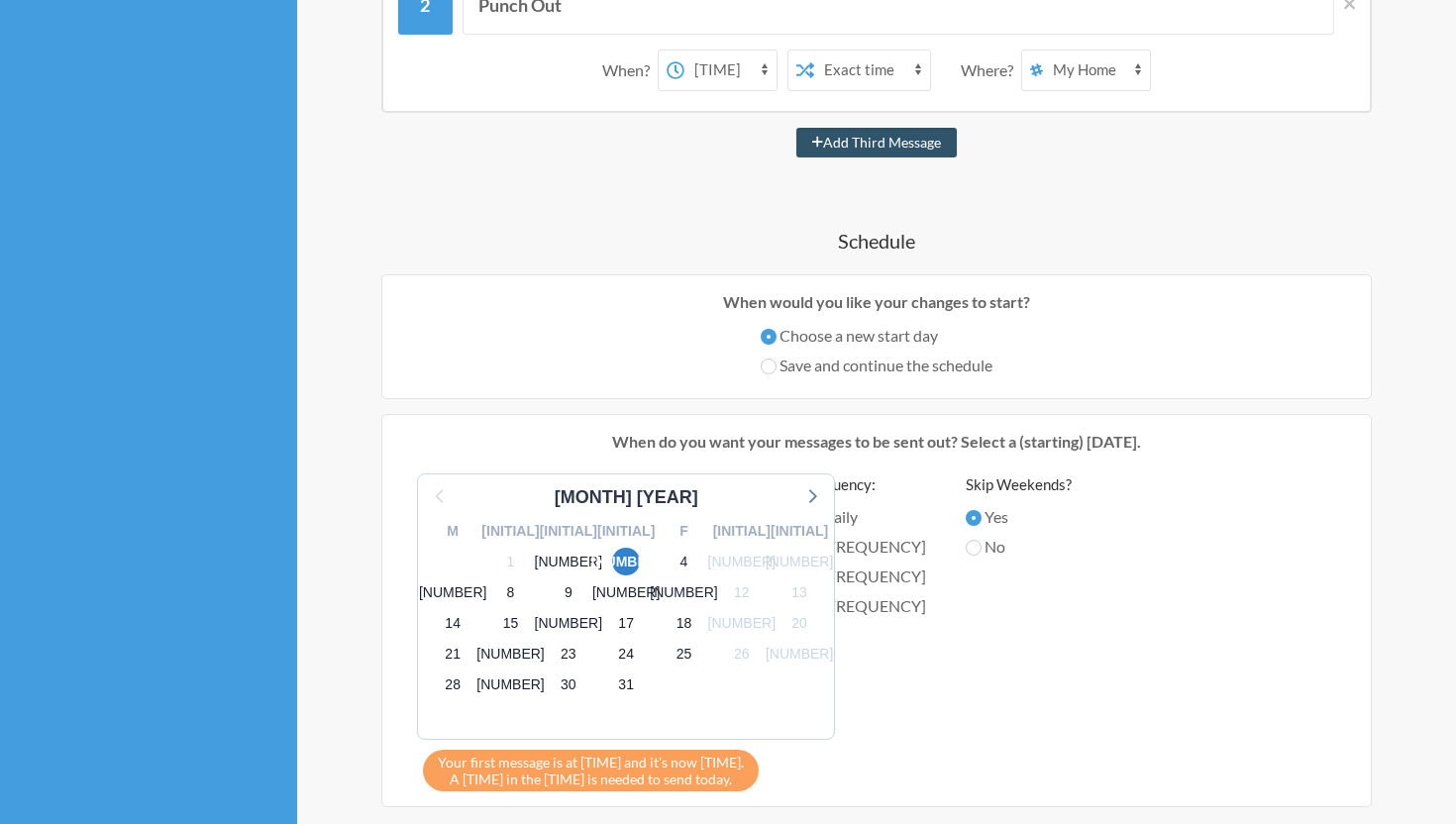 scroll, scrollTop: 437, scrollLeft: 0, axis: vertical 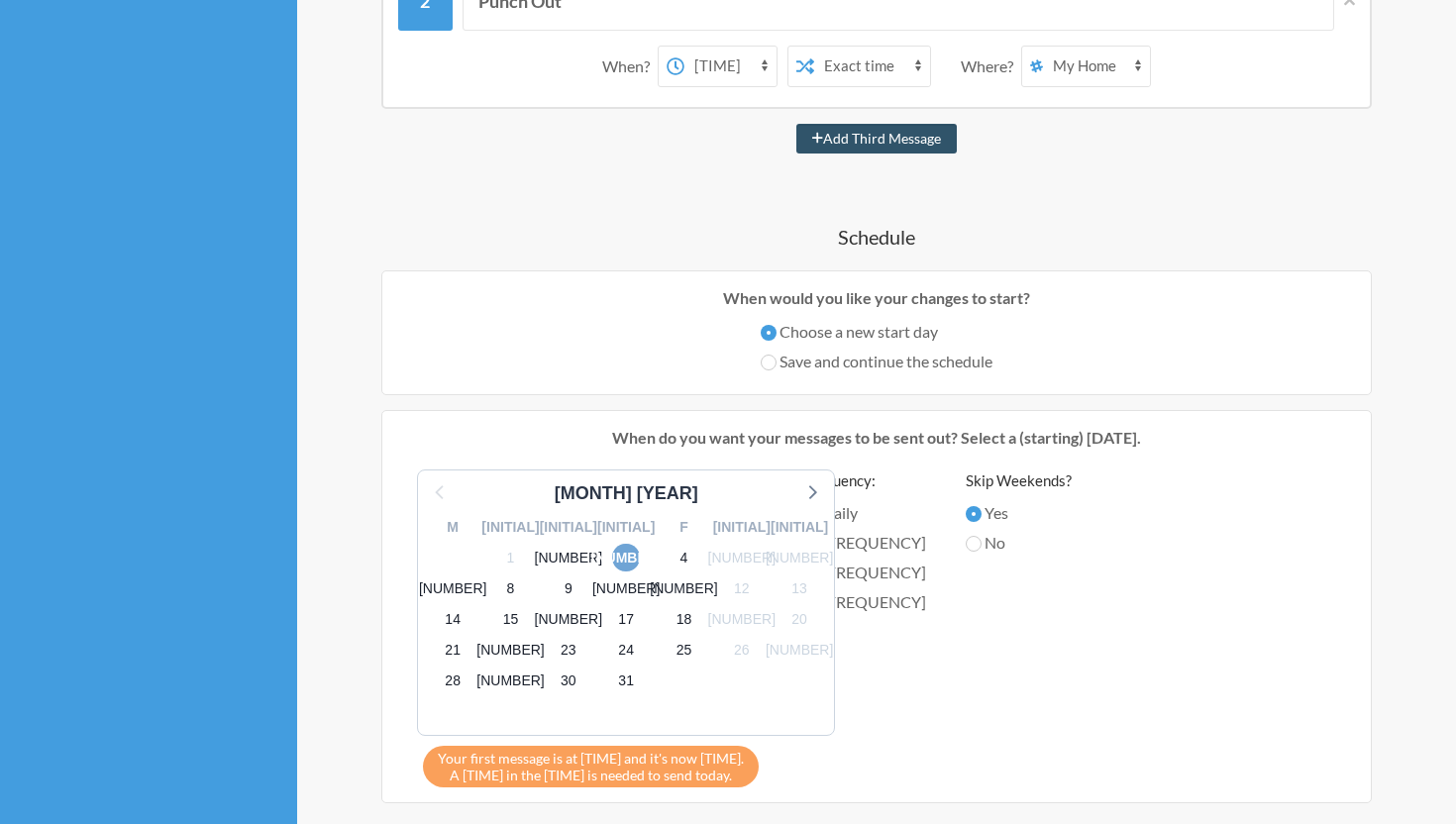 click on "[NUMBER]" at bounding box center [626, 558] 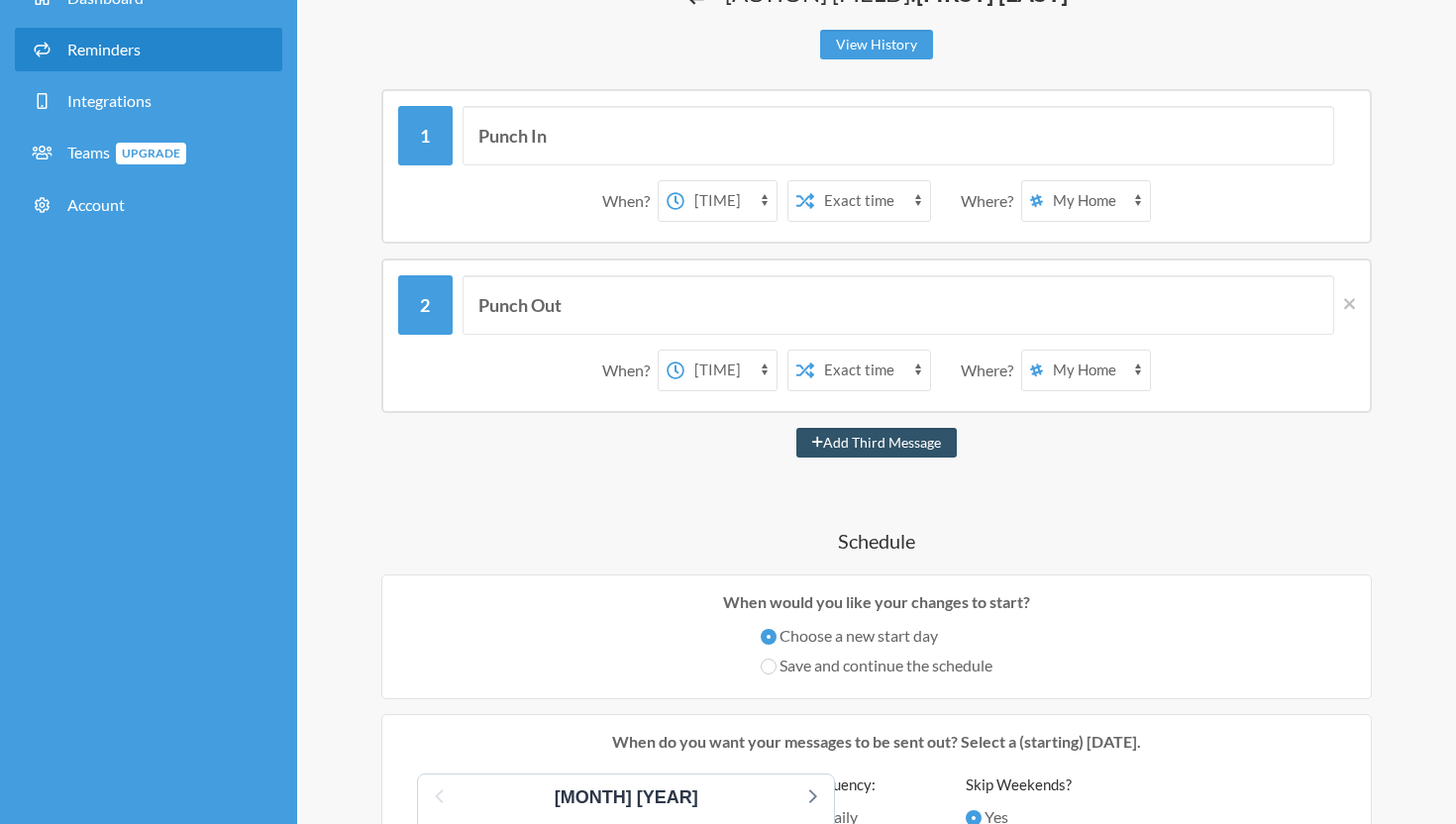 scroll, scrollTop: 134, scrollLeft: 0, axis: vertical 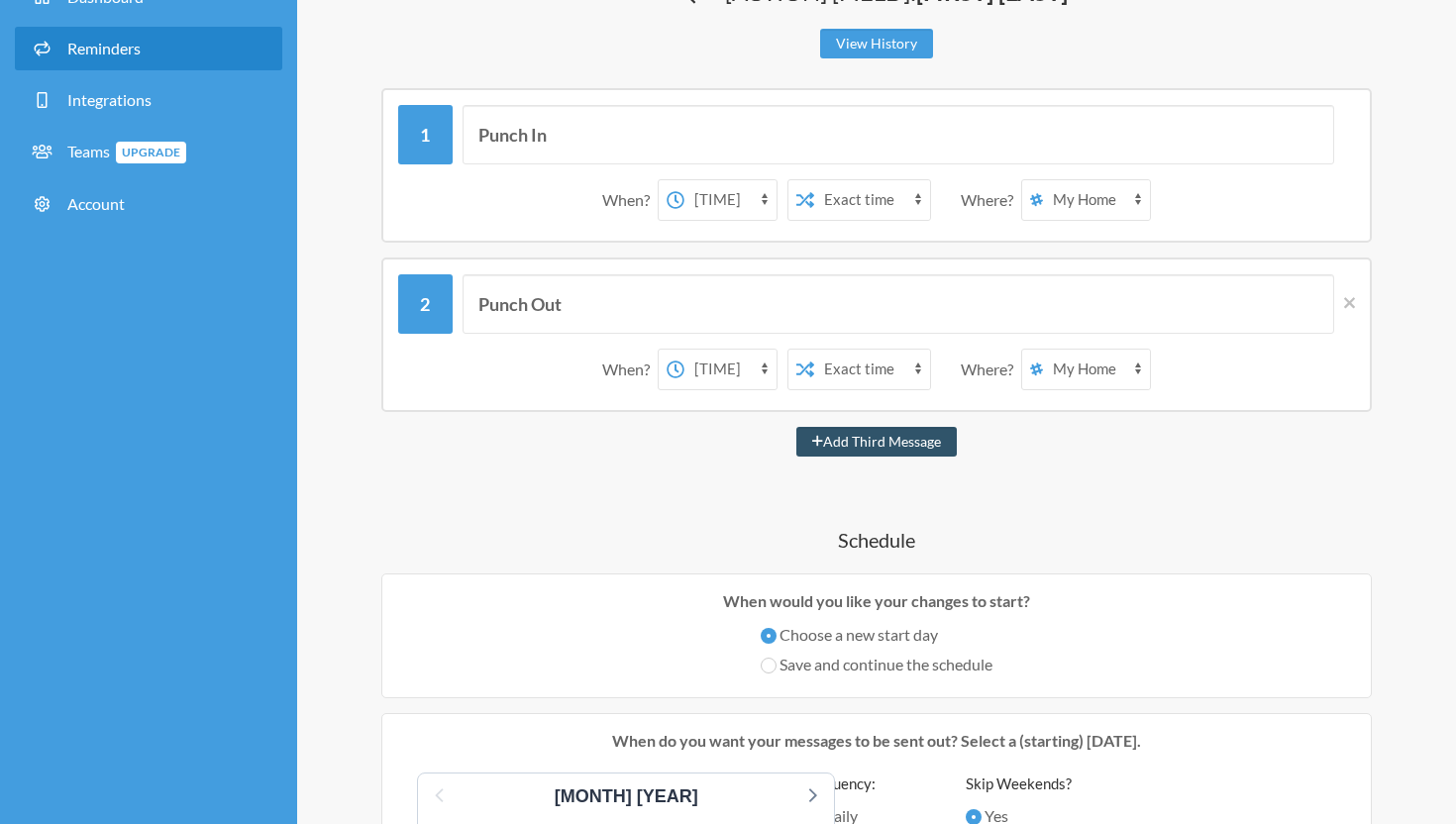 click on "[TIME_LIST]" at bounding box center (730, 369) 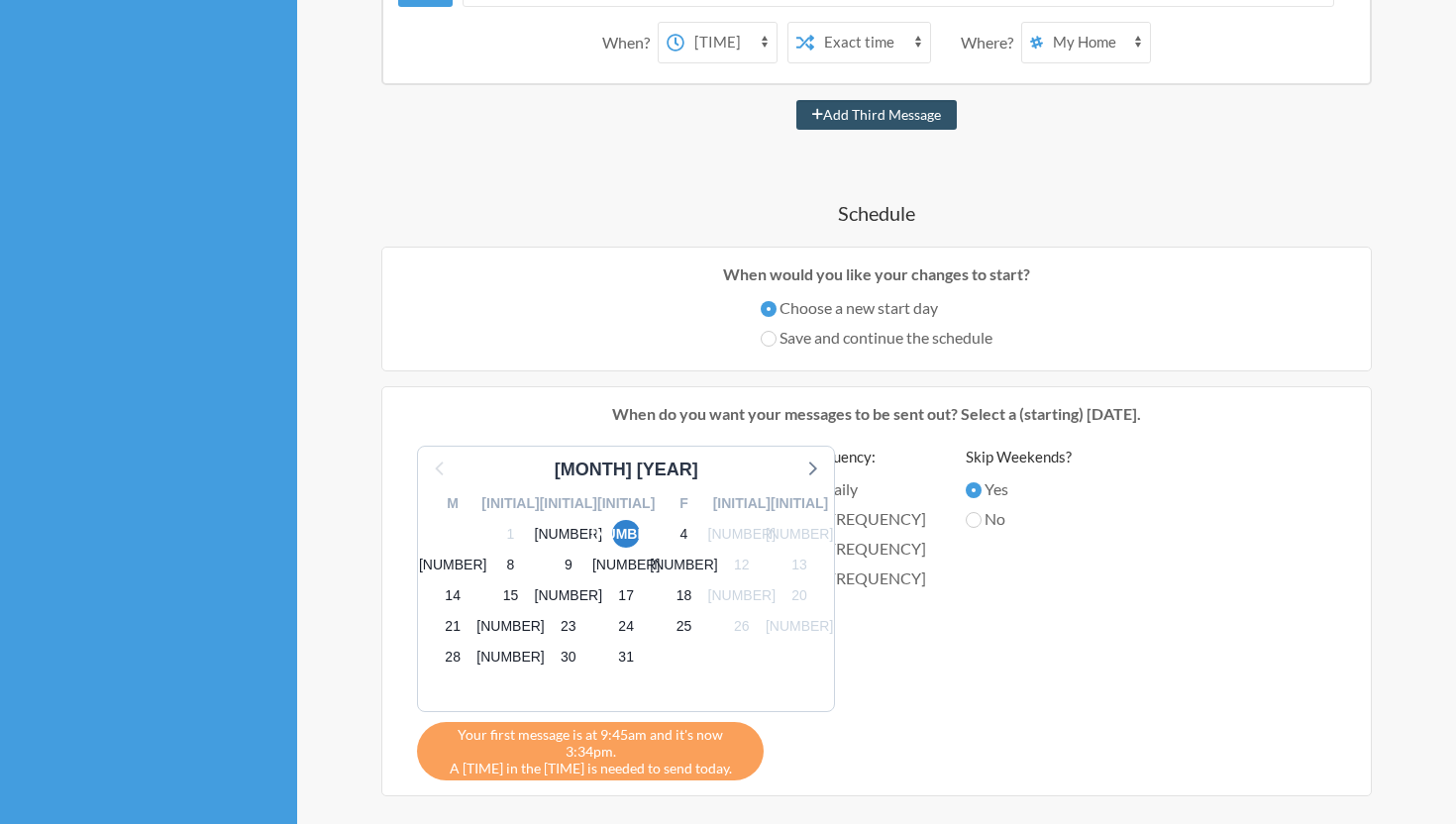 scroll, scrollTop: 458, scrollLeft: 0, axis: vertical 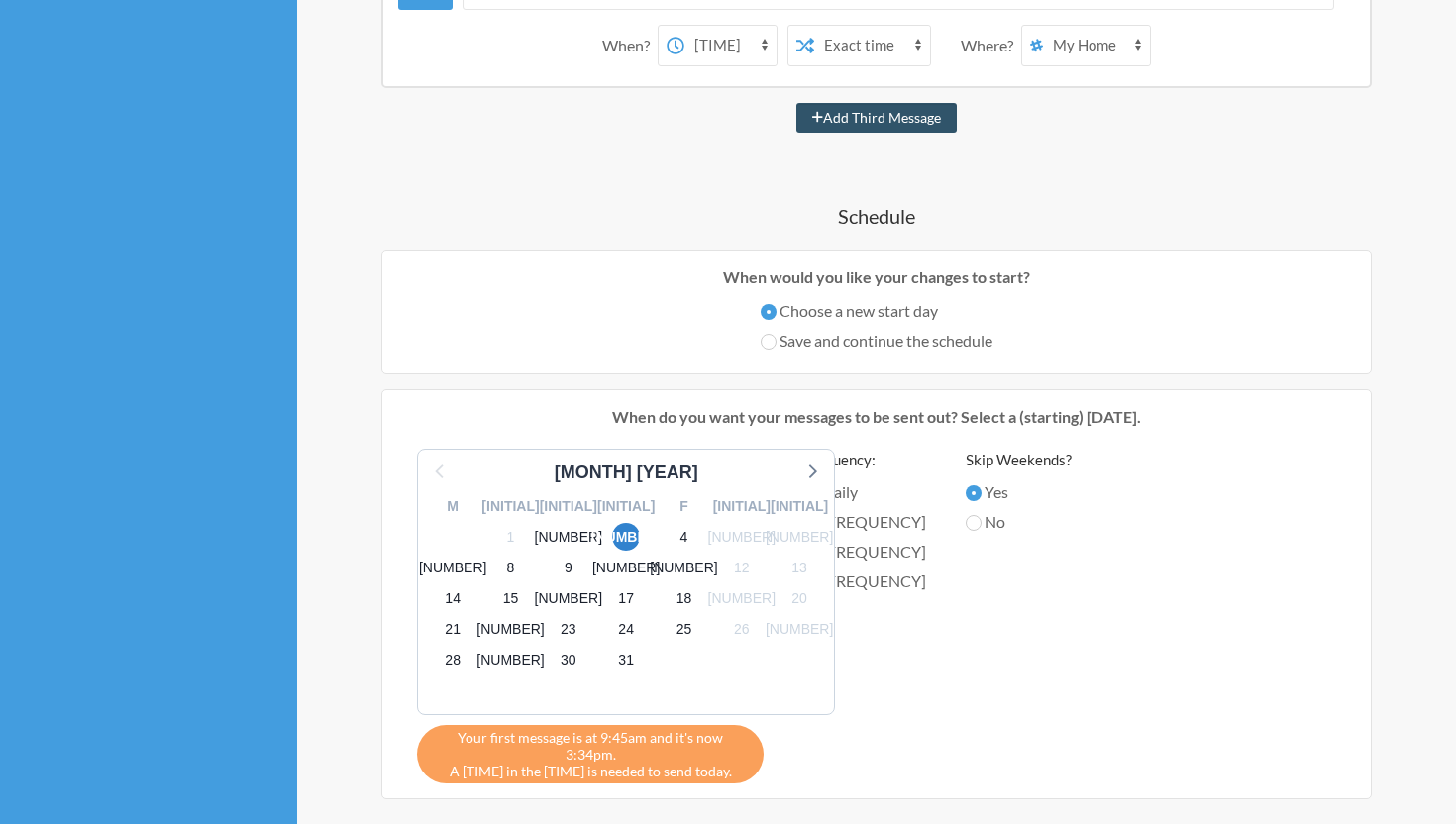 click on "Daily" at bounding box center (865, 492) 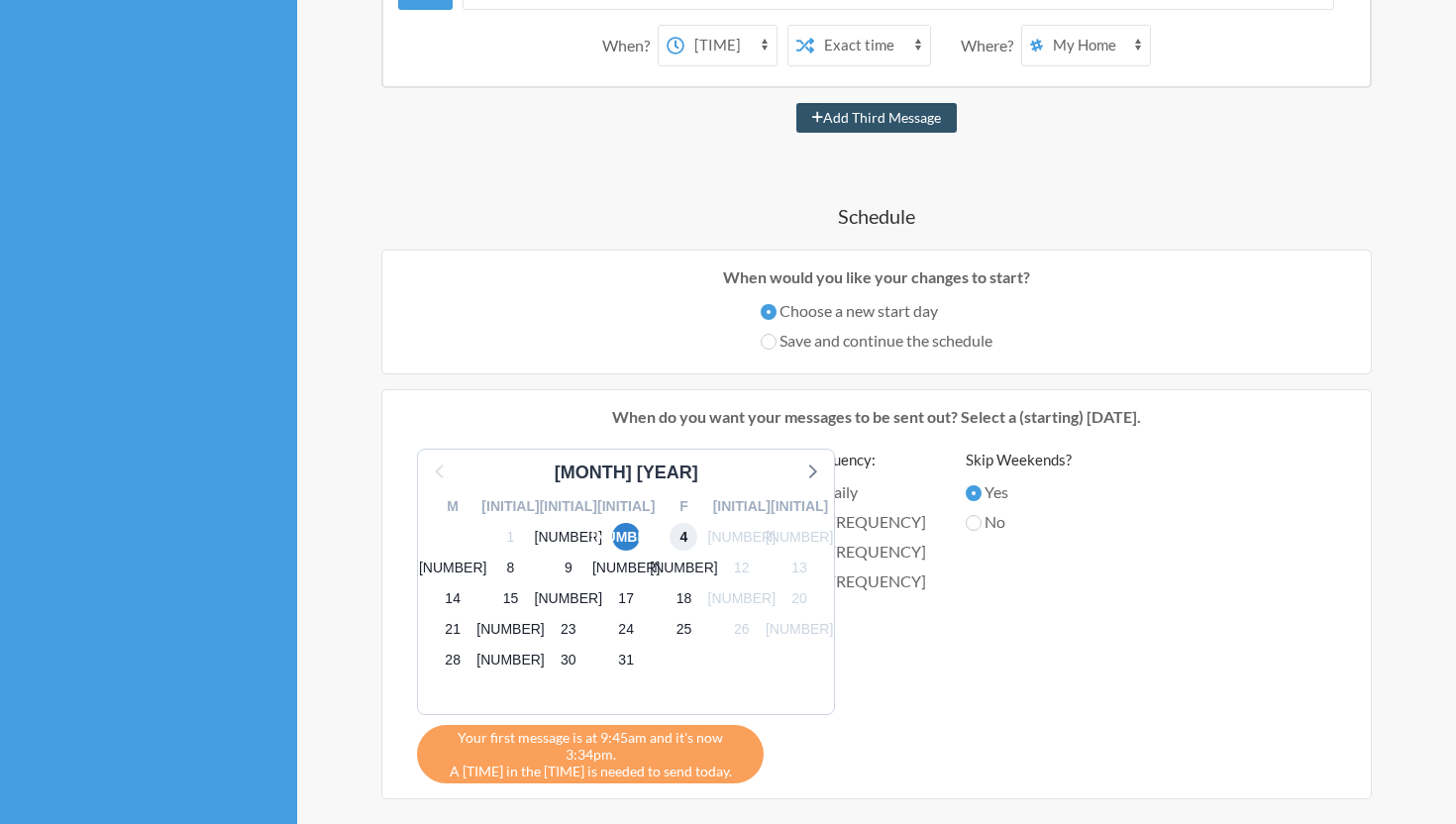 click on "4" at bounding box center (683, 537) 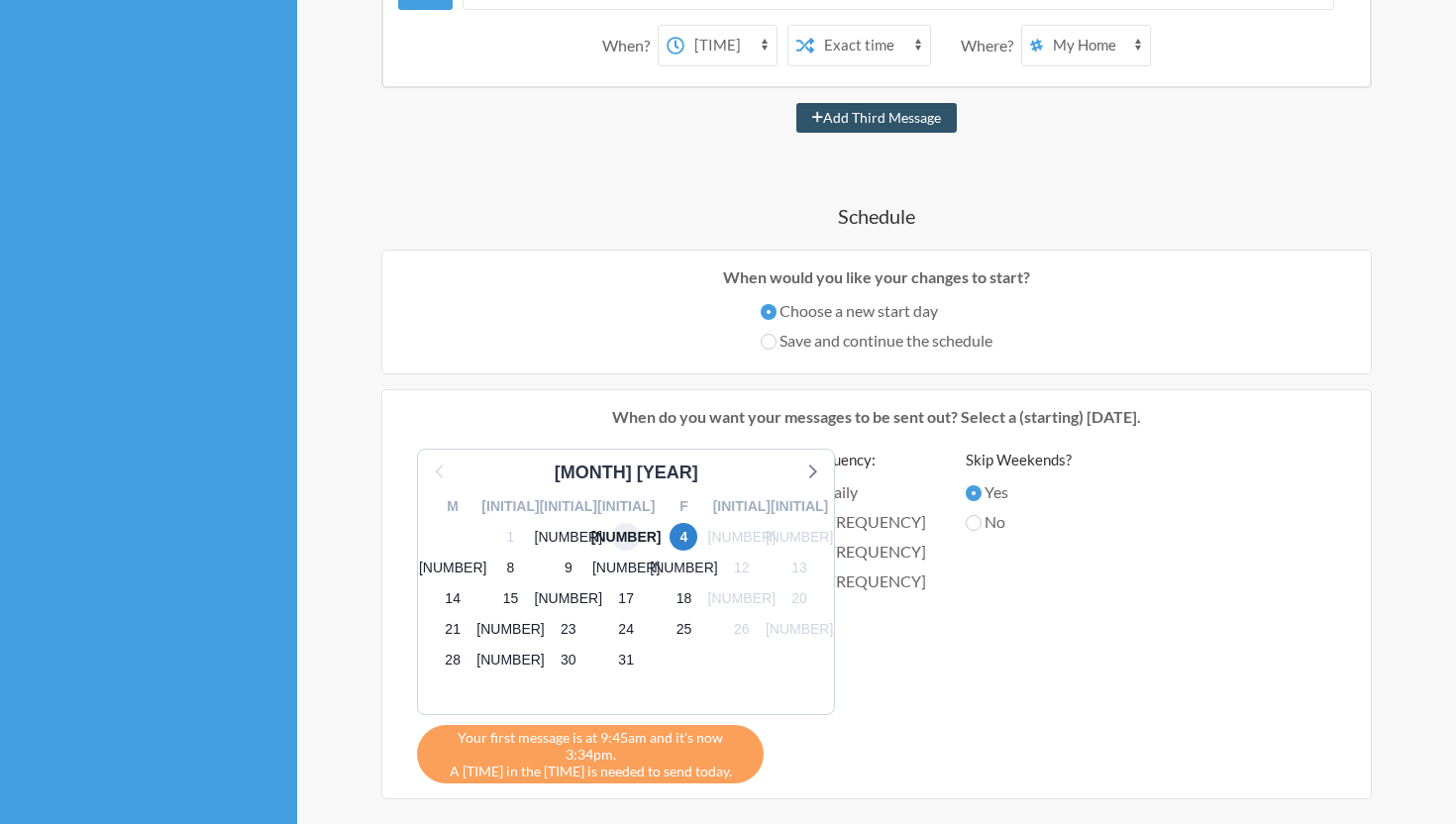 click on "[NUMBER]" at bounding box center (626, 537) 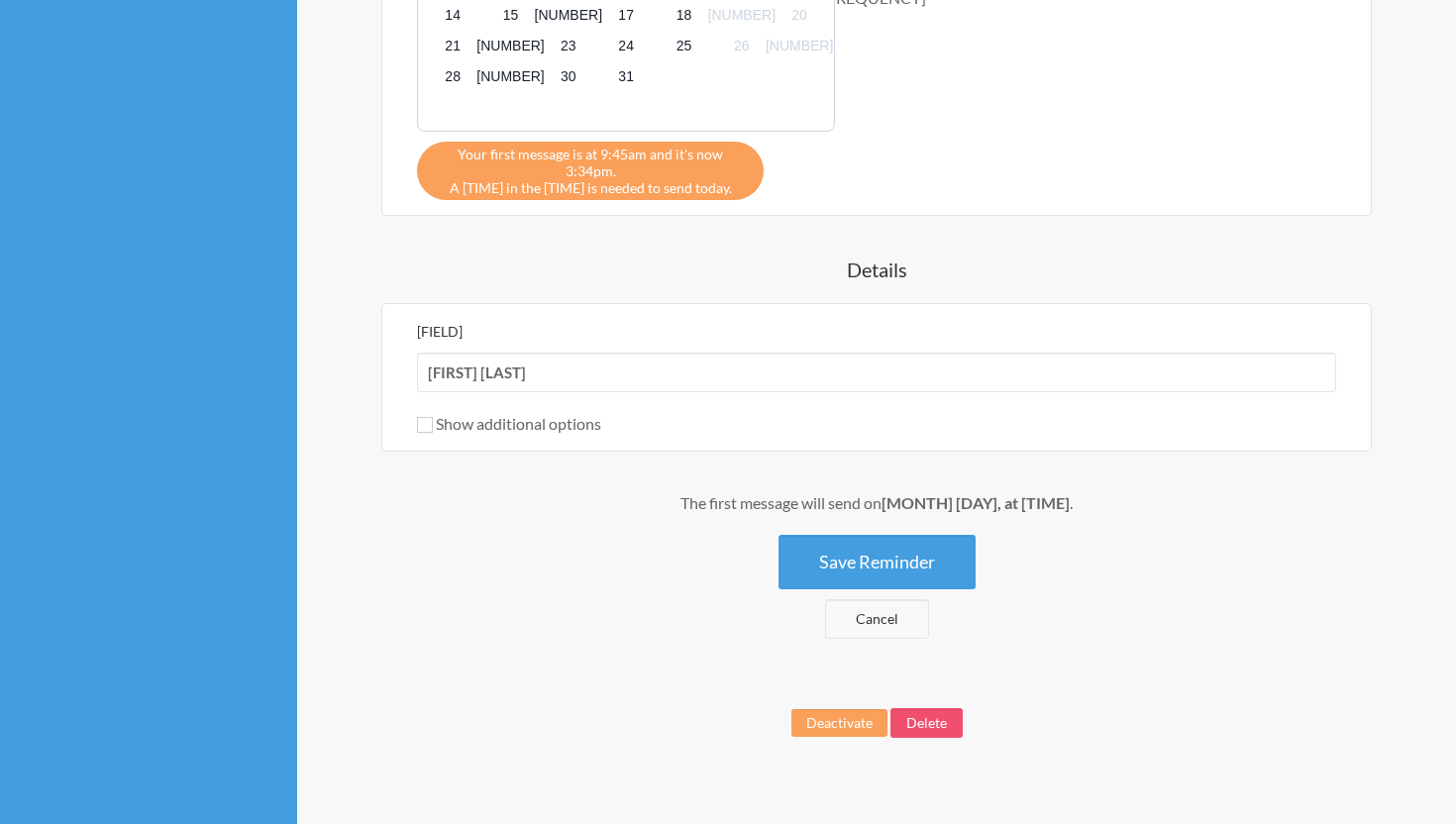 scroll, scrollTop: 1046, scrollLeft: 0, axis: vertical 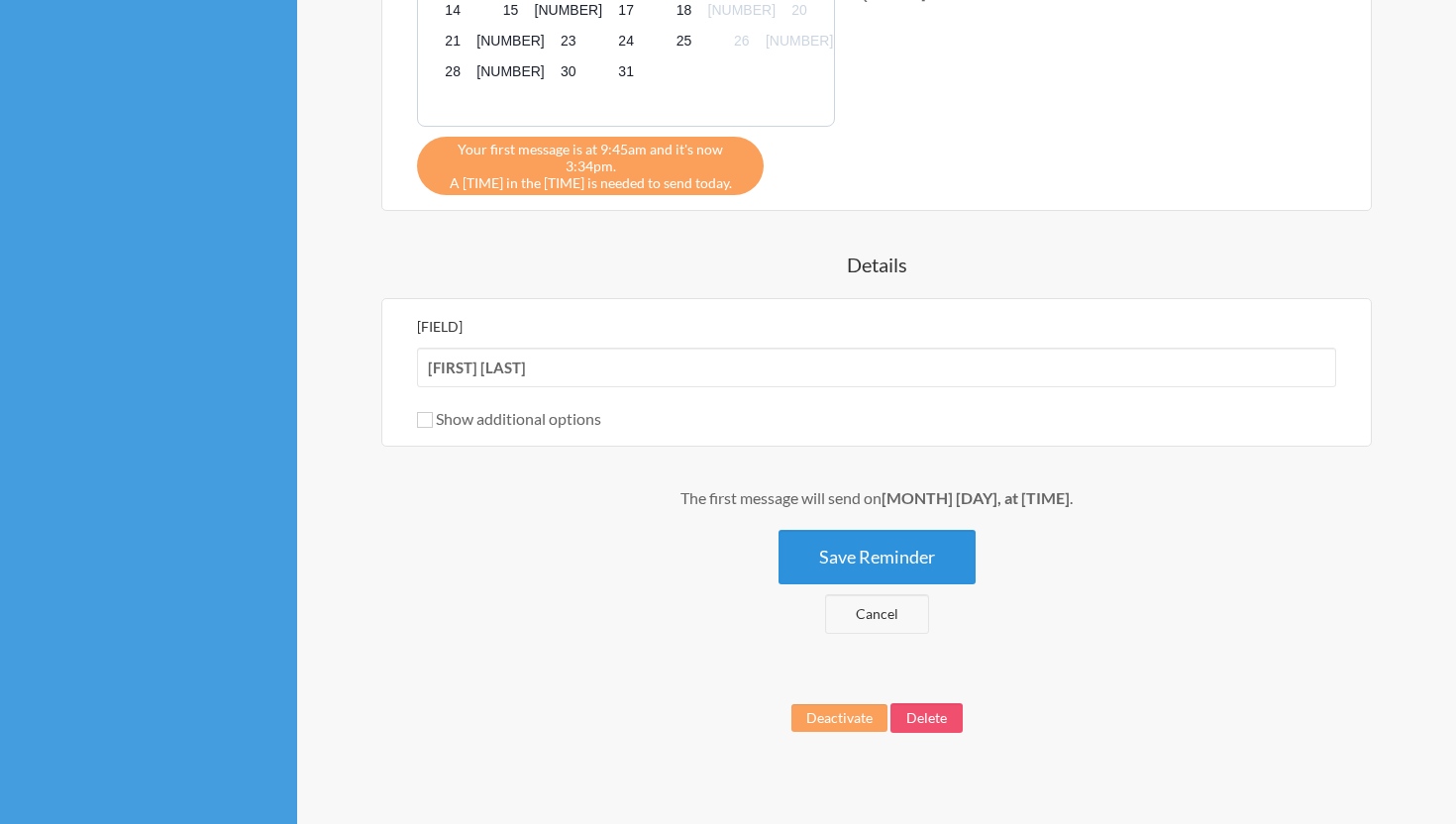 click on "Save Reminder" at bounding box center [877, 557] 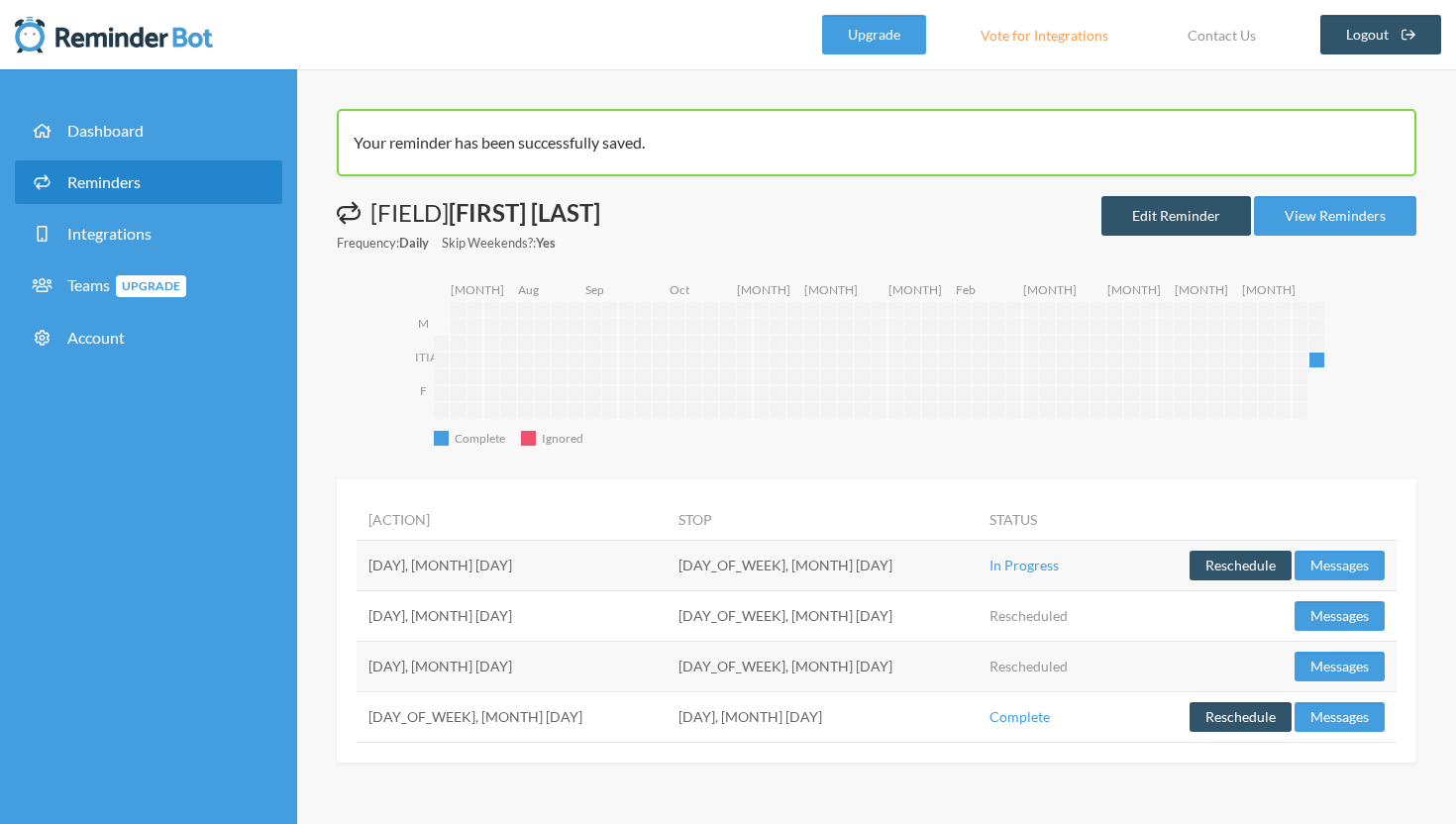 click on "Reminders" at bounding box center (104, 181) 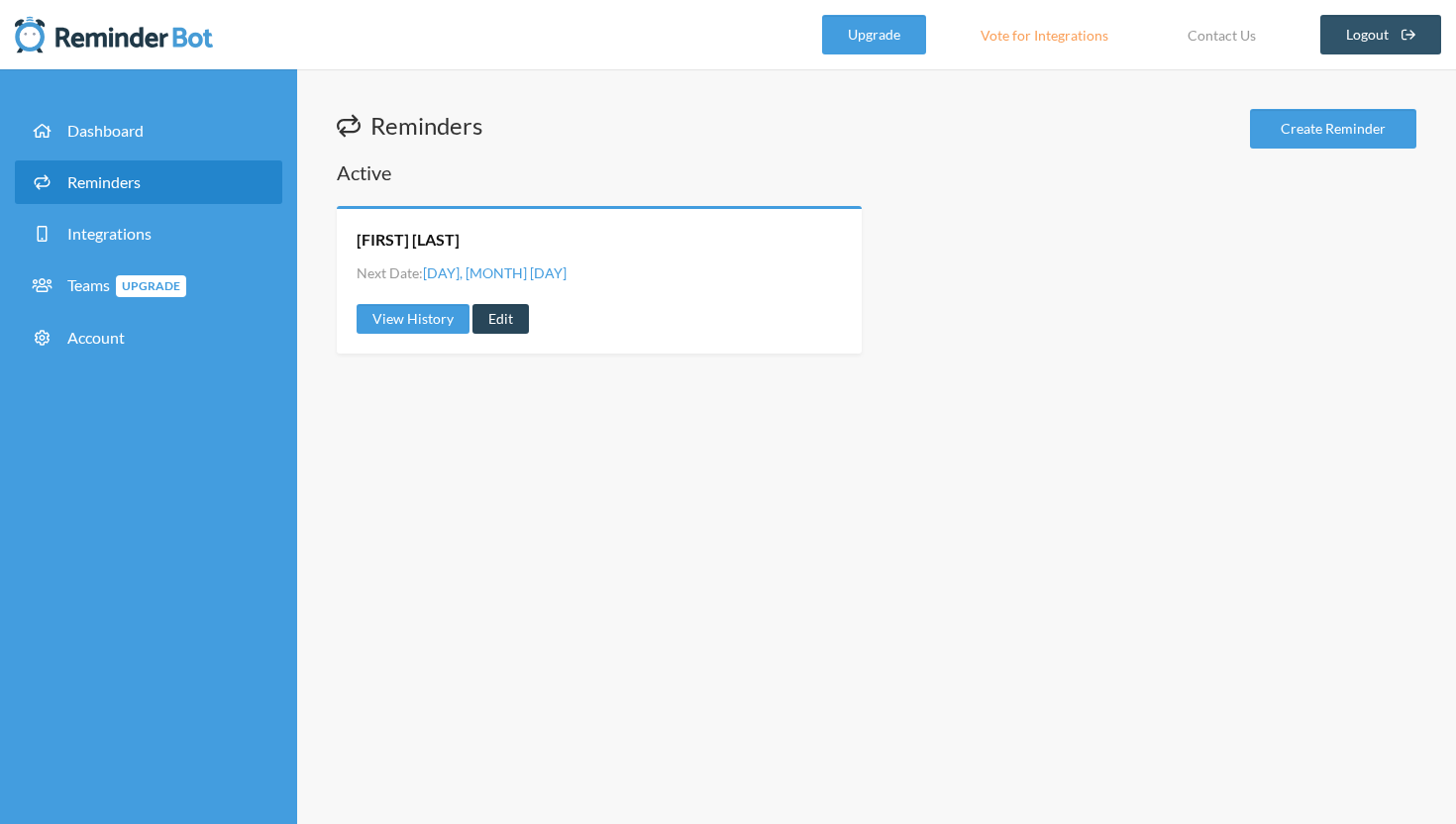 click on "Edit" at bounding box center (500, 319) 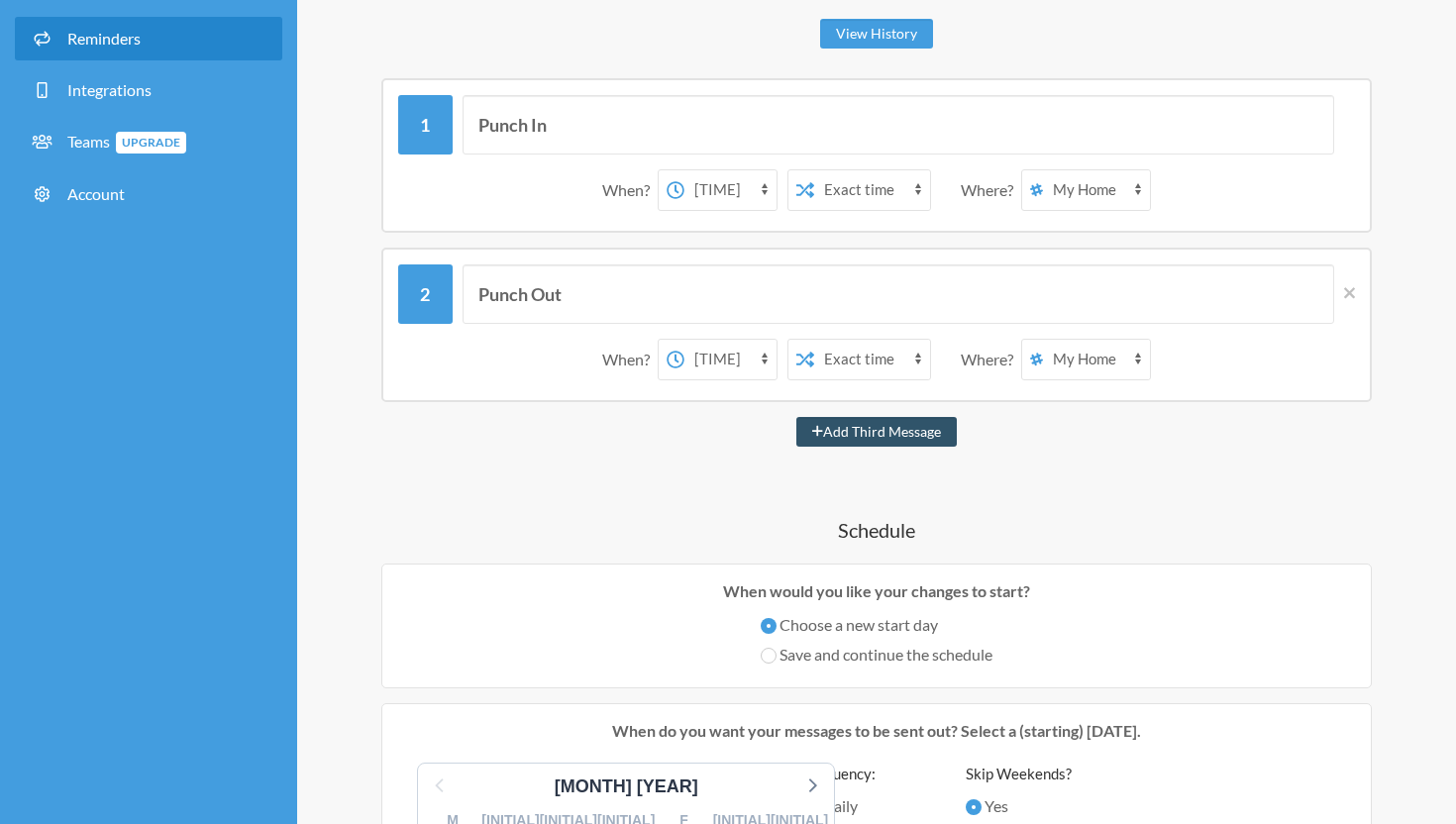 scroll, scrollTop: 141, scrollLeft: 0, axis: vertical 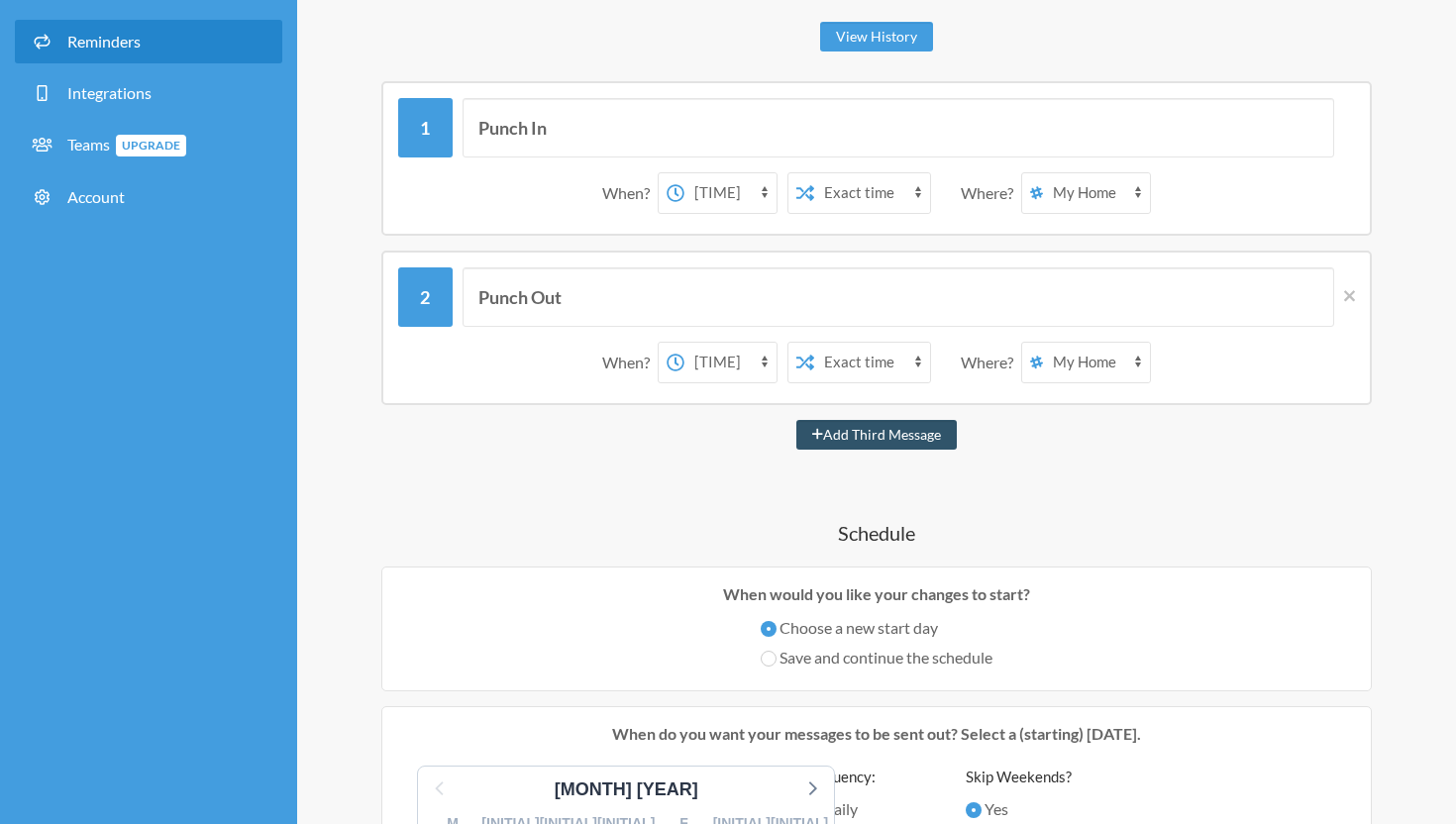 click on "[TIME_LIST]" at bounding box center (730, 362) 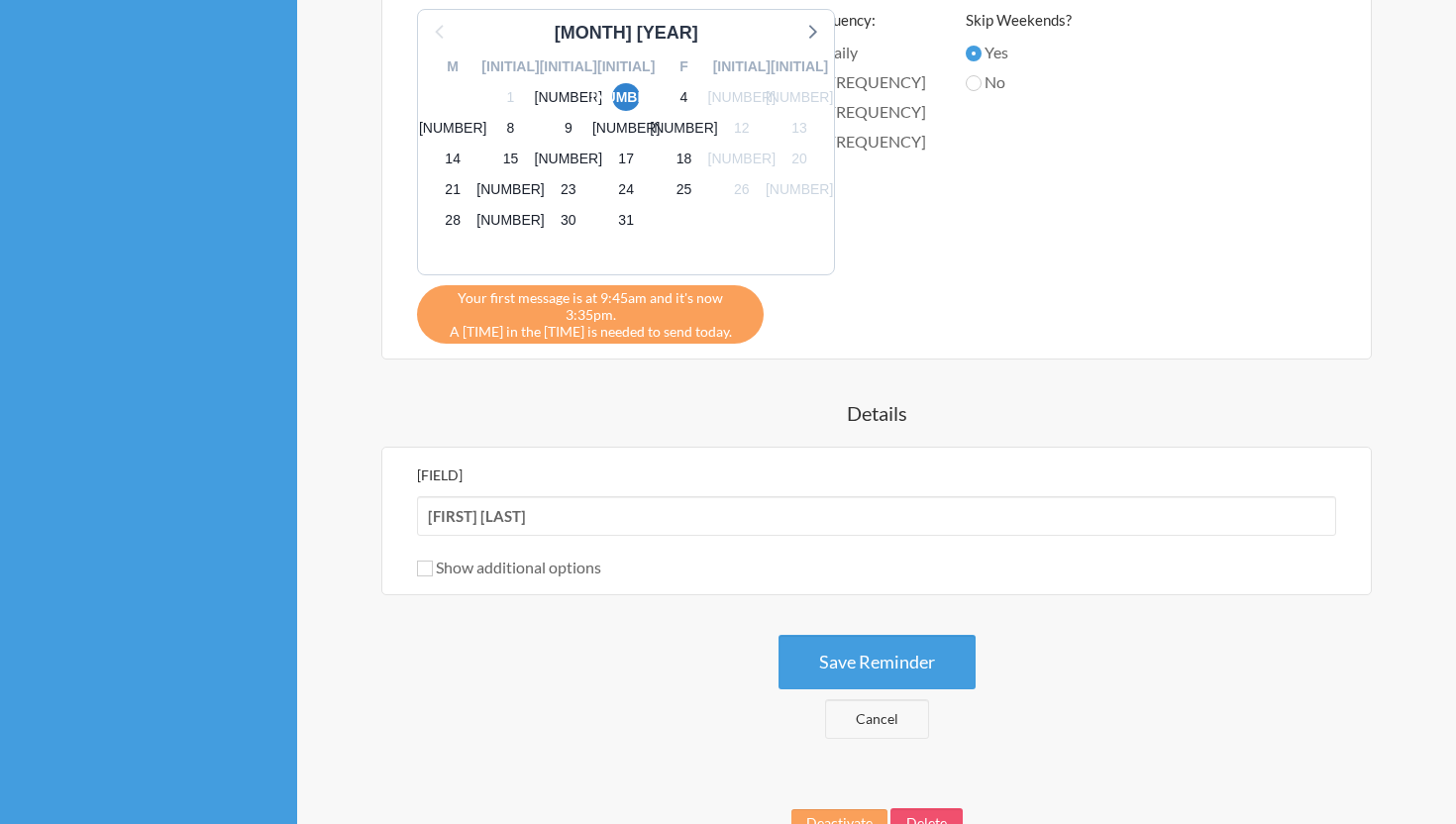 scroll, scrollTop: 1002, scrollLeft: 0, axis: vertical 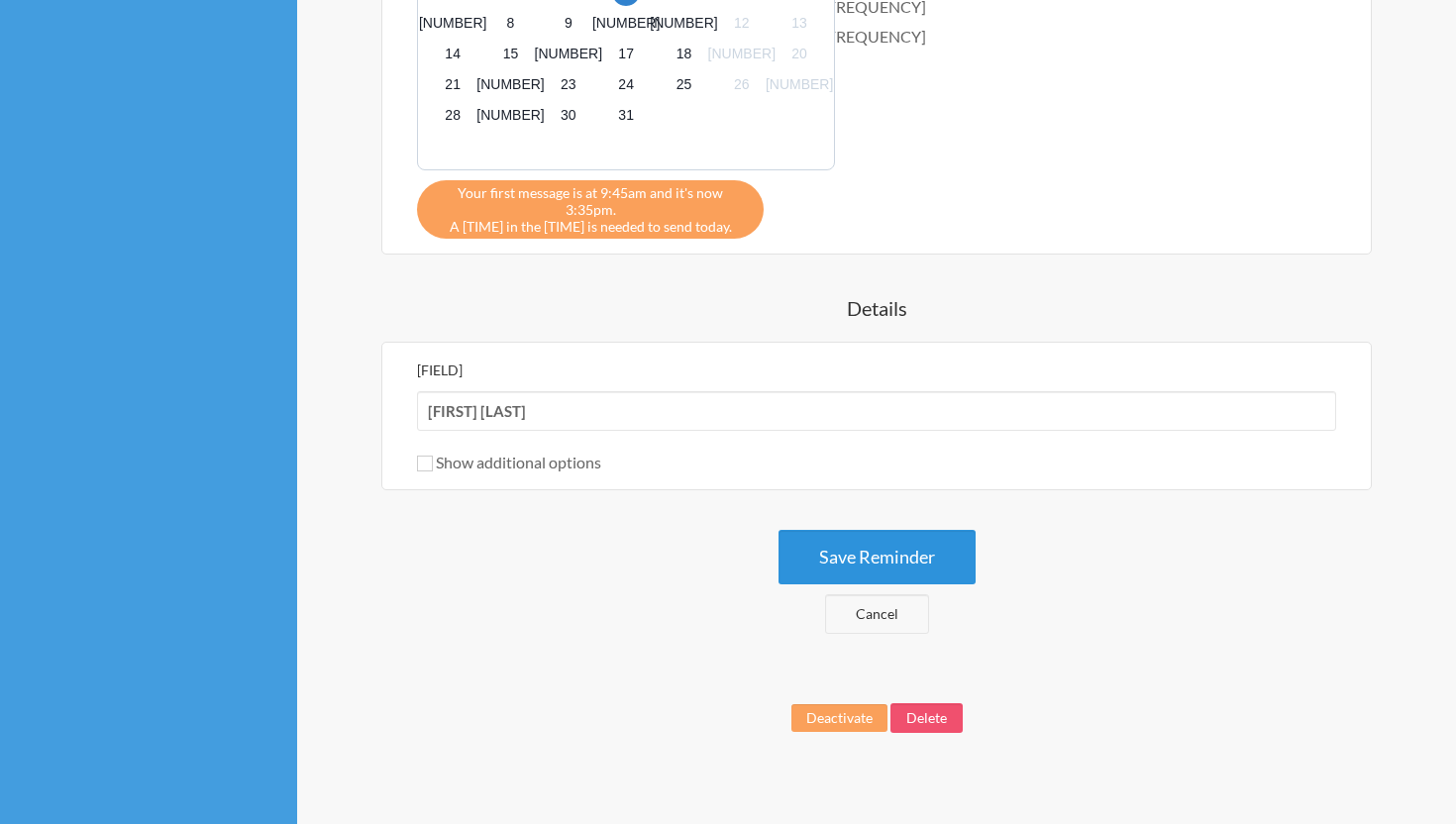 click on "Save Reminder" at bounding box center (877, 557) 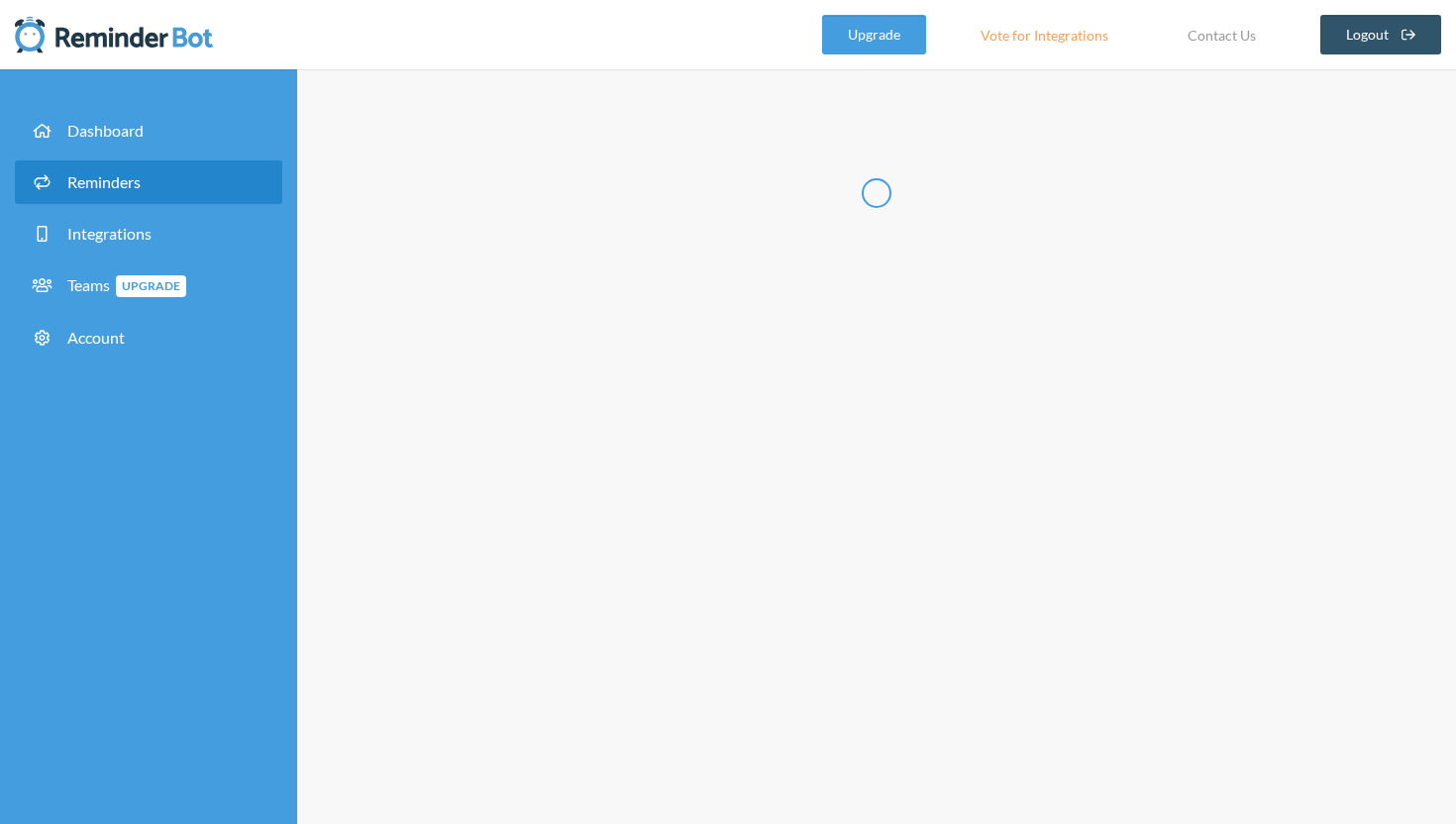 scroll, scrollTop: 0, scrollLeft: 0, axis: both 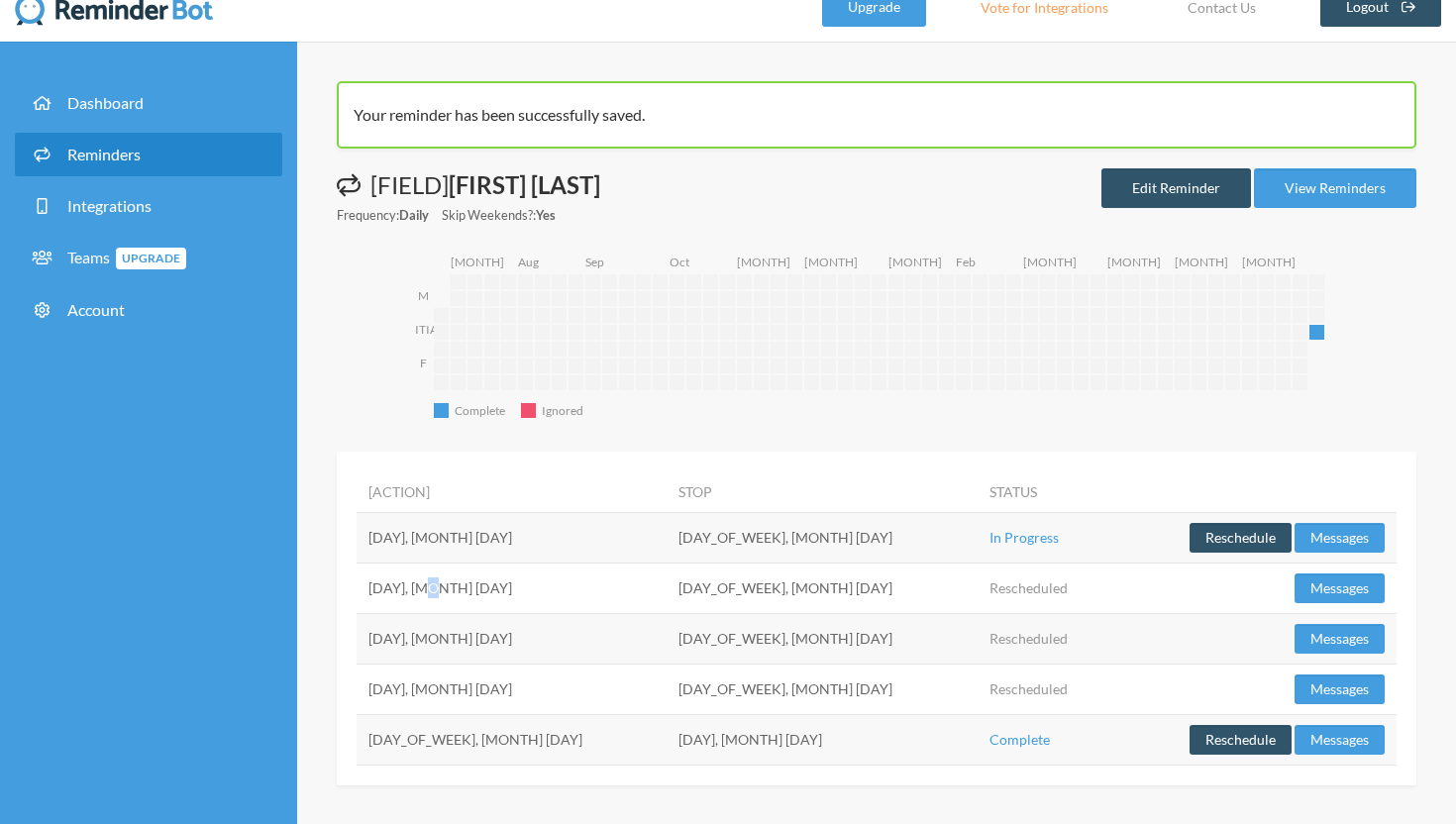 click on "[DAY], [MONTH] [DAY]" at bounding box center (511, 537) 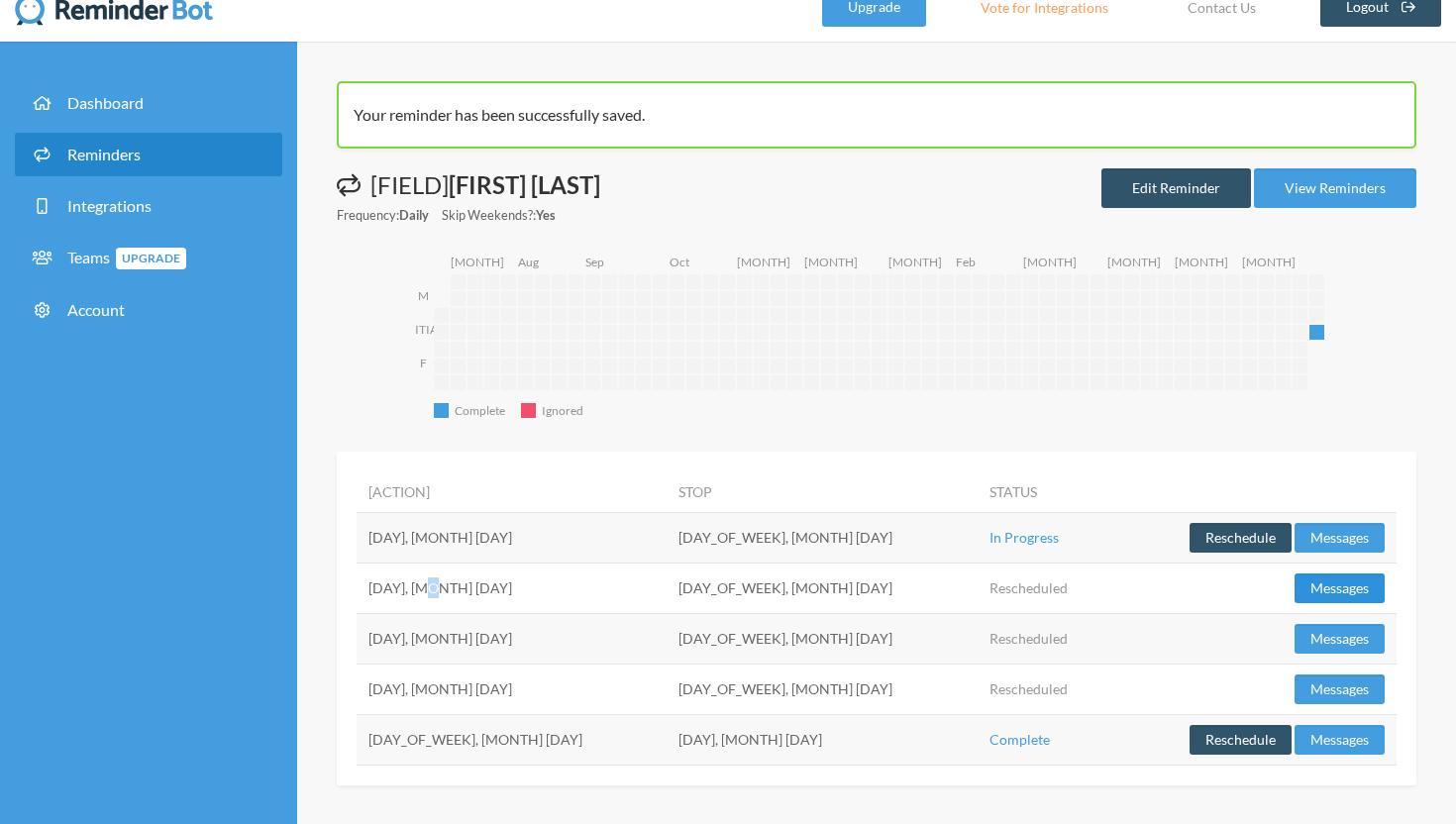 click on "Messages" at bounding box center [1339, 538] 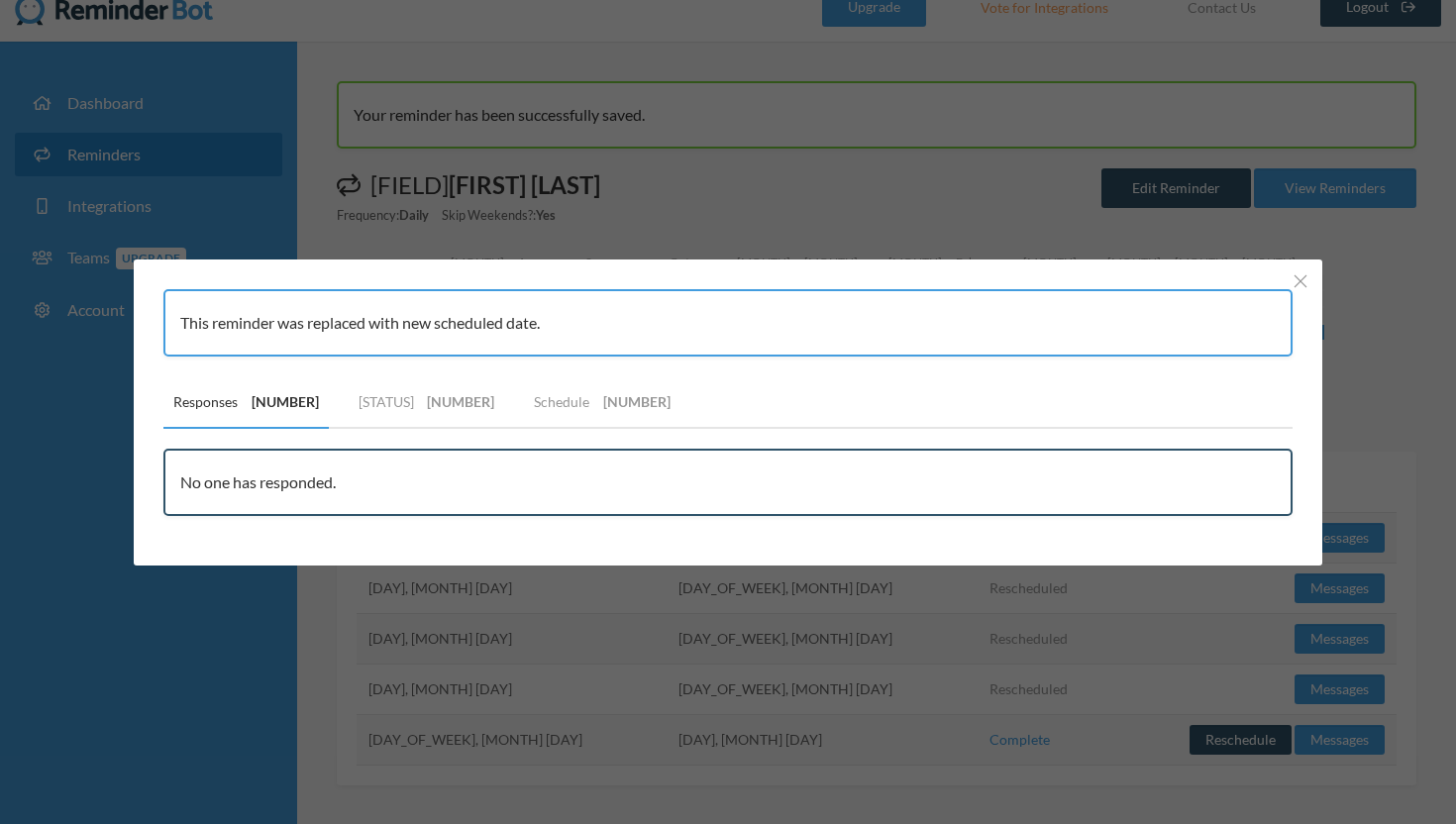 click on "This reminder was replaced with new scheduled date. Responses 0 Messages Sent 0 Schedule User Message Sent At No one has responded. Status User Message Sent At No messages have been sent. Status Message Send From No messages will be sent." at bounding box center (728, 412) 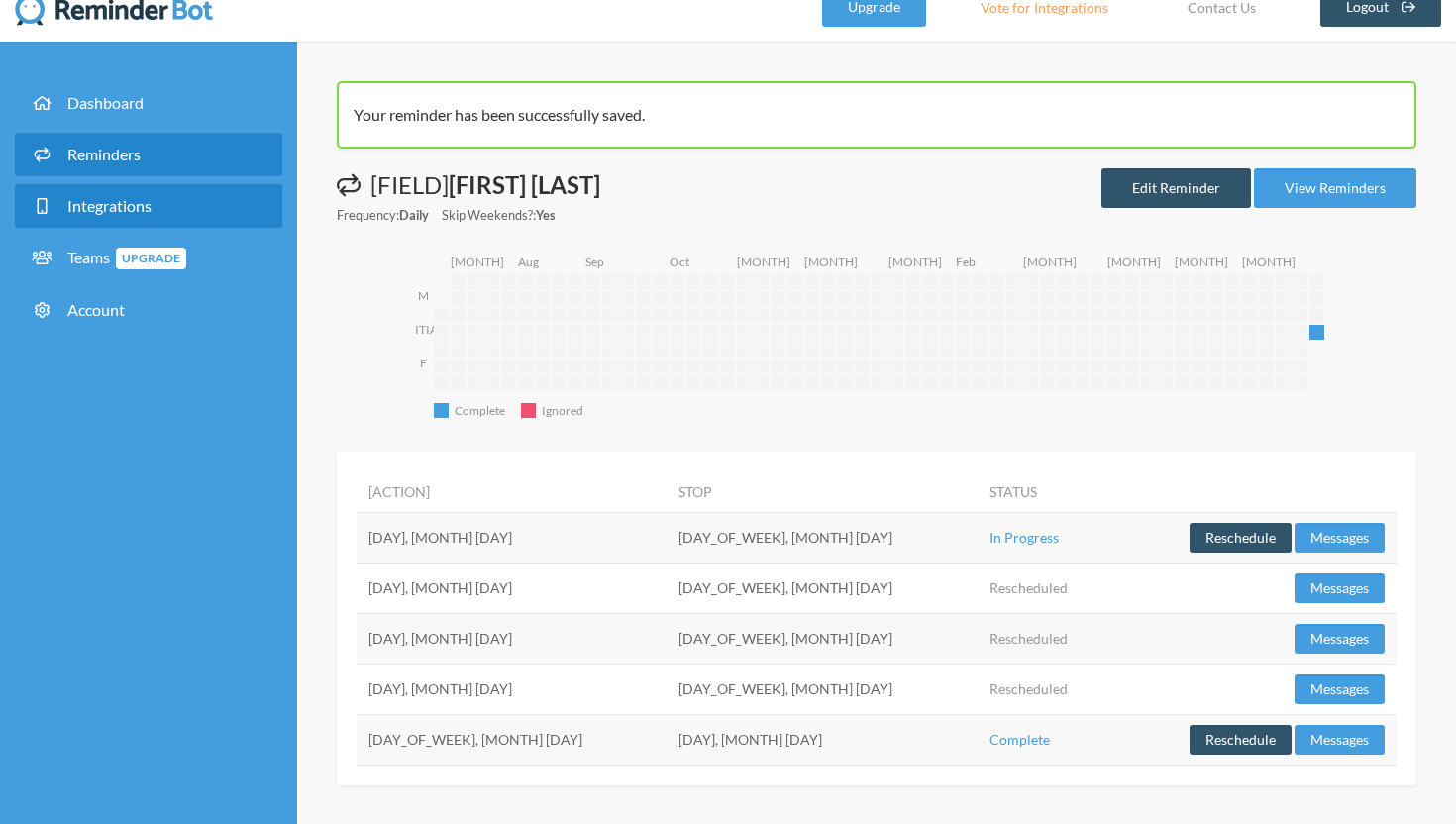 click on "Integrations" at bounding box center [109, 205] 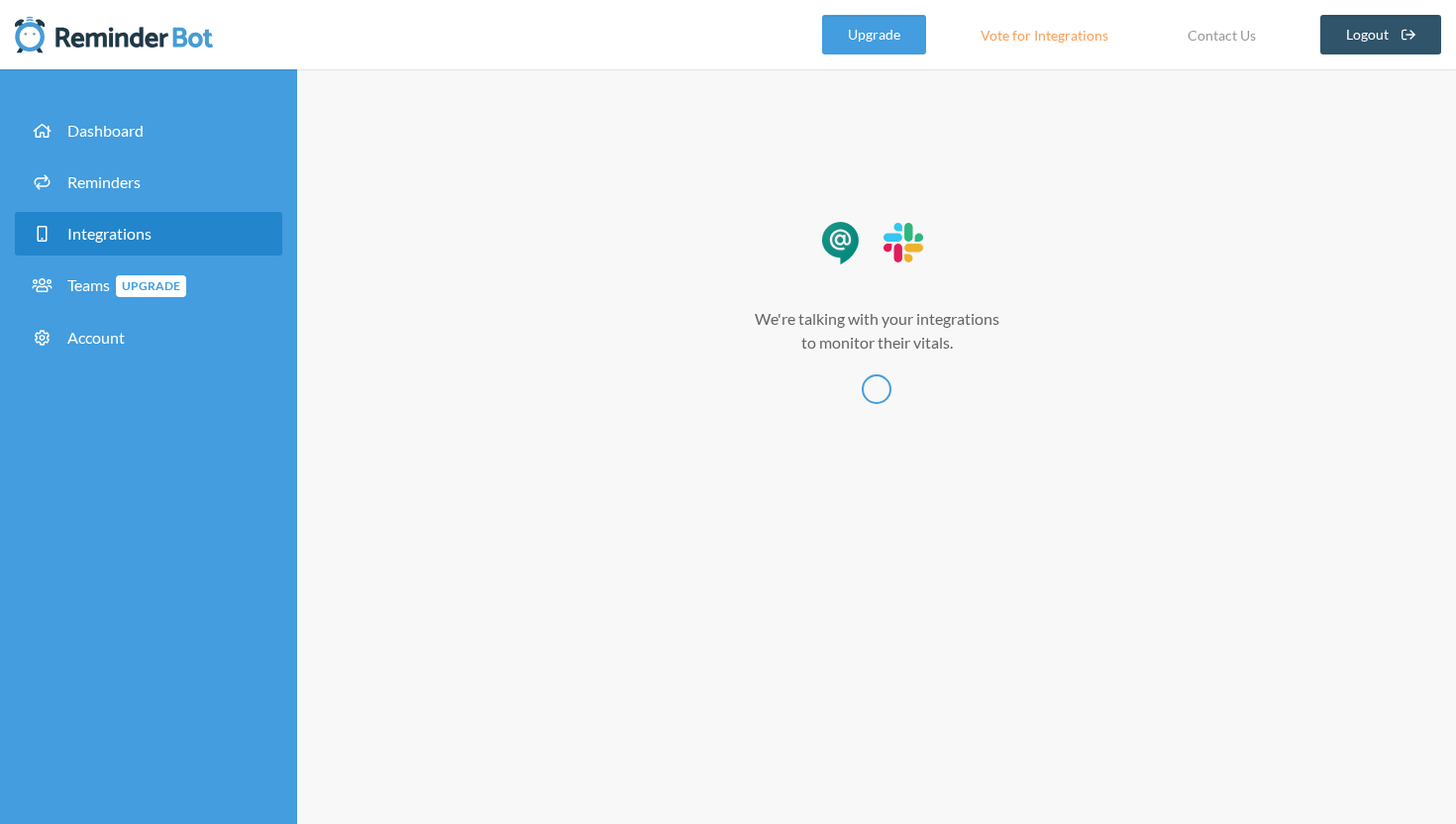 scroll, scrollTop: 0, scrollLeft: 0, axis: both 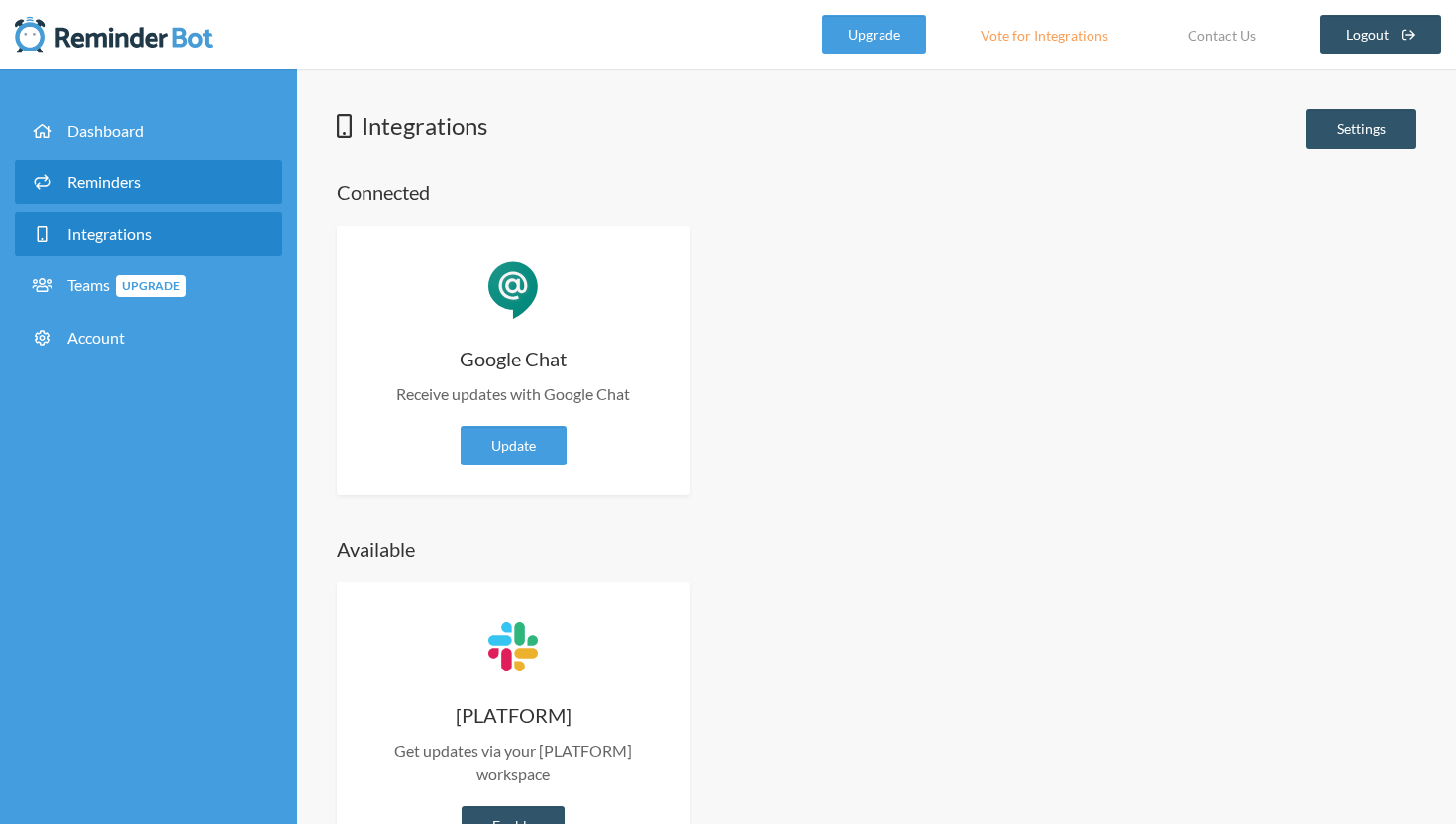 click on "•••••••••" at bounding box center (149, 182) 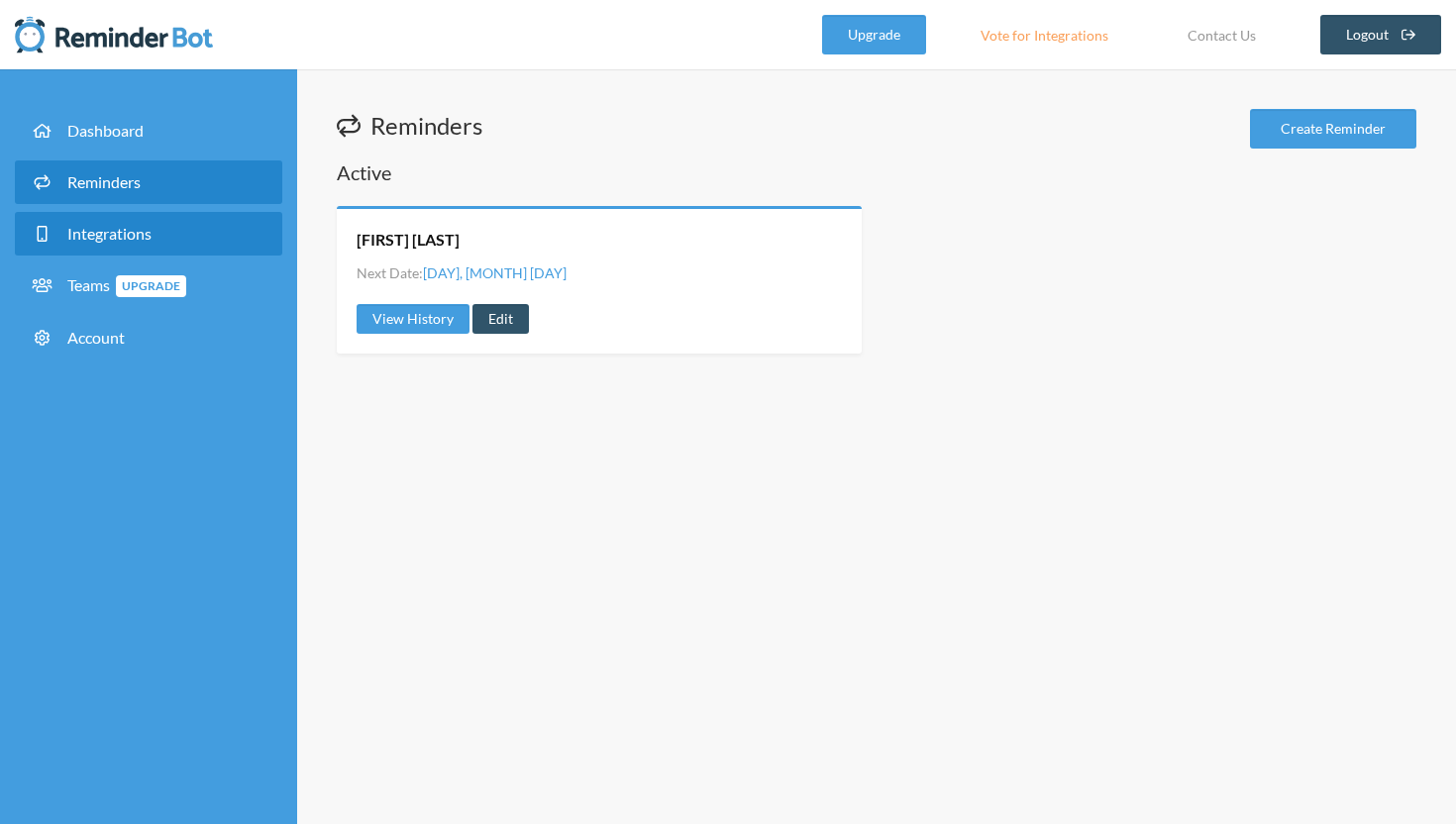 click on "Integrations" at bounding box center [109, 233] 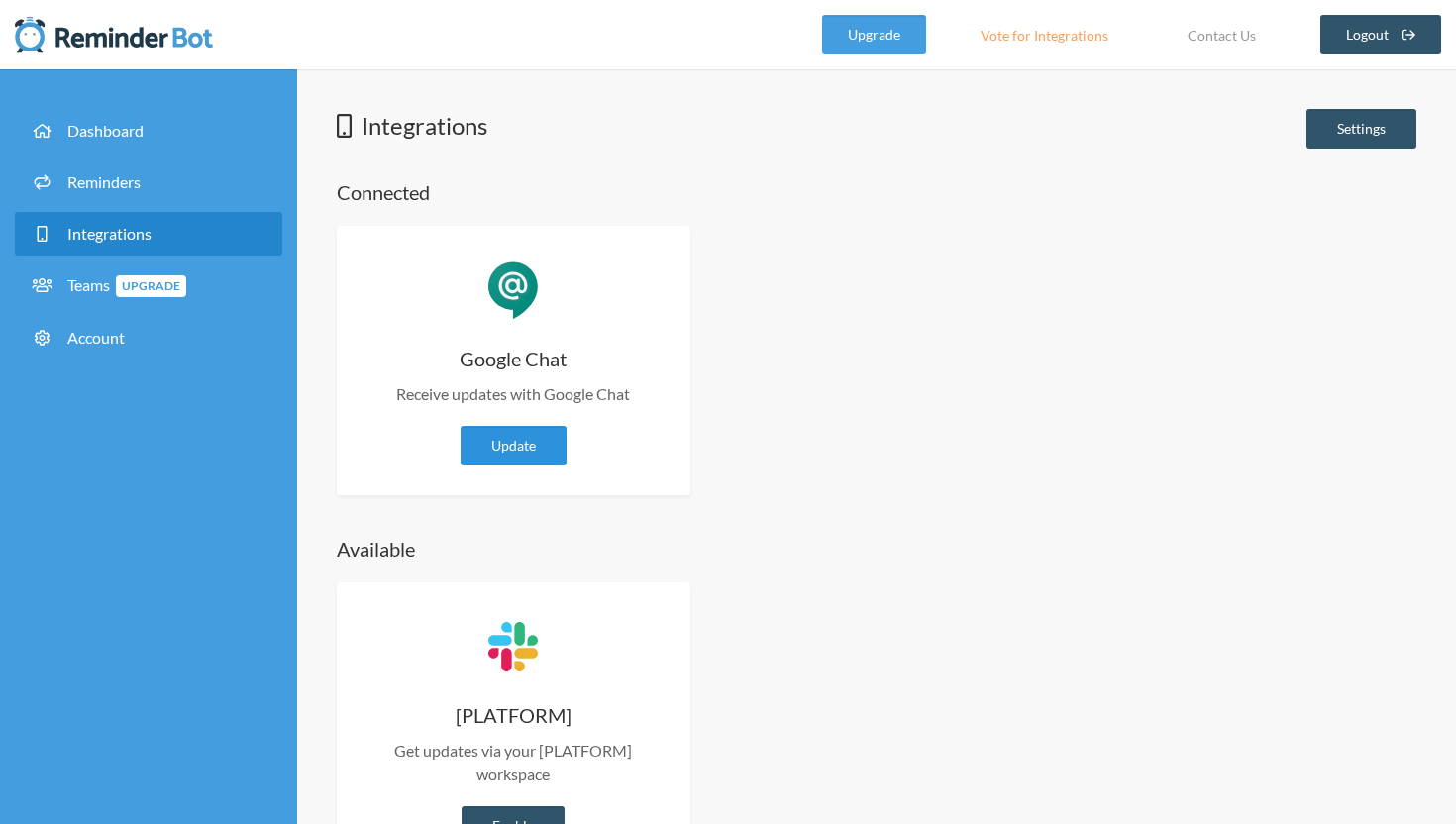 click on "Update" at bounding box center (513, 446) 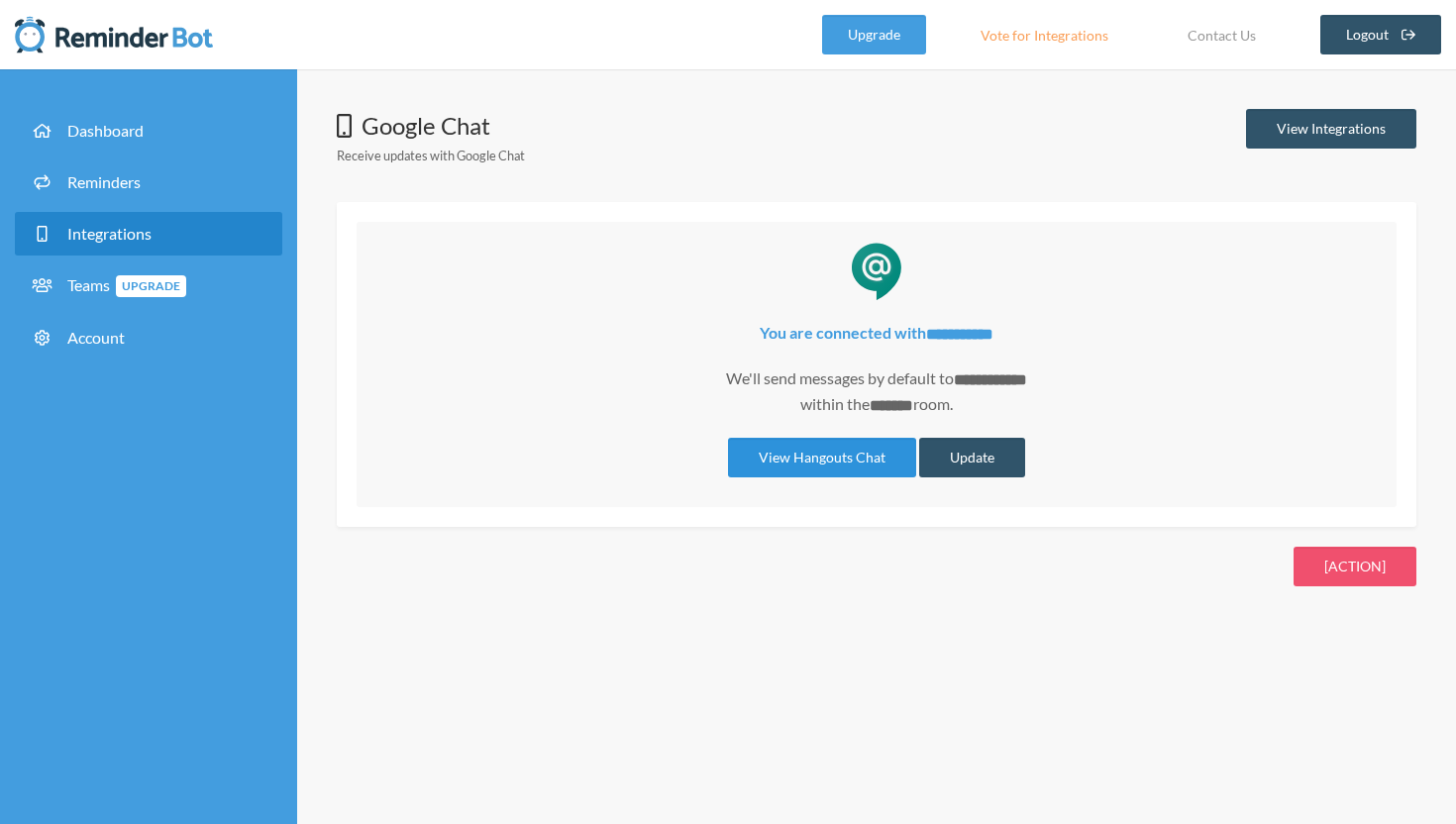 click on "View Hangouts Chat" at bounding box center (822, 458) 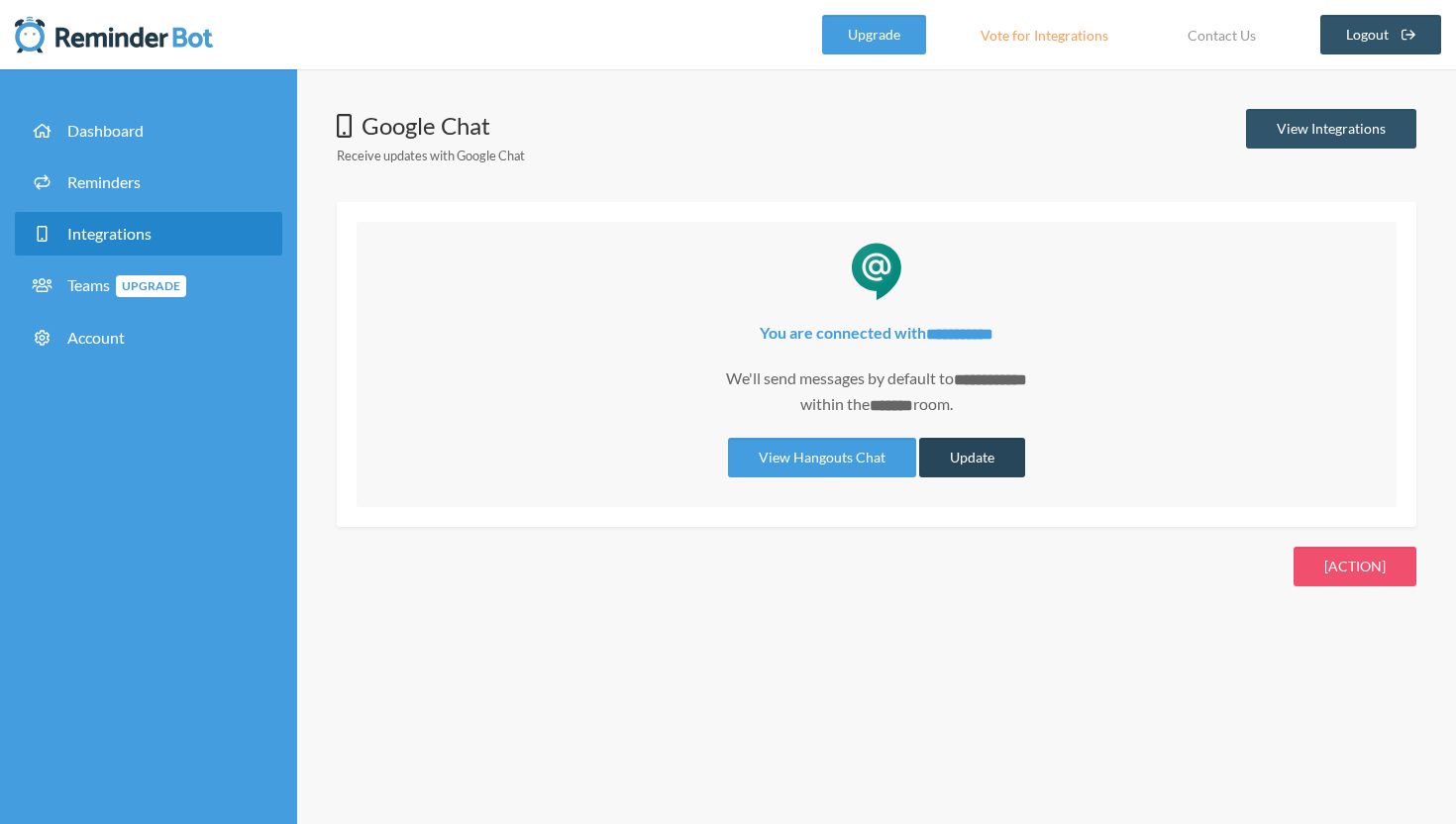 click on "Update" at bounding box center (972, 458) 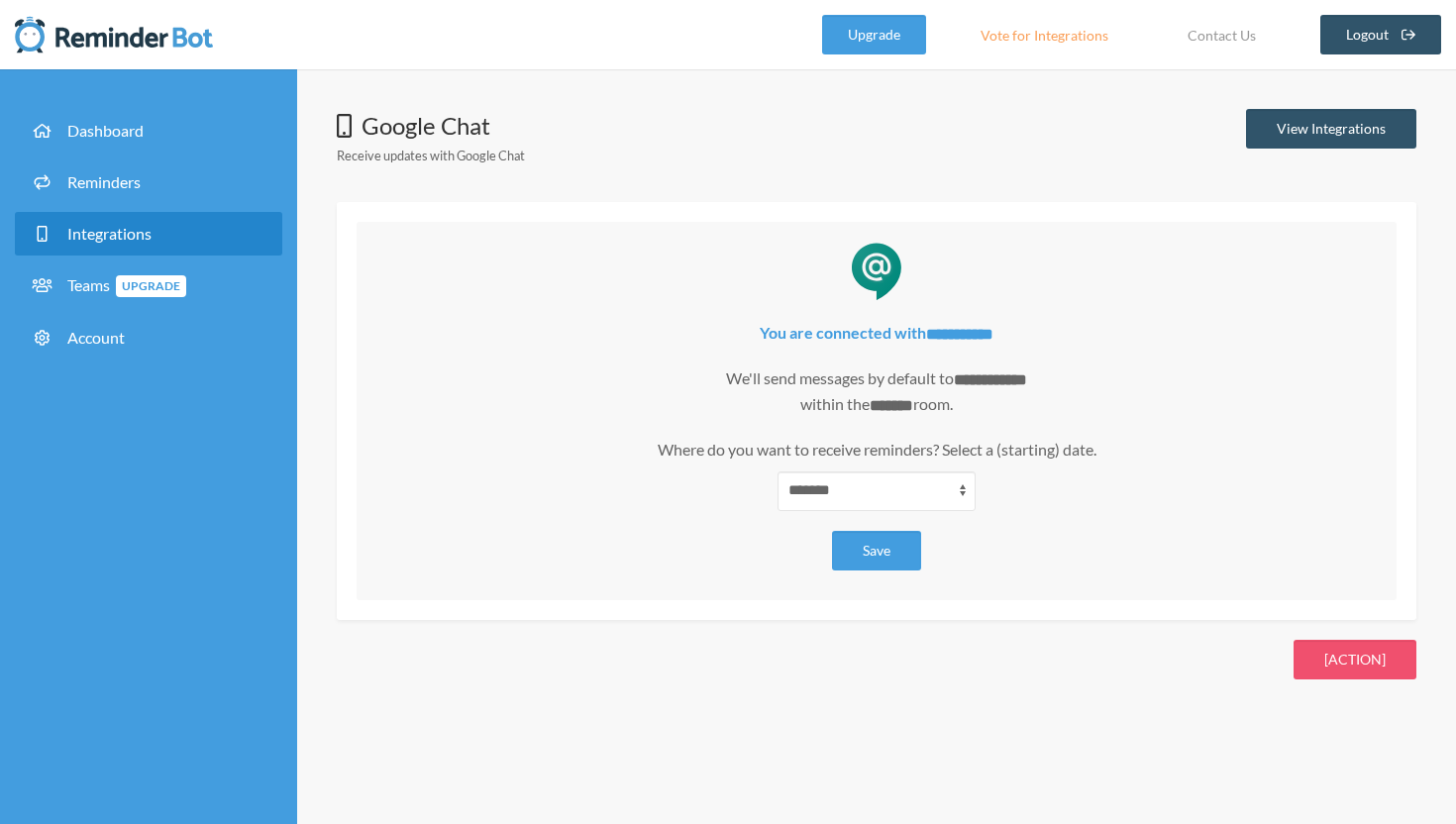 click on "Where do you want to receive reminders?     *******" at bounding box center (877, 474) 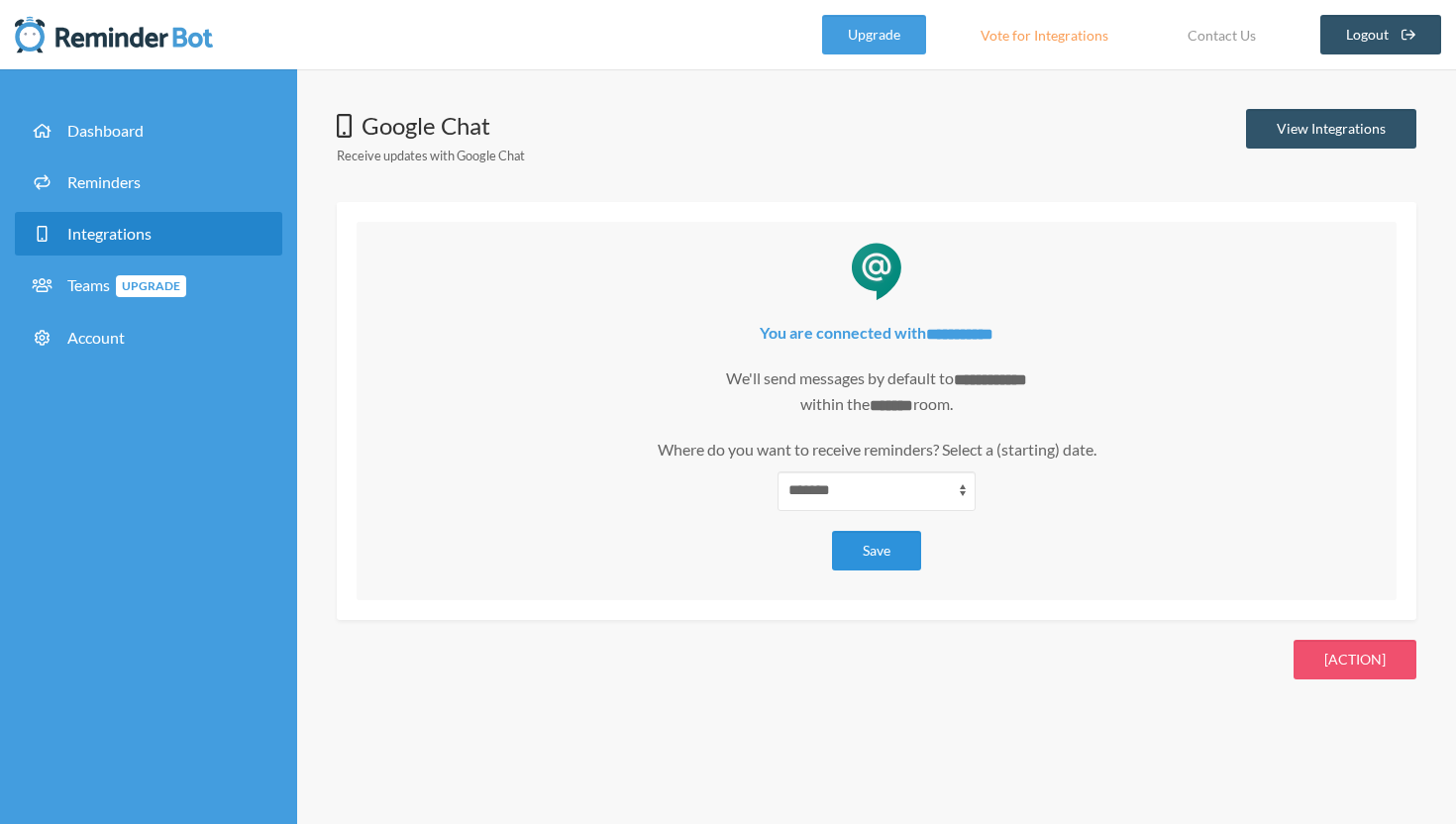 click on "Save" at bounding box center (877, 551) 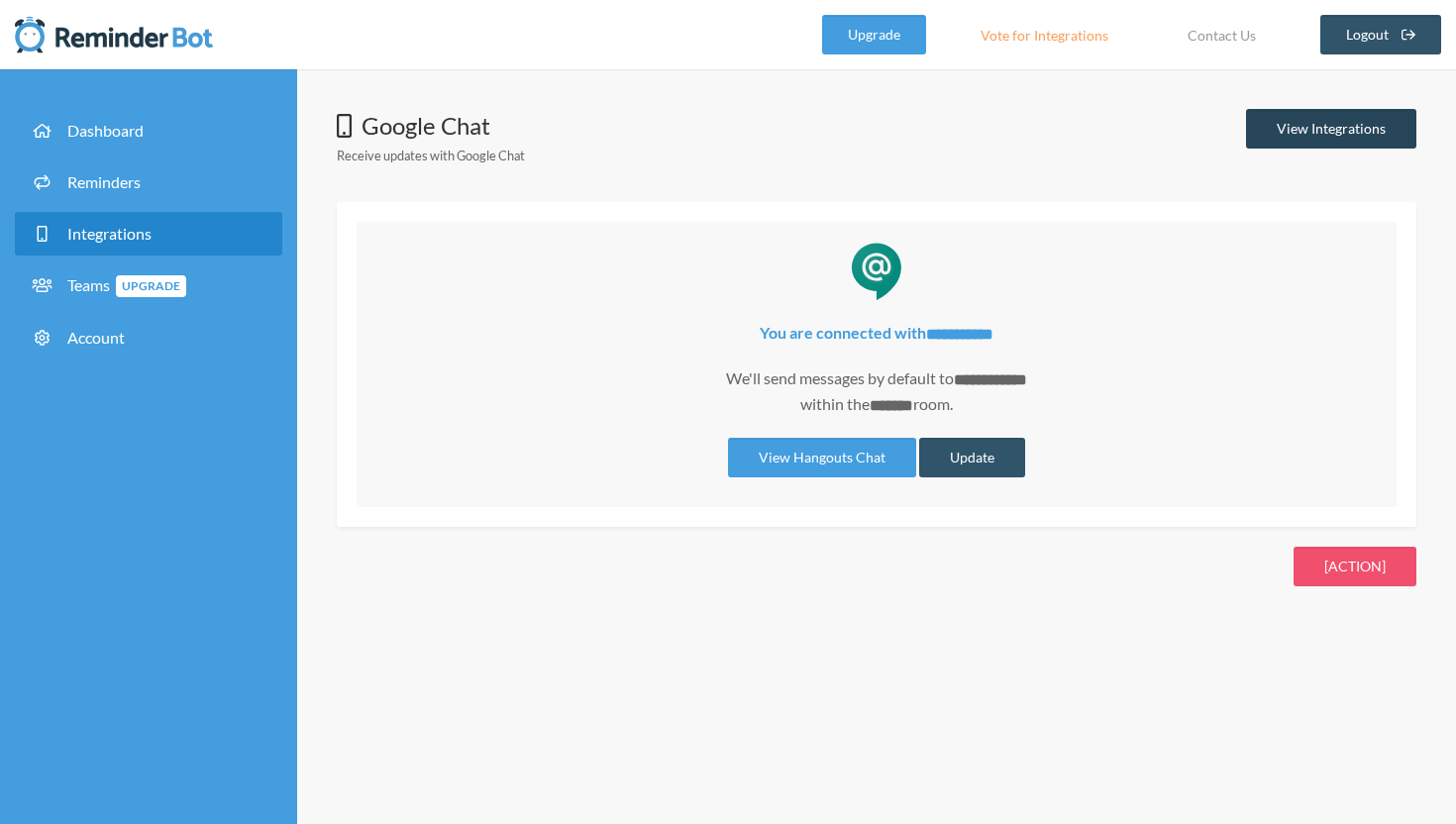 click on "•••• ••••••••••••" at bounding box center [1331, 129] 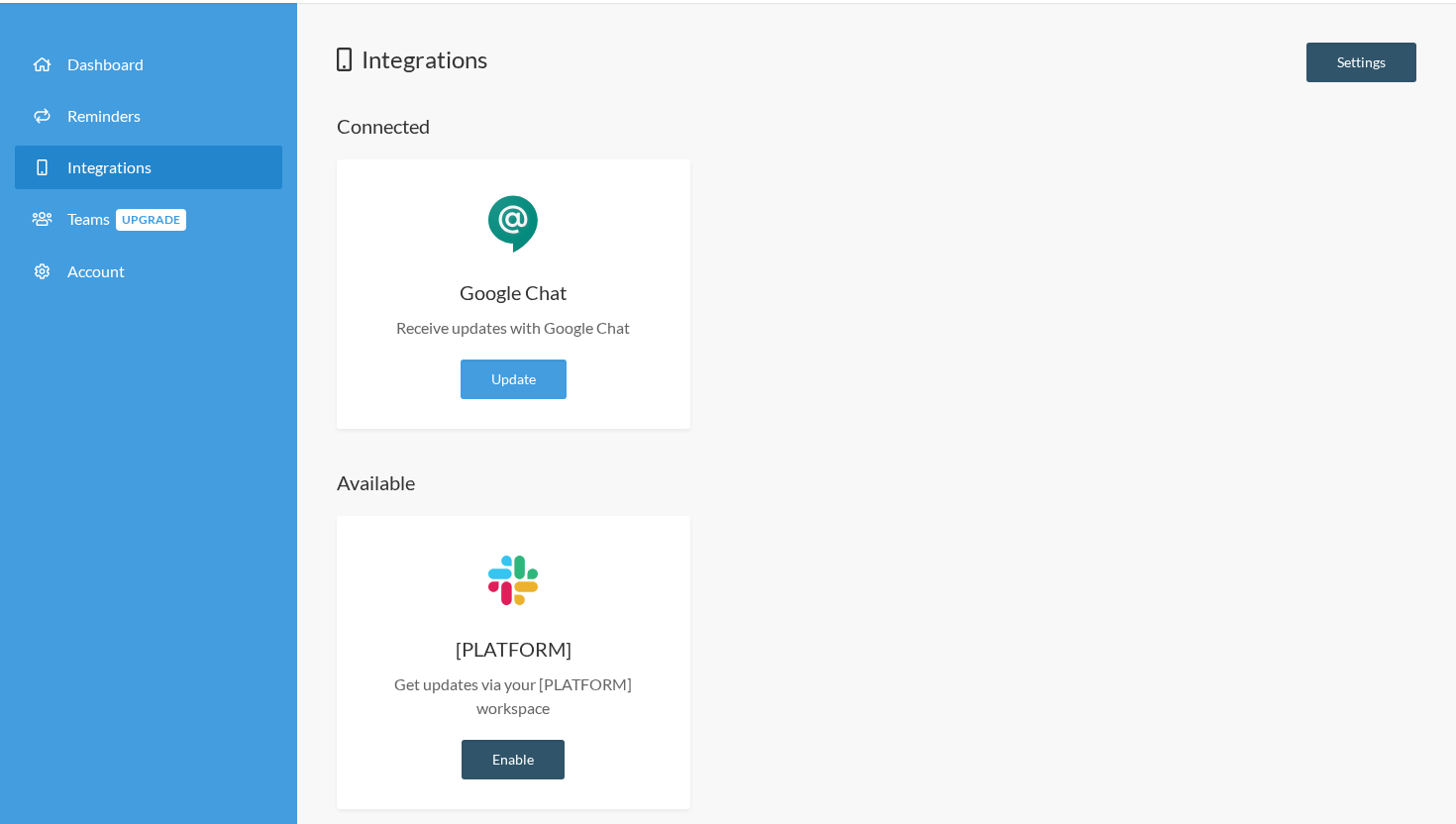 scroll, scrollTop: 0, scrollLeft: 0, axis: both 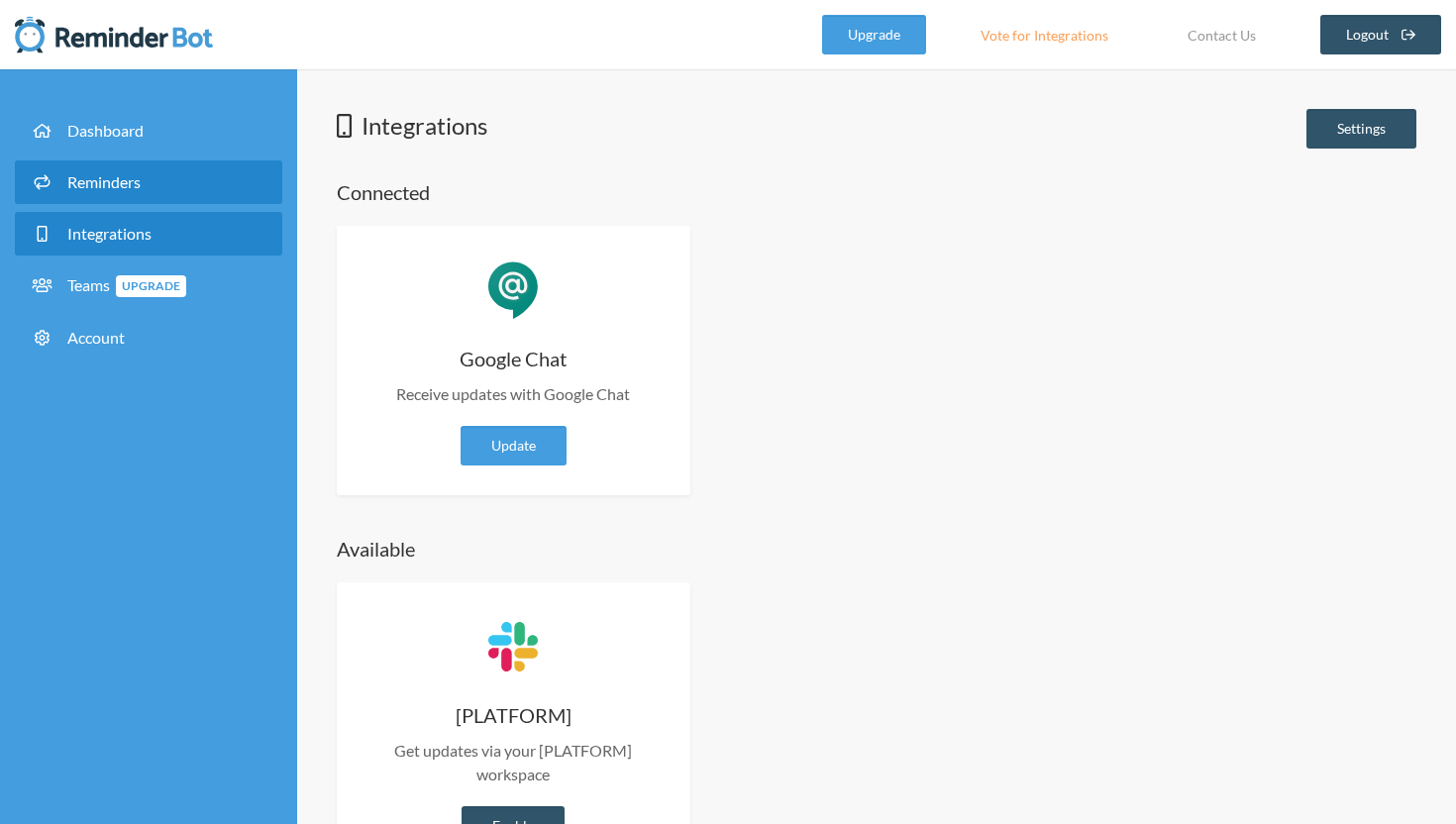 click on "•••••••••" at bounding box center (149, 182) 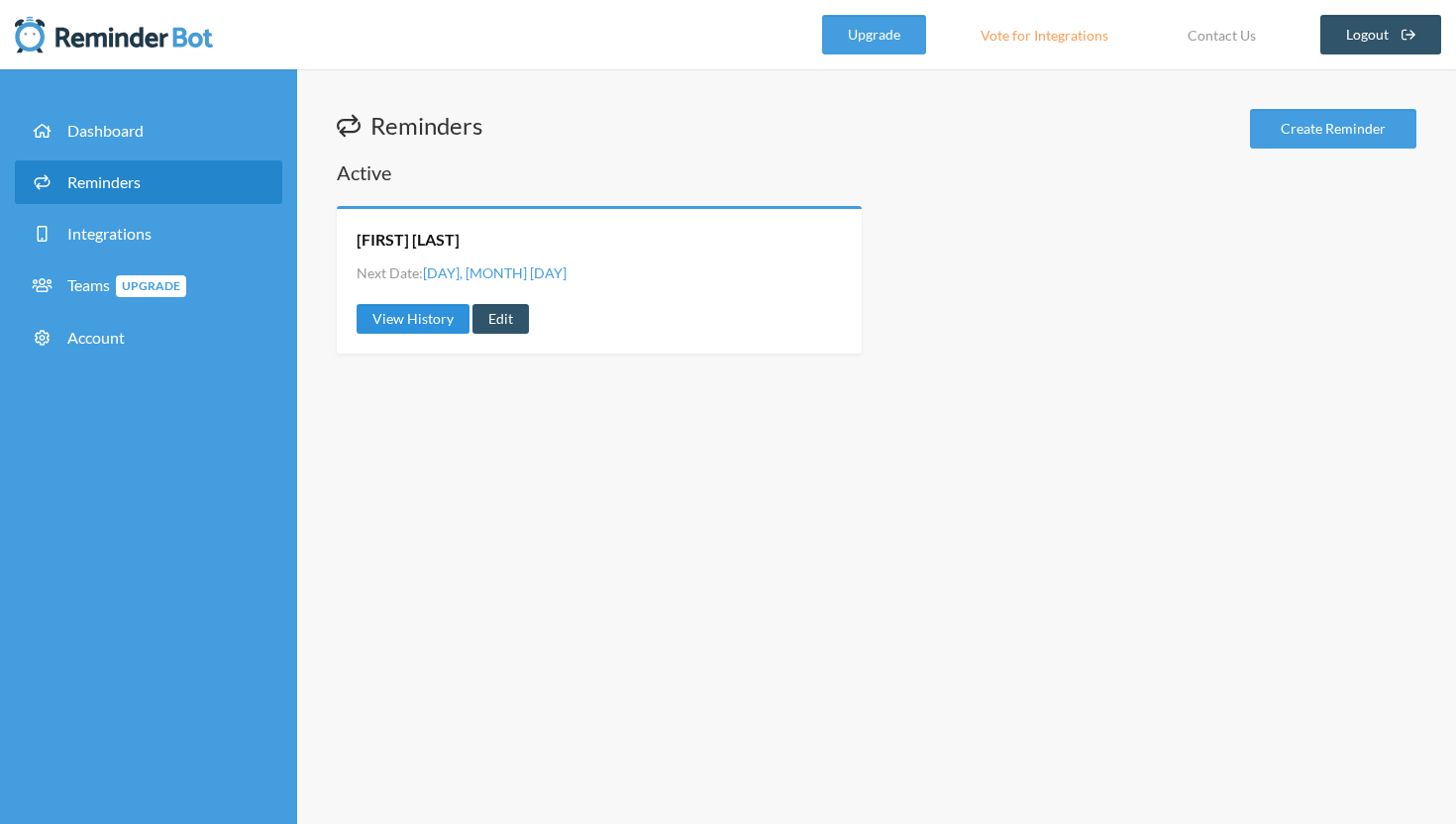 click on "View History" at bounding box center [413, 319] 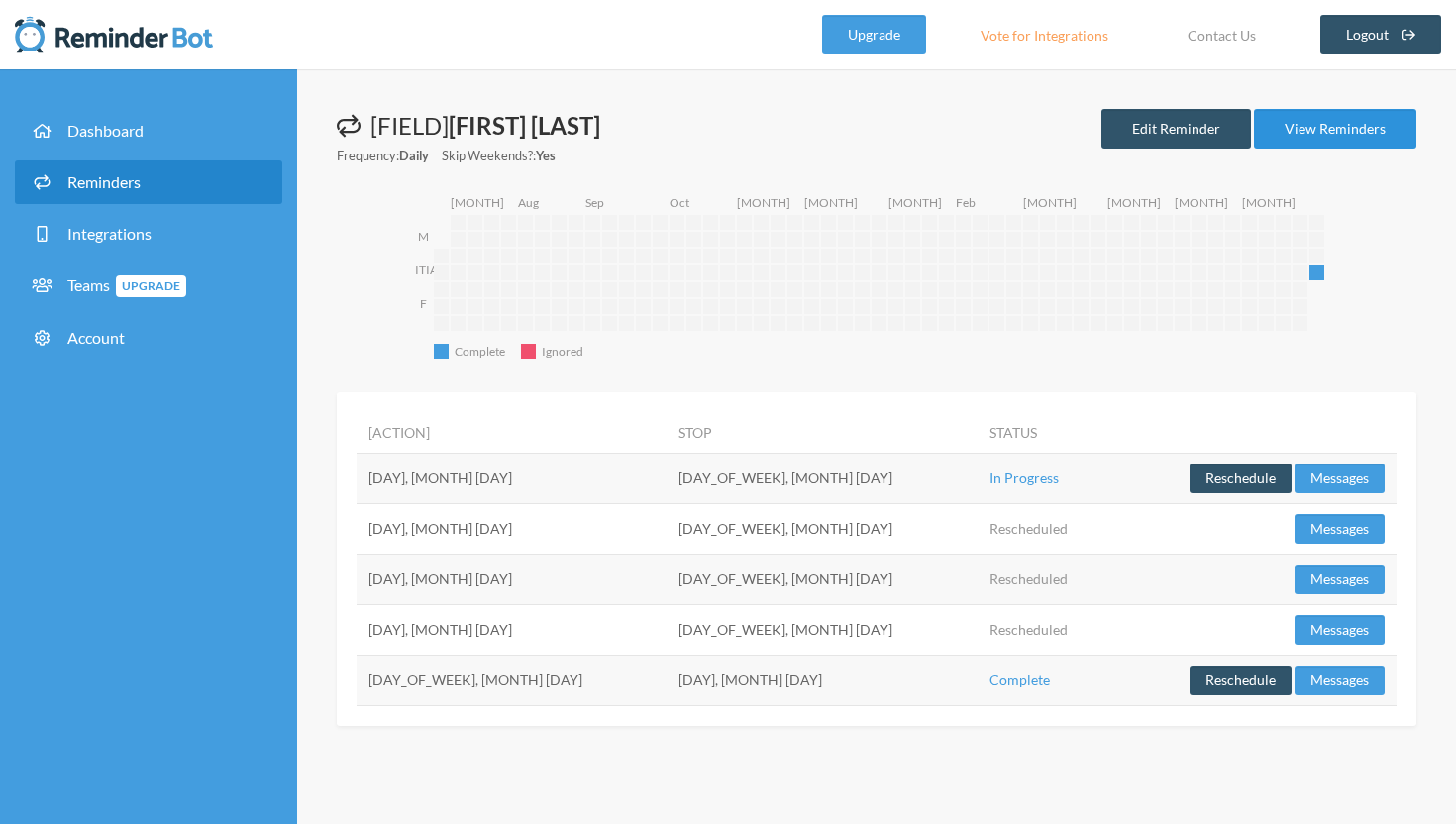 click on "View Reminders" at bounding box center (1335, 129) 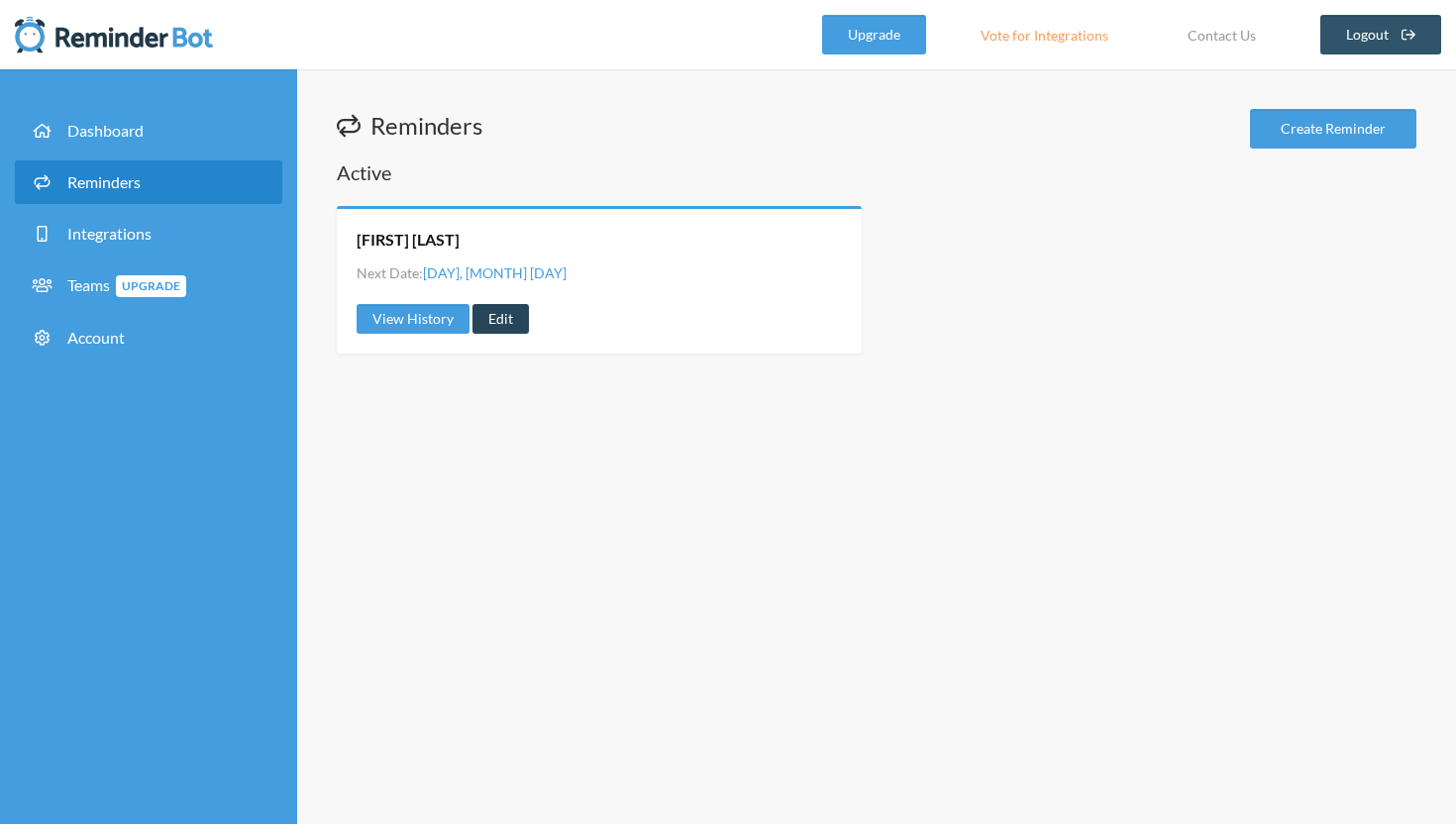 click on "Edit" at bounding box center [500, 319] 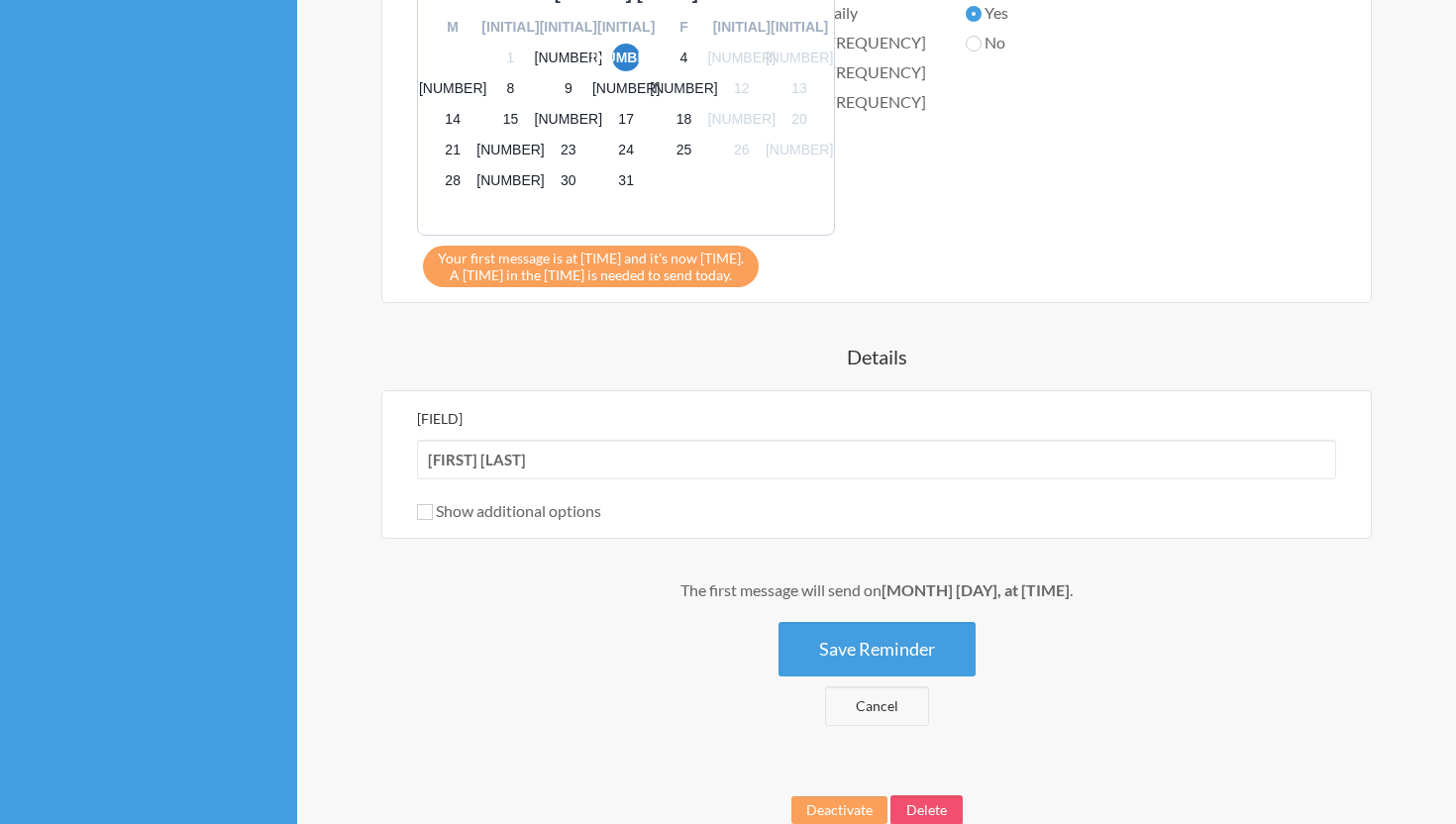 scroll, scrollTop: 1046, scrollLeft: 0, axis: vertical 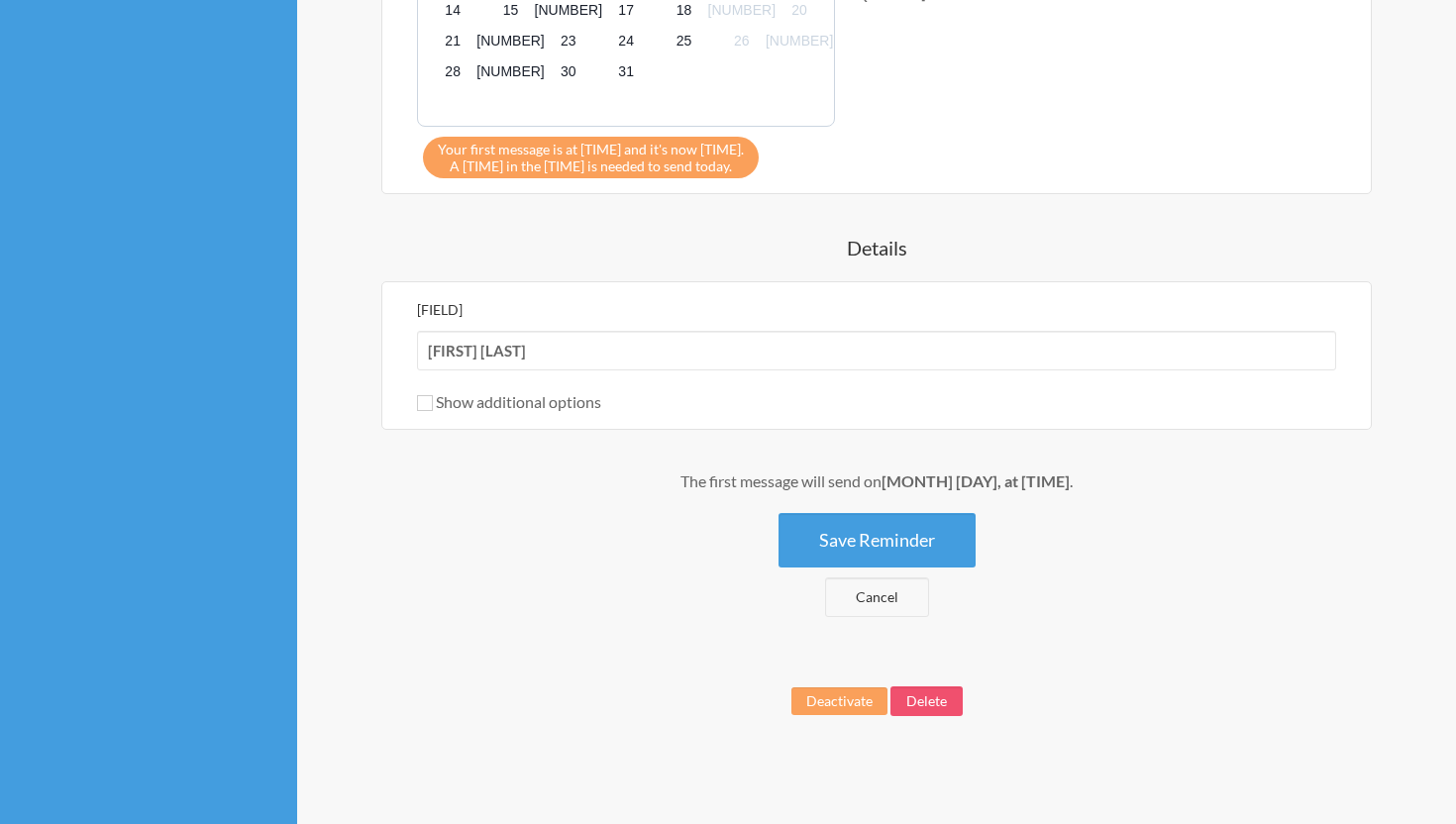 click on "Show additional options" at bounding box center [509, 401] 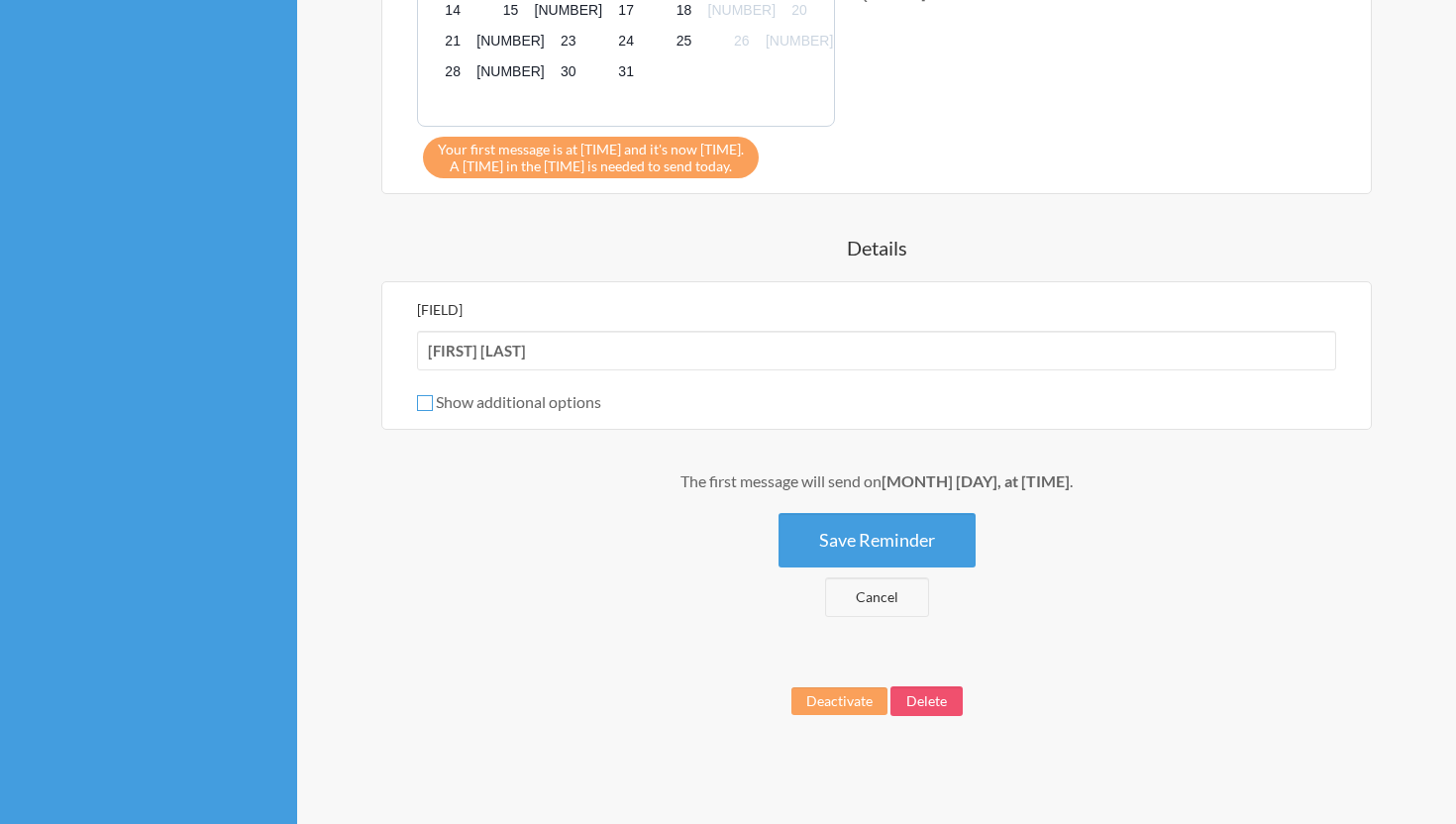 click on "Show additional options" at bounding box center [425, 403] 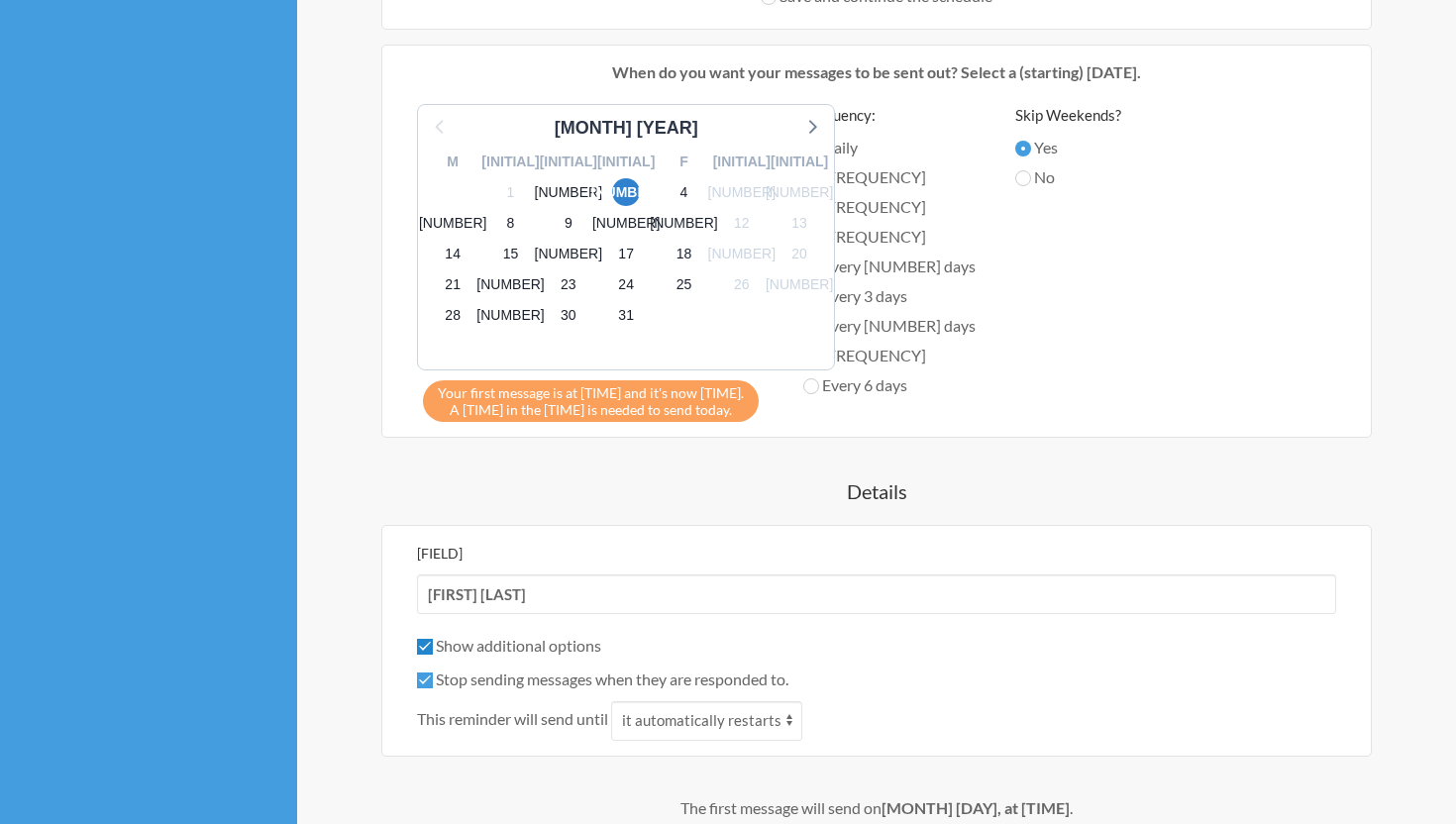 scroll, scrollTop: 799, scrollLeft: 0, axis: vertical 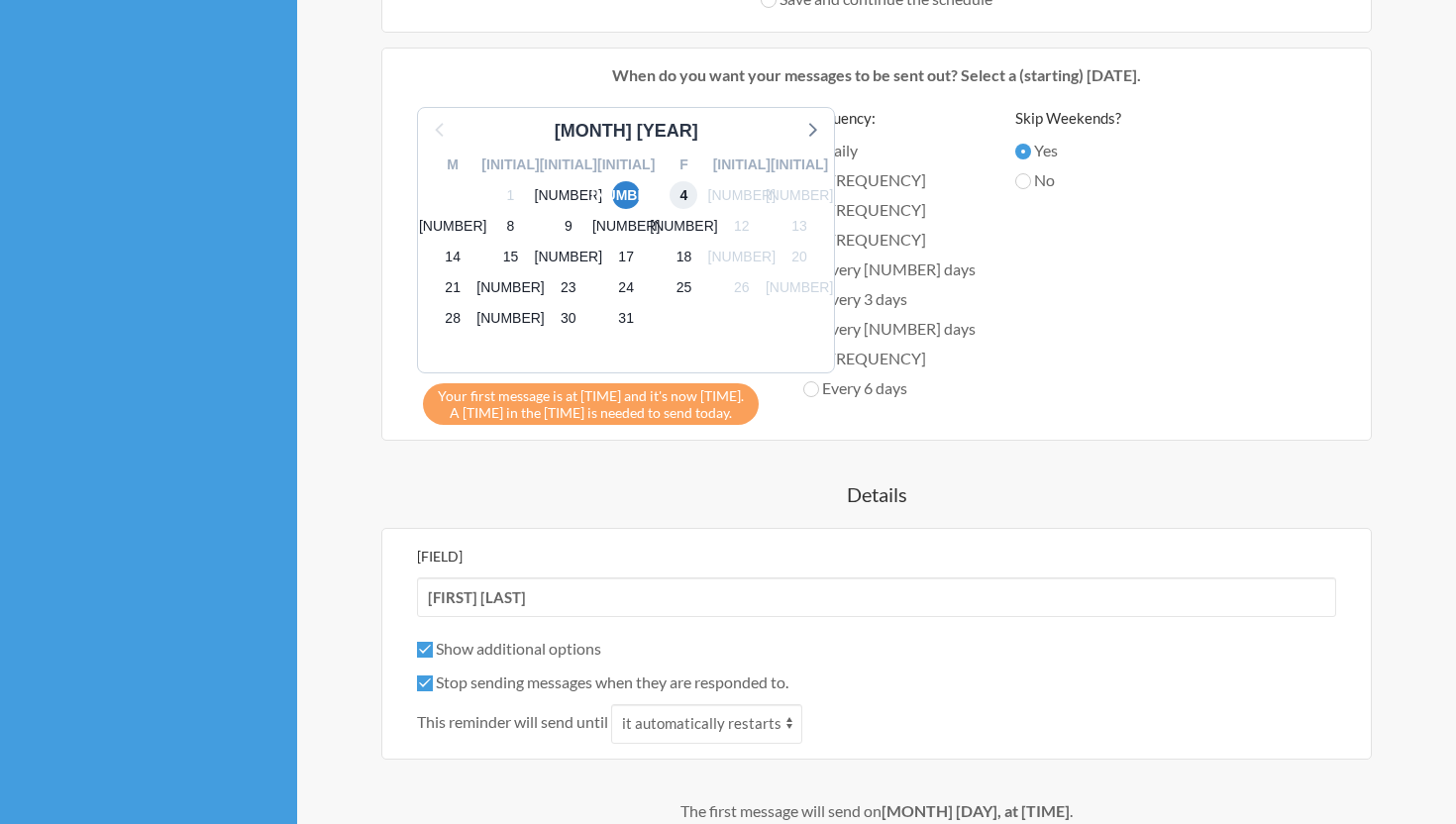 click on "4" at bounding box center [683, 195] 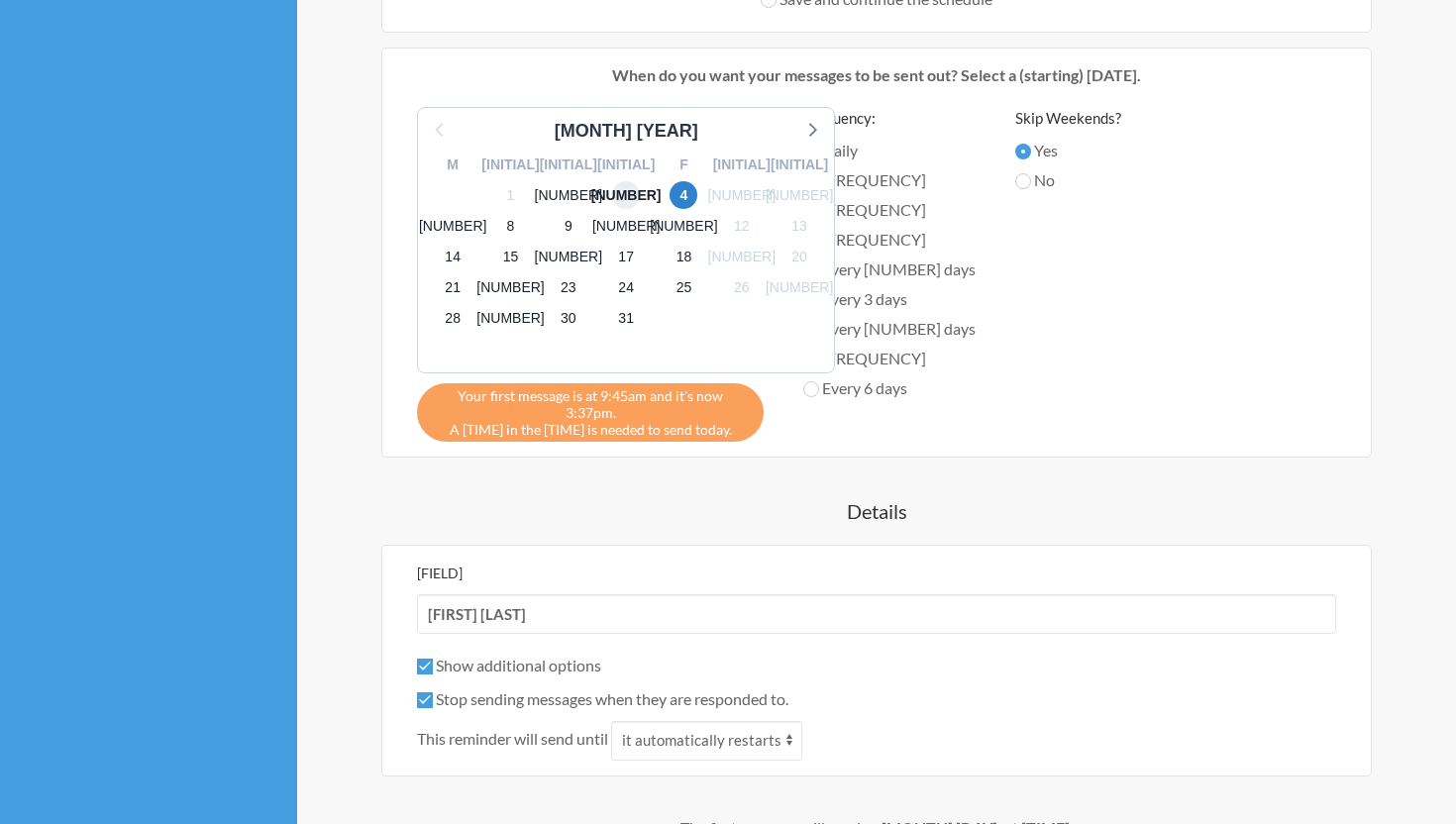 click on "•" at bounding box center (626, 195) 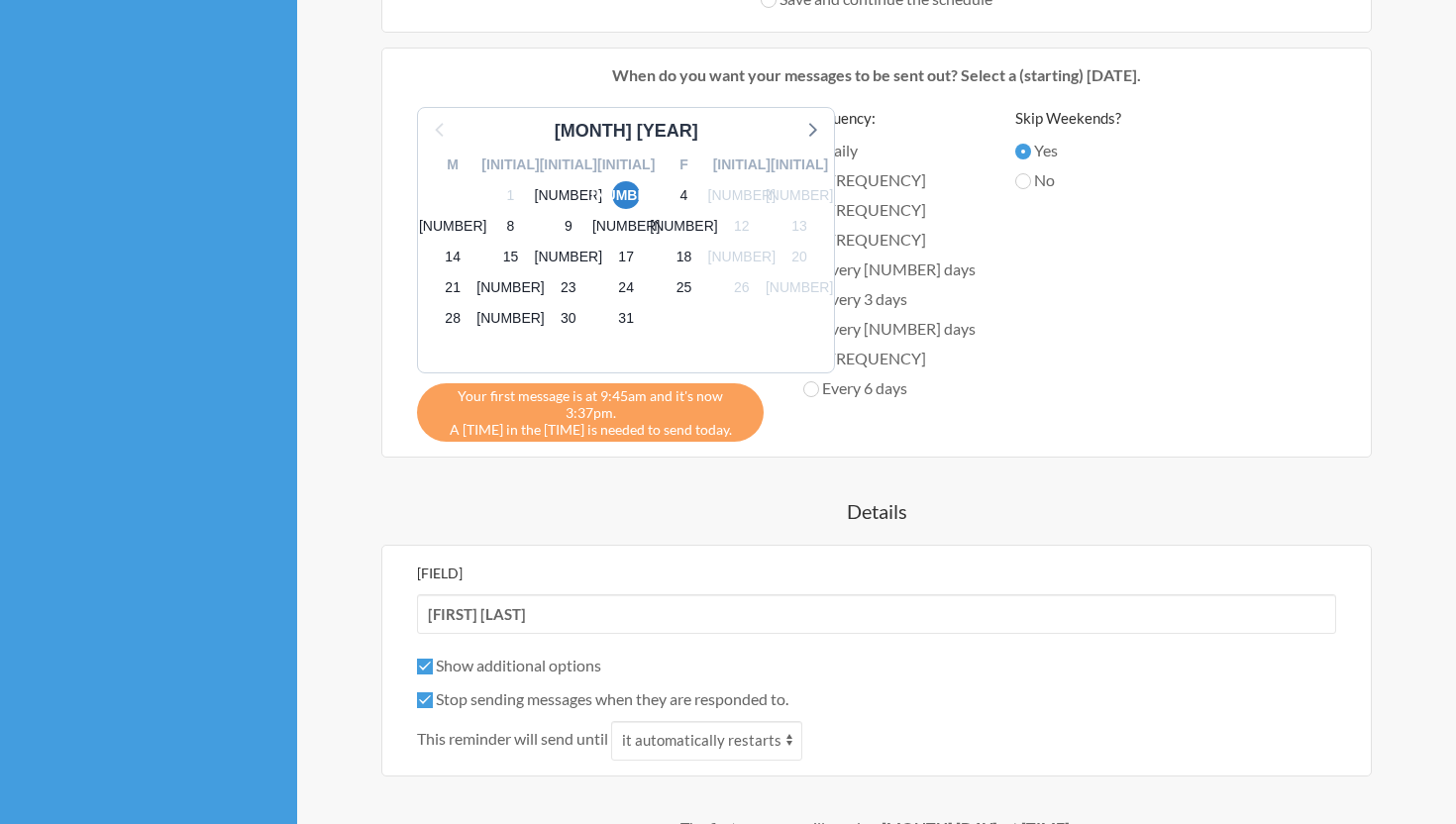 click on "Daily" at bounding box center [889, 151] 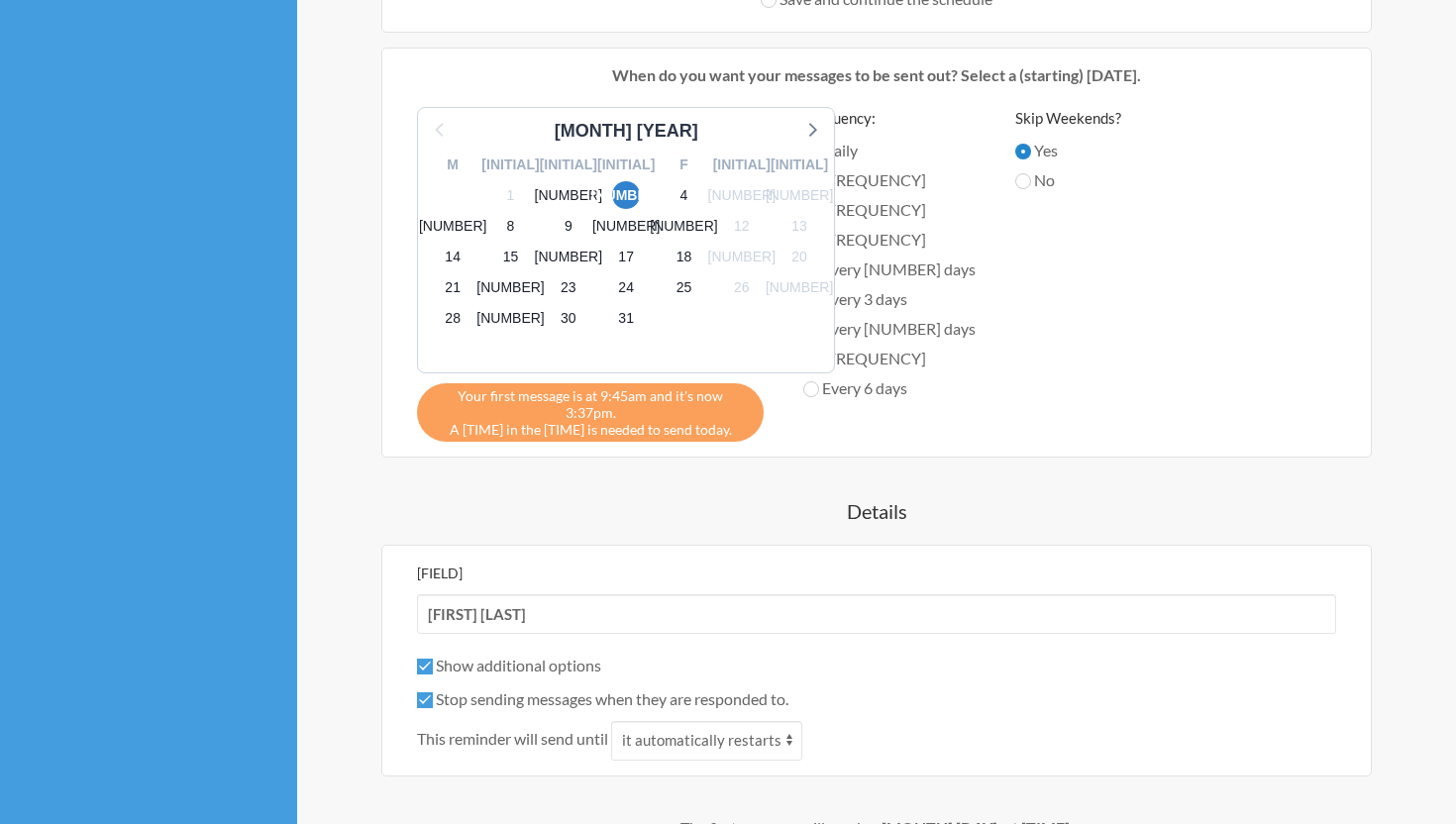 click on "Yes" at bounding box center (1023, 152) 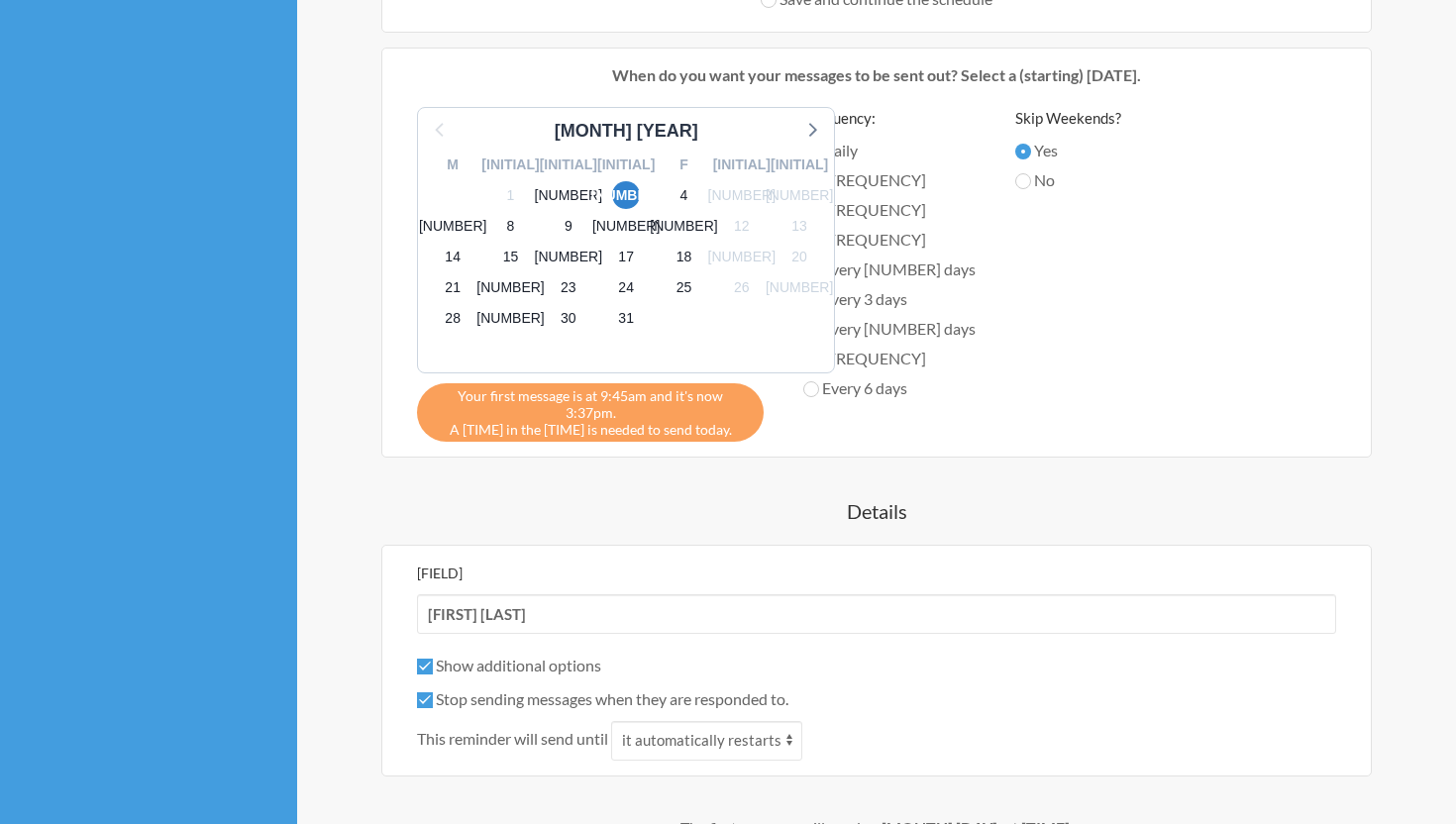 click on "Every 5 days" at bounding box center [889, 151] 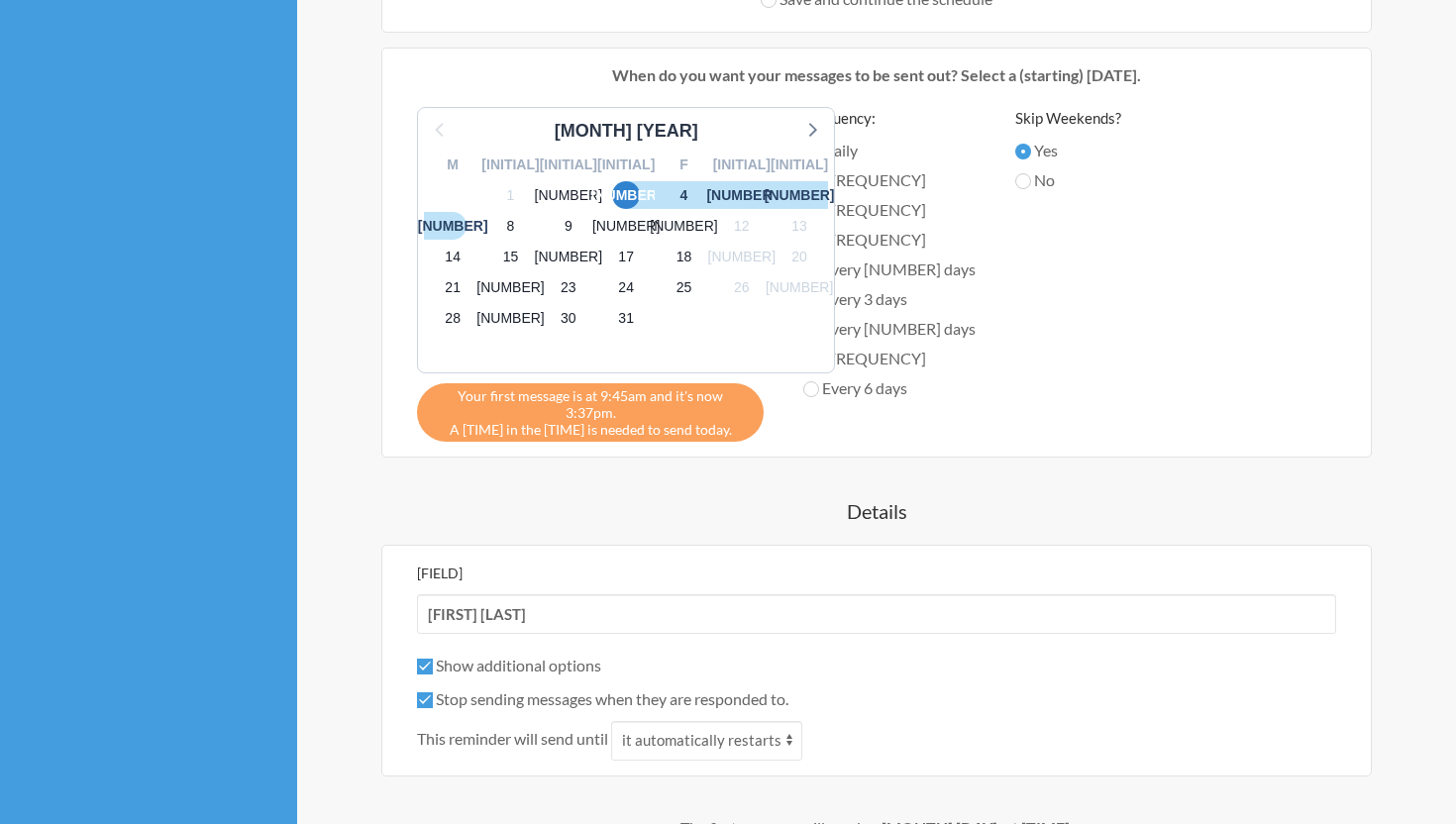 click on "Every 4 days" at bounding box center [889, 151] 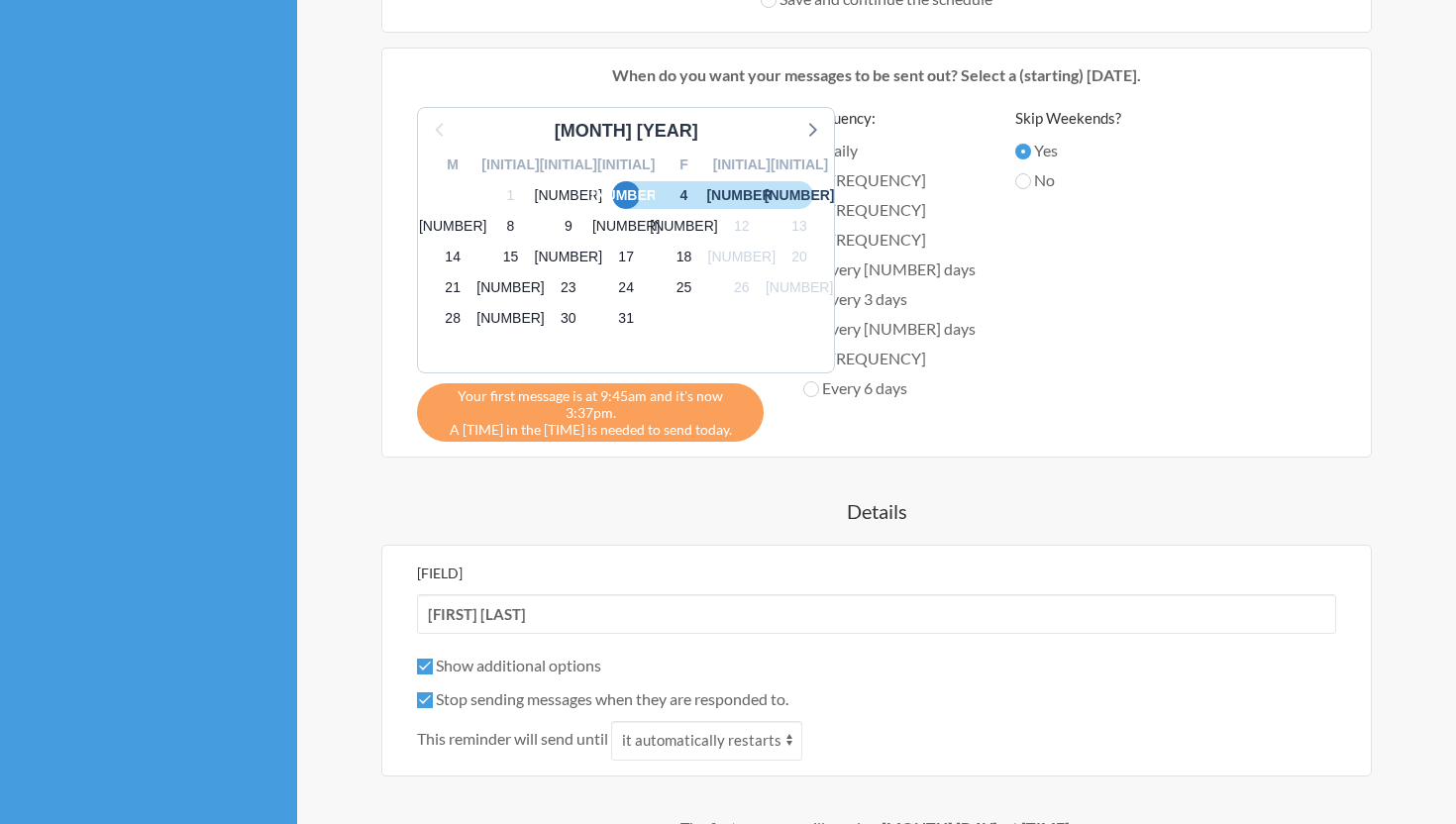 click on "Every 3 days" at bounding box center [889, 151] 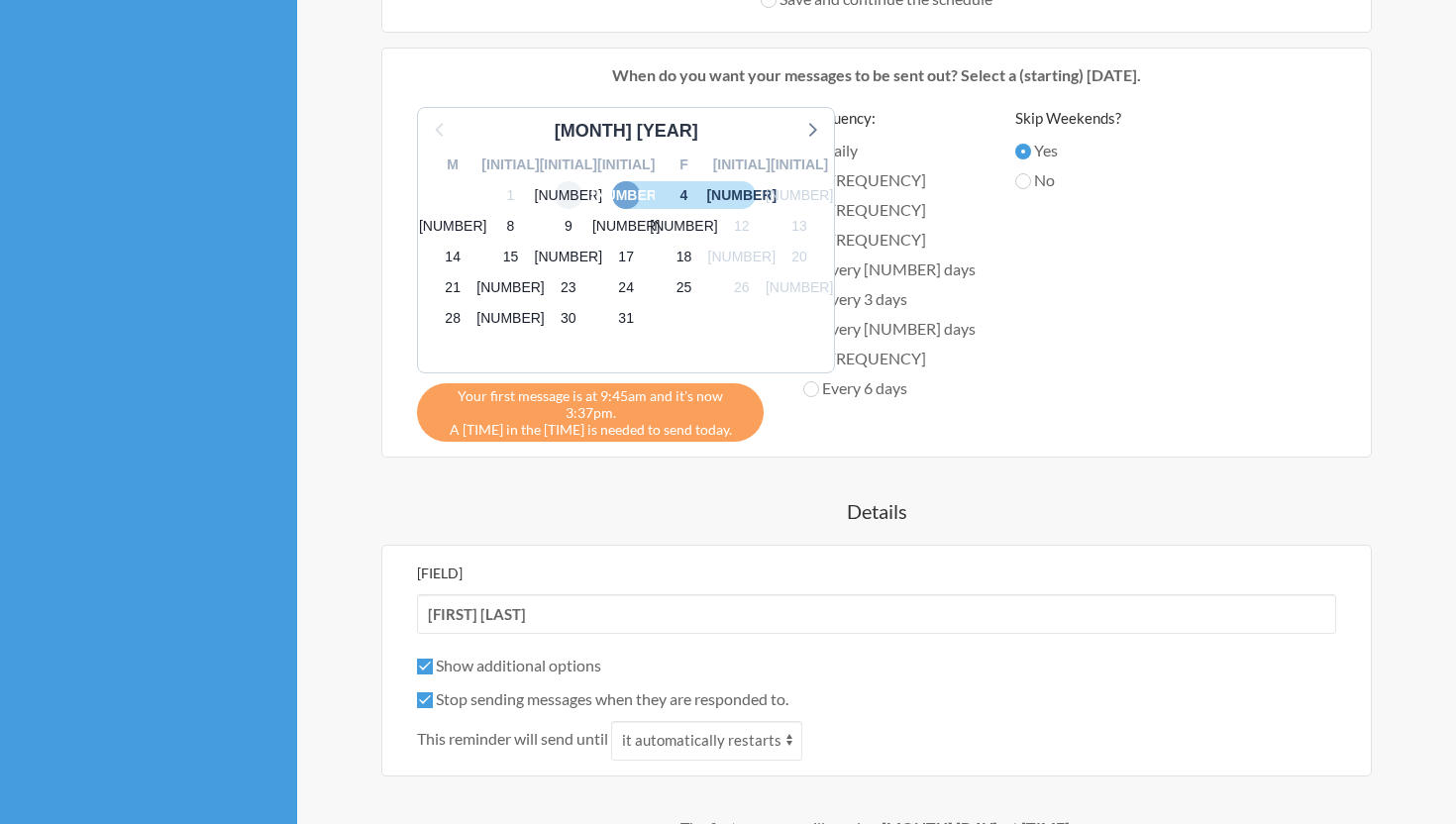 drag, startPoint x: 583, startPoint y: 192, endPoint x: 546, endPoint y: 191, distance: 37.013511 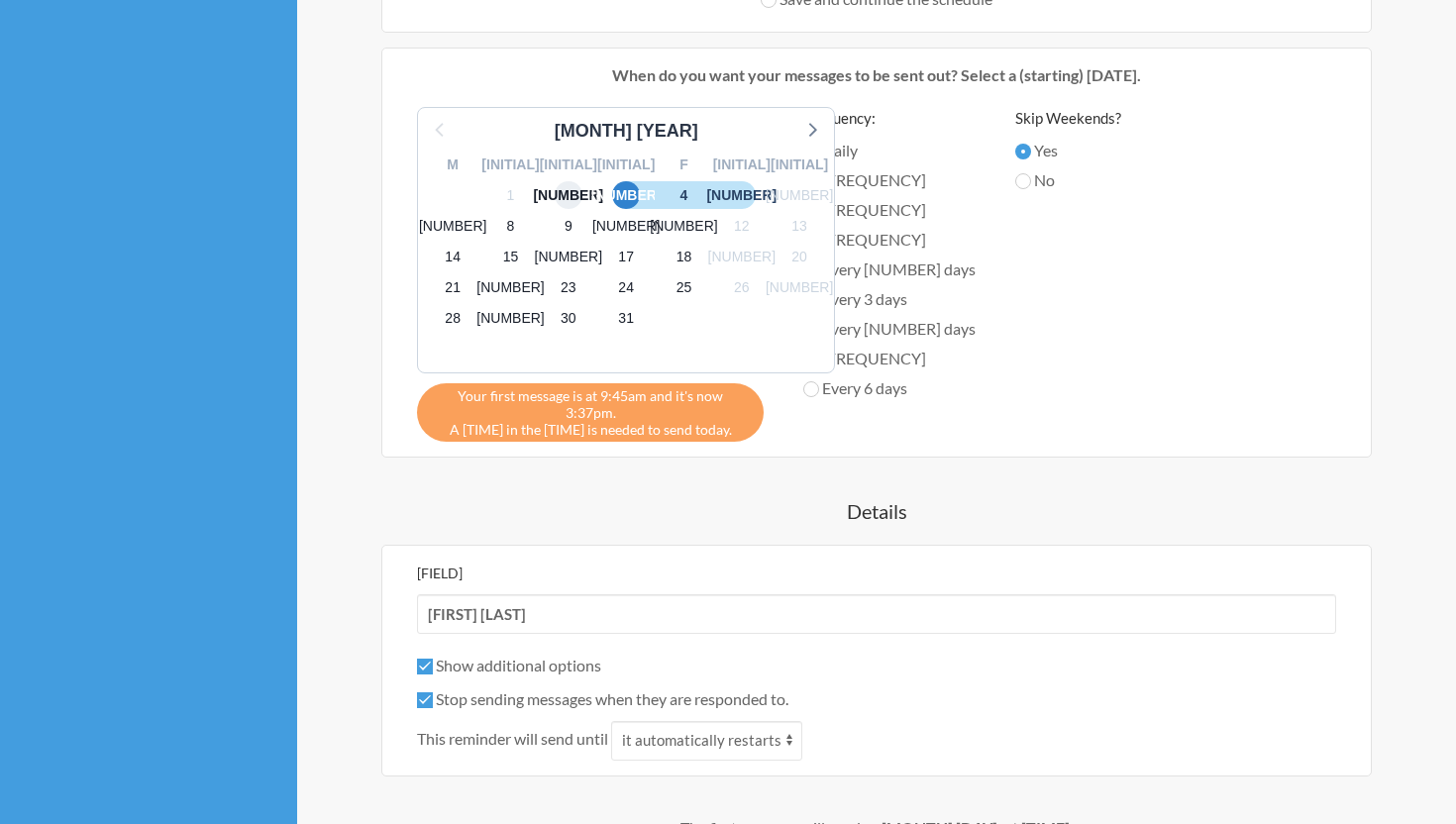 click on "[NUMBER]" at bounding box center [569, 195] 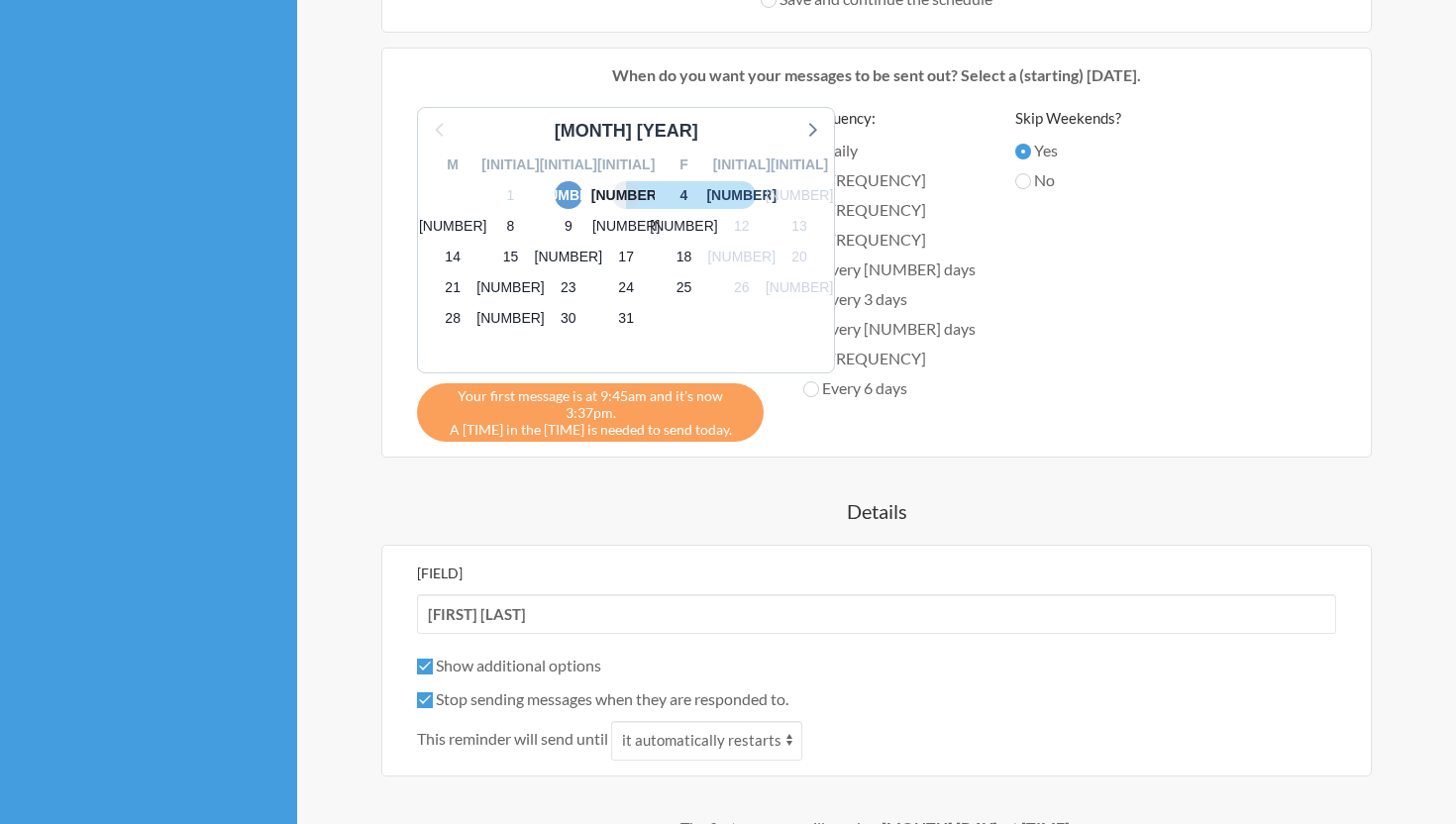 drag, startPoint x: 590, startPoint y: 194, endPoint x: 546, endPoint y: 192, distance: 44.045431 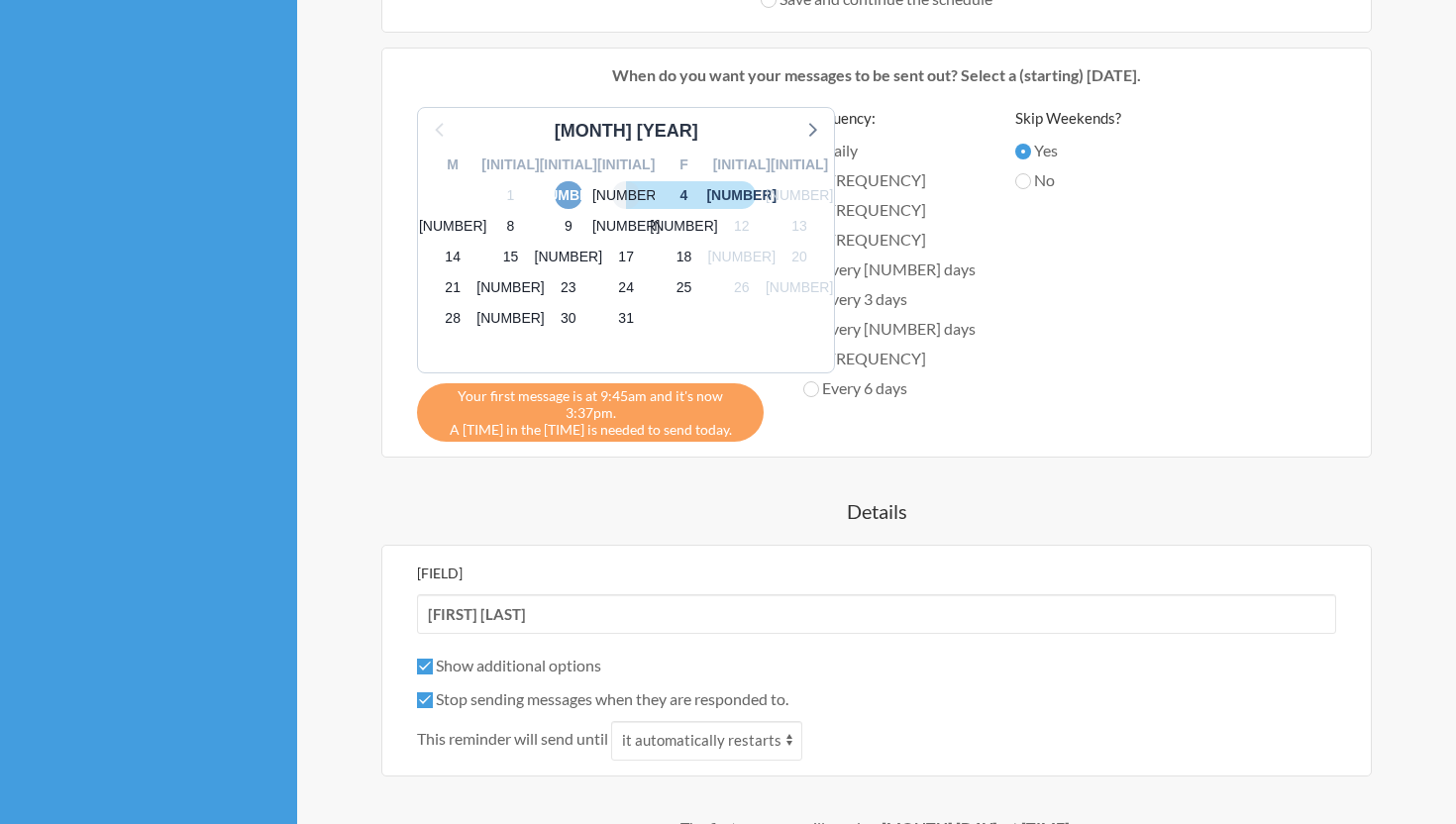 drag, startPoint x: 546, startPoint y: 192, endPoint x: 594, endPoint y: 189, distance: 48.09366 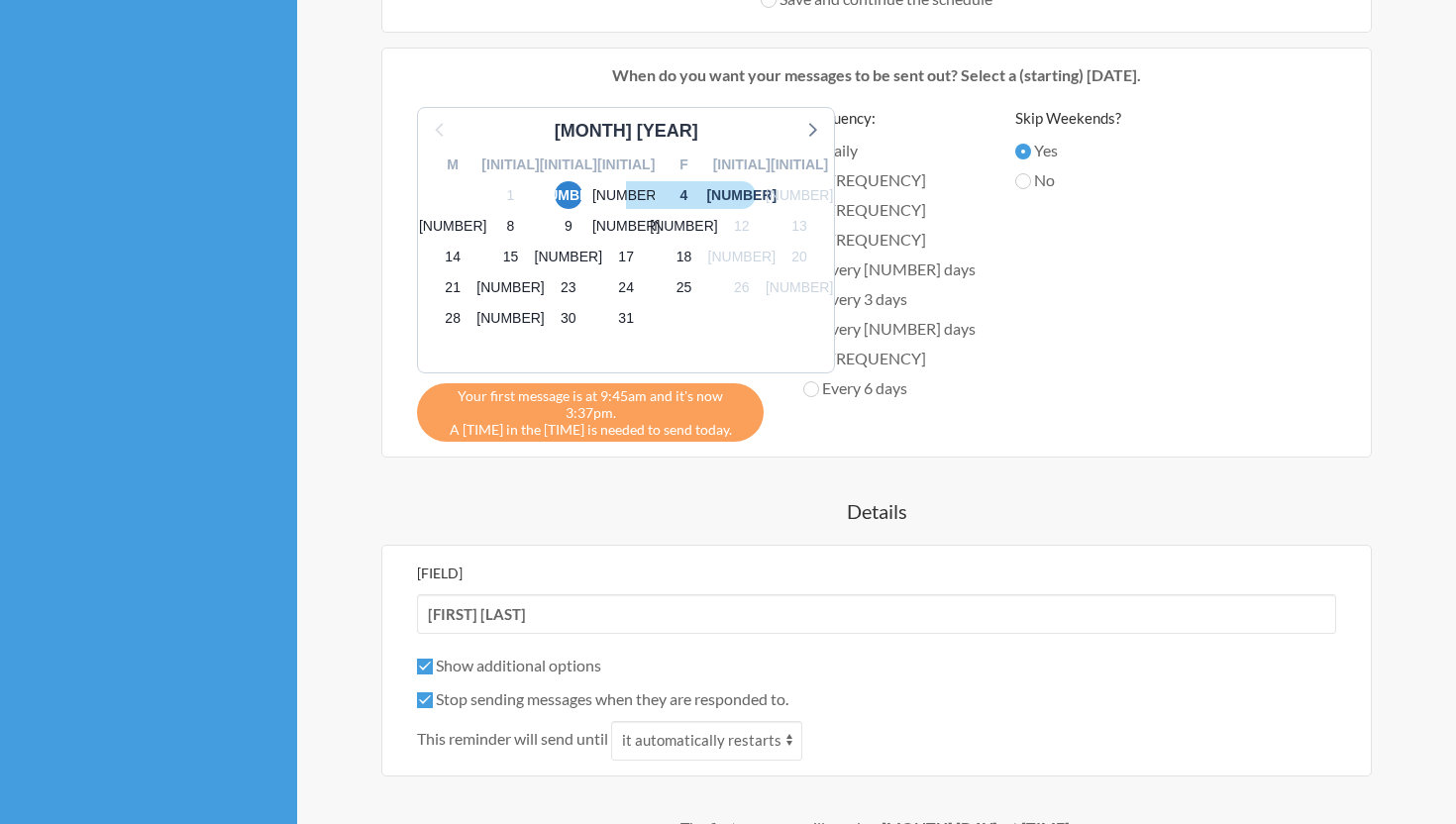 click on "Monthly" at bounding box center (889, 151) 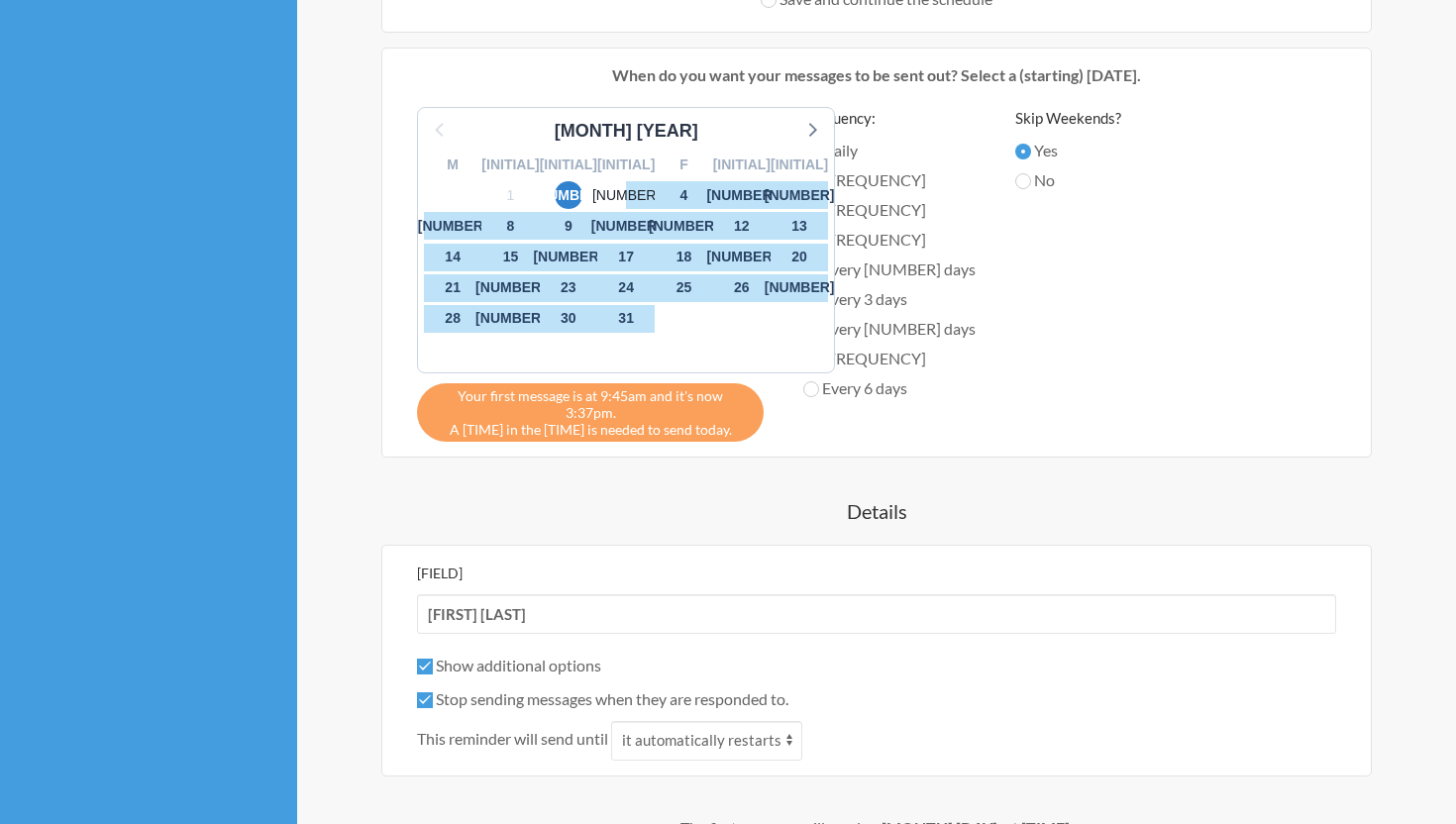 click on "Fortnightly" at bounding box center (889, 151) 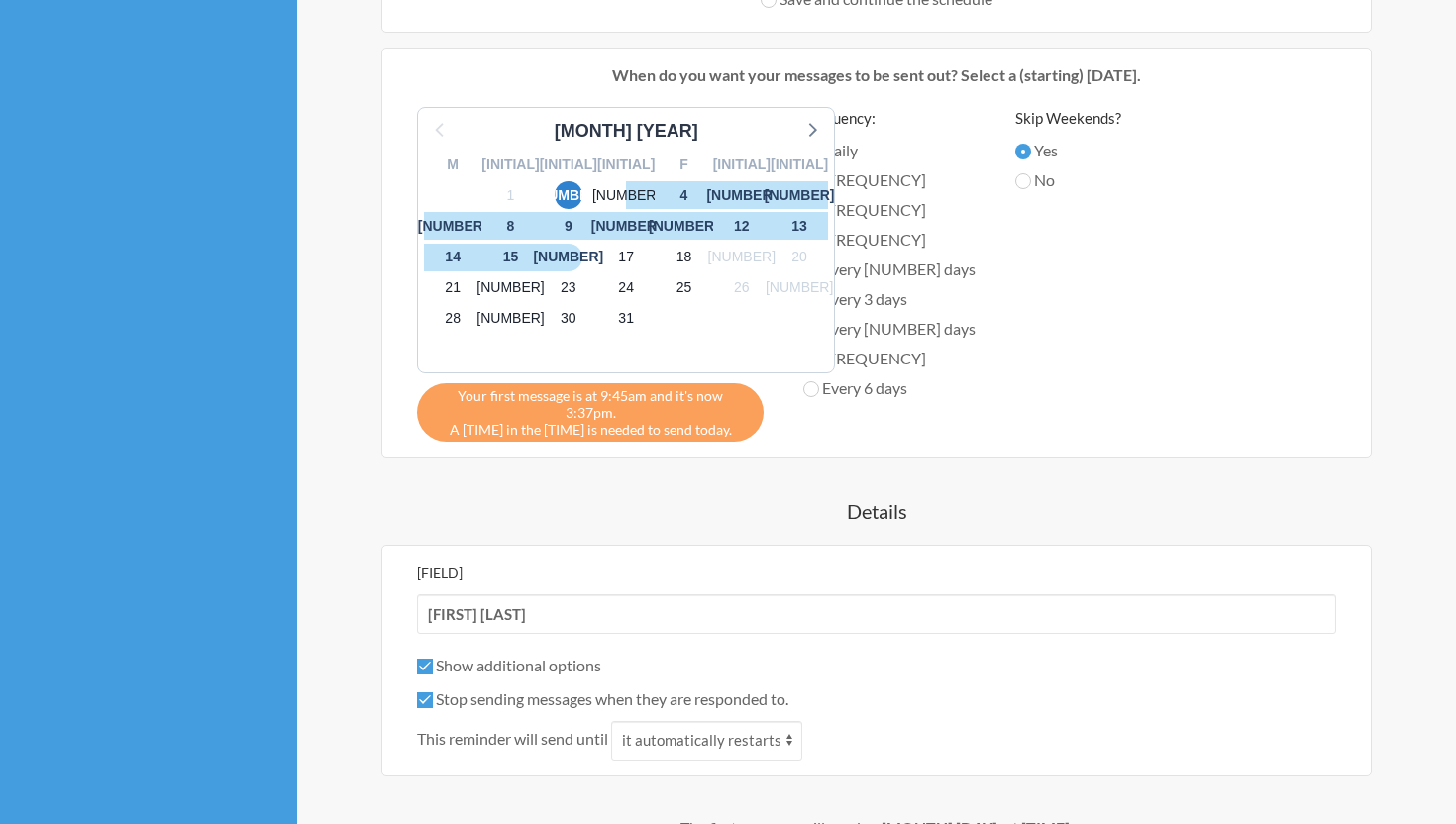 click on "Weekly" at bounding box center [889, 151] 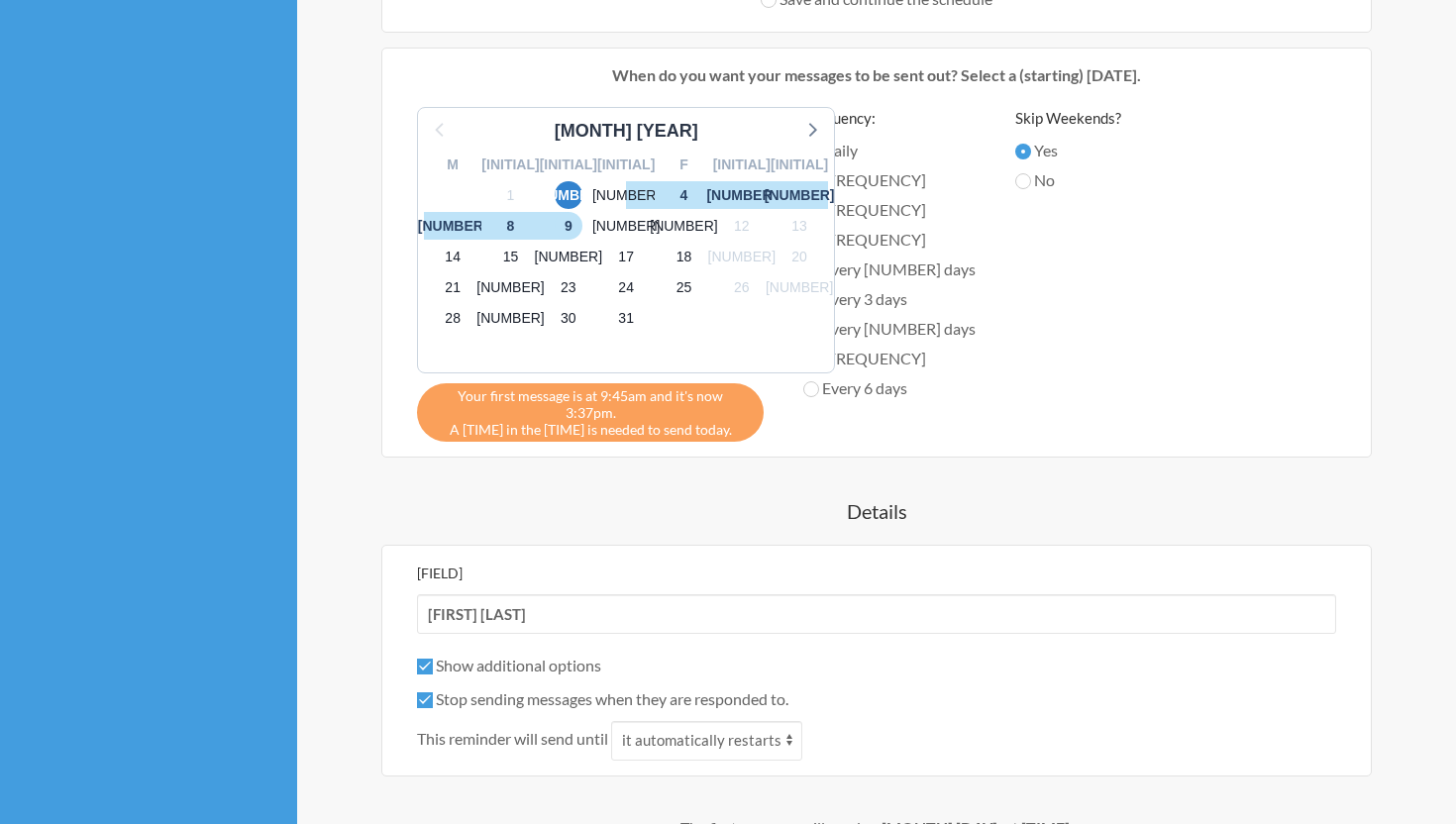 click on "Daily" at bounding box center (889, 151) 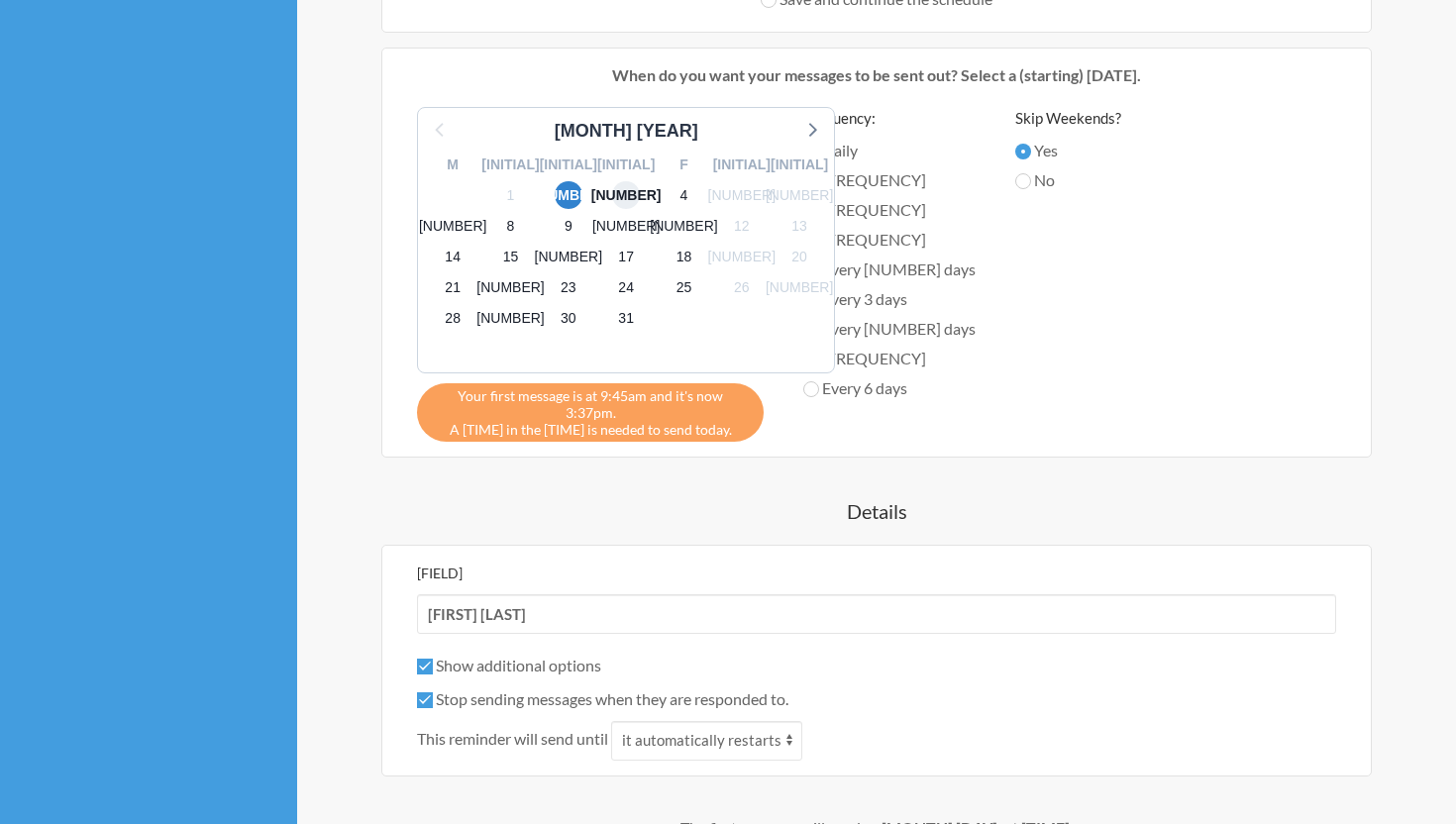 click on "3" at bounding box center (626, 195) 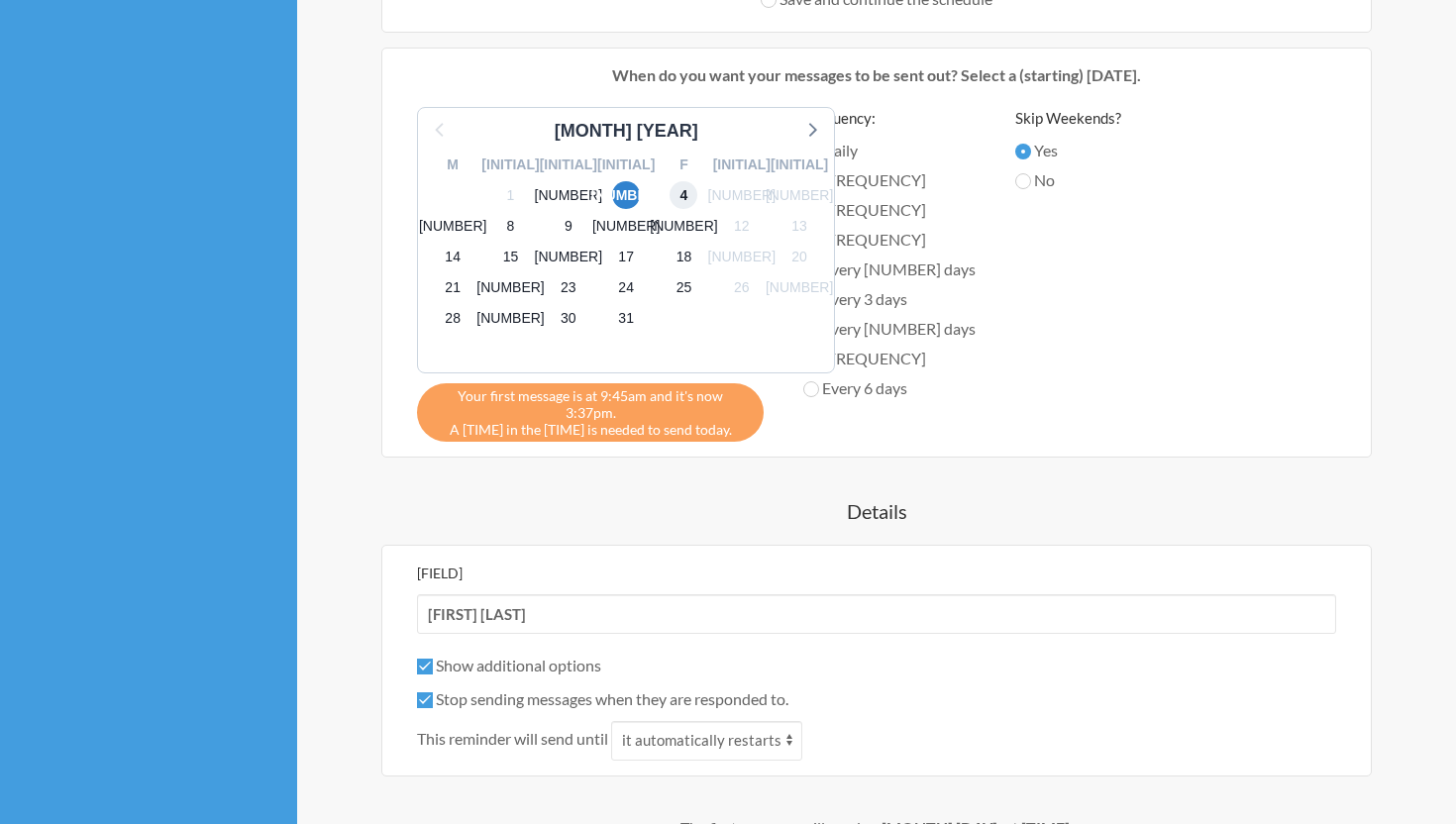 click on "•" at bounding box center [683, 195] 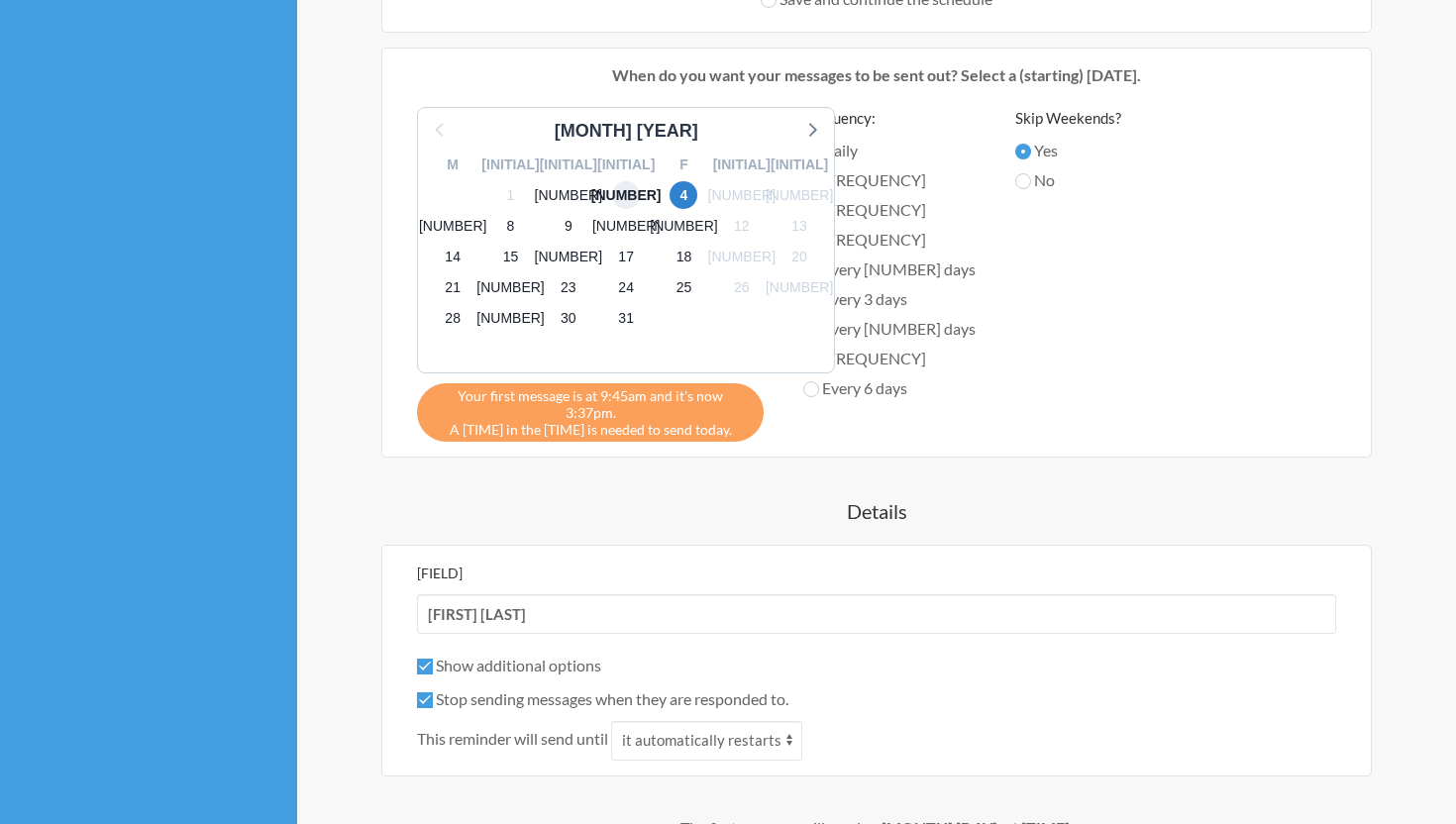 click on "3" at bounding box center (626, 195) 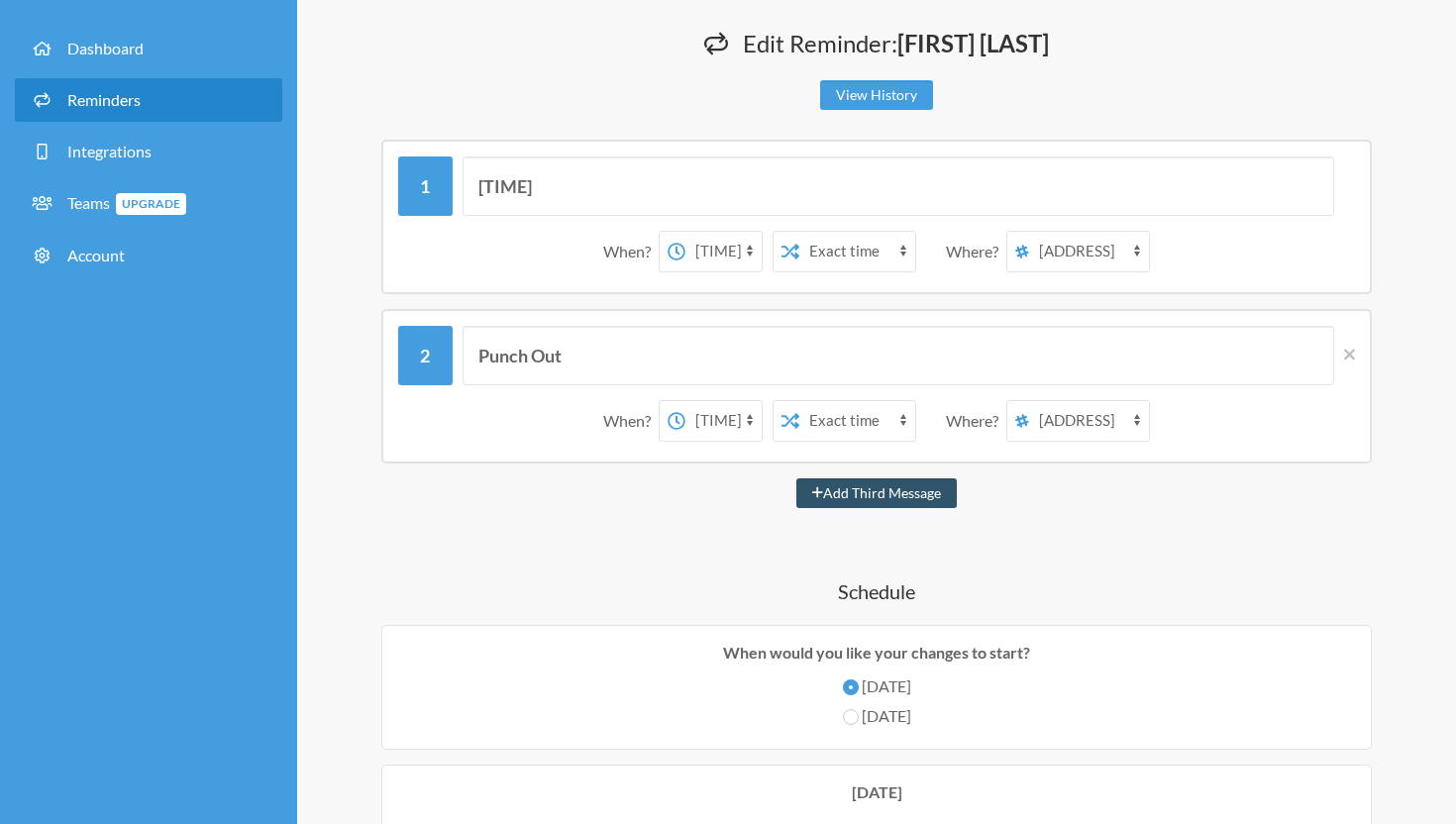 scroll, scrollTop: 81, scrollLeft: 0, axis: vertical 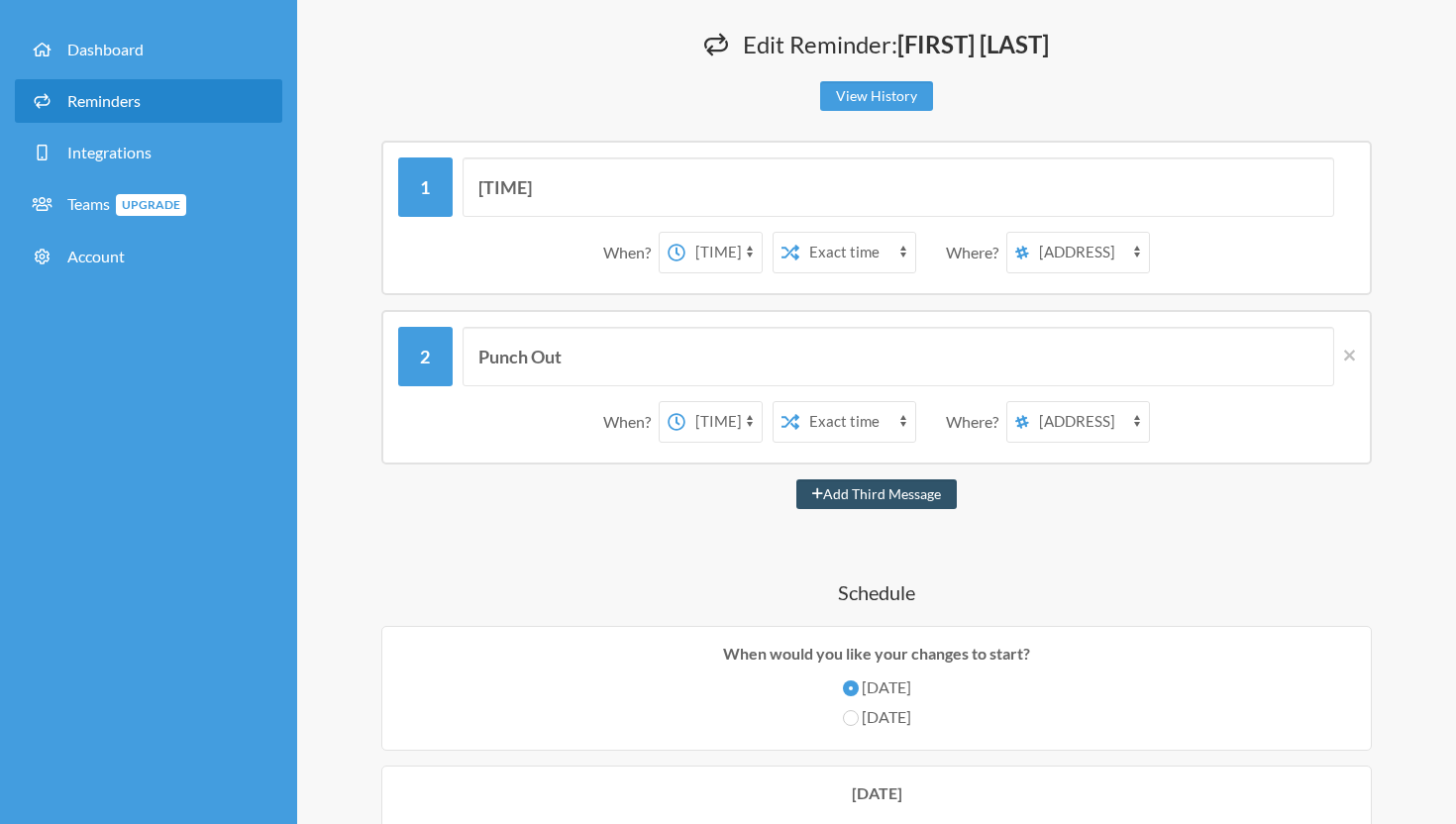 click on "Exact time Random time" at bounding box center [857, 422] 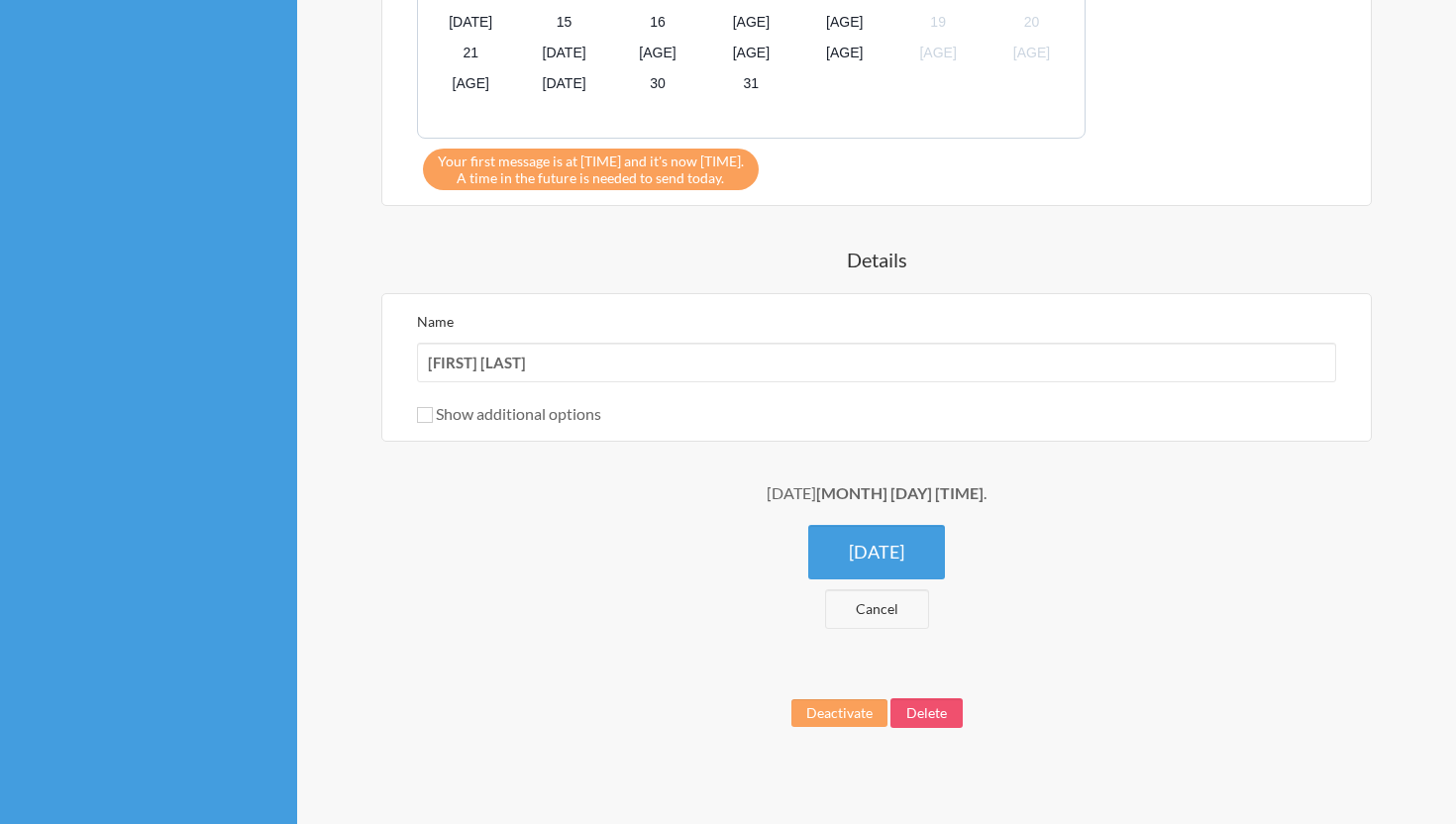 scroll, scrollTop: 1046, scrollLeft: 0, axis: vertical 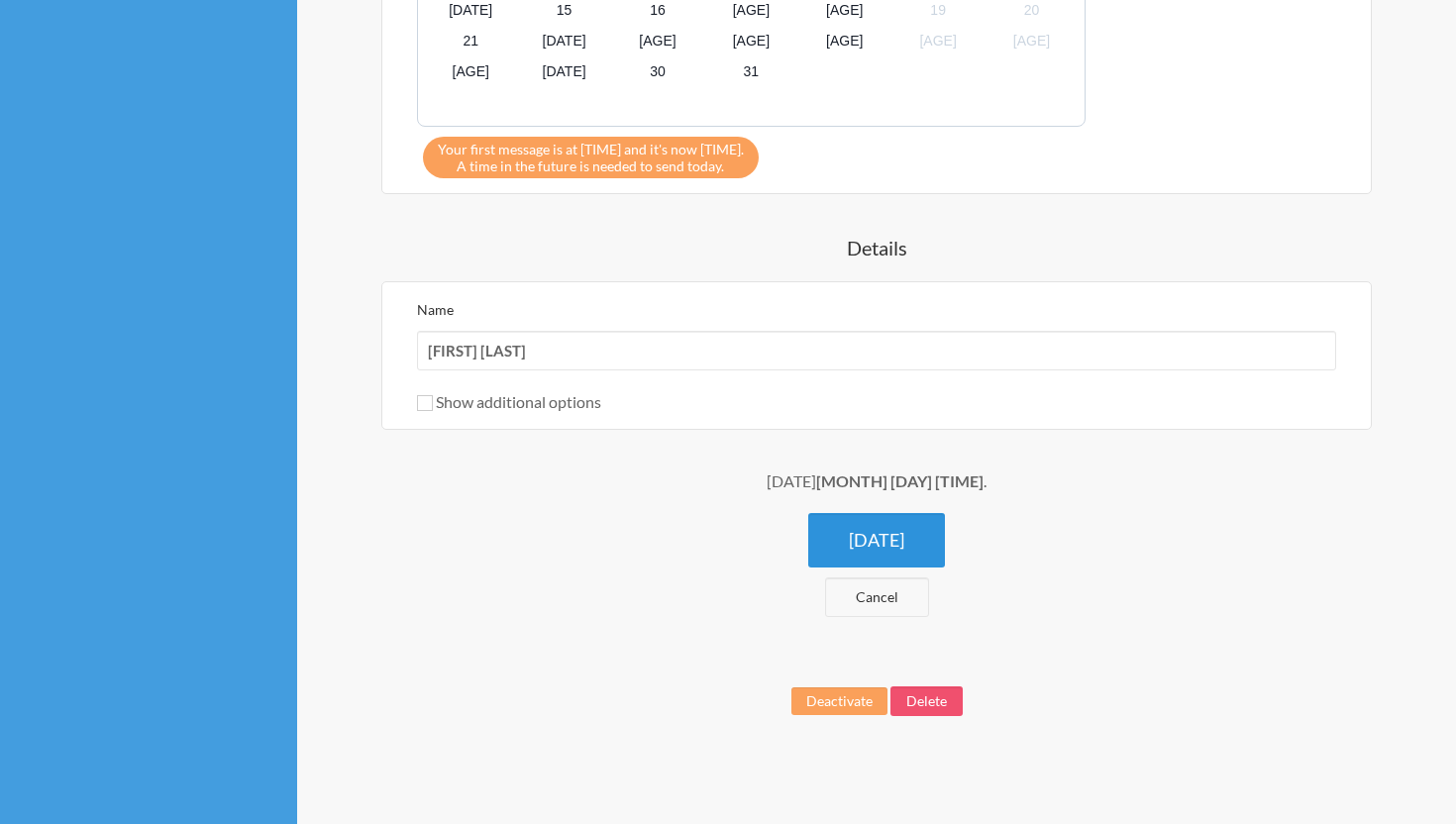 click on "Save [REMINDER]" at bounding box center (877, 540) 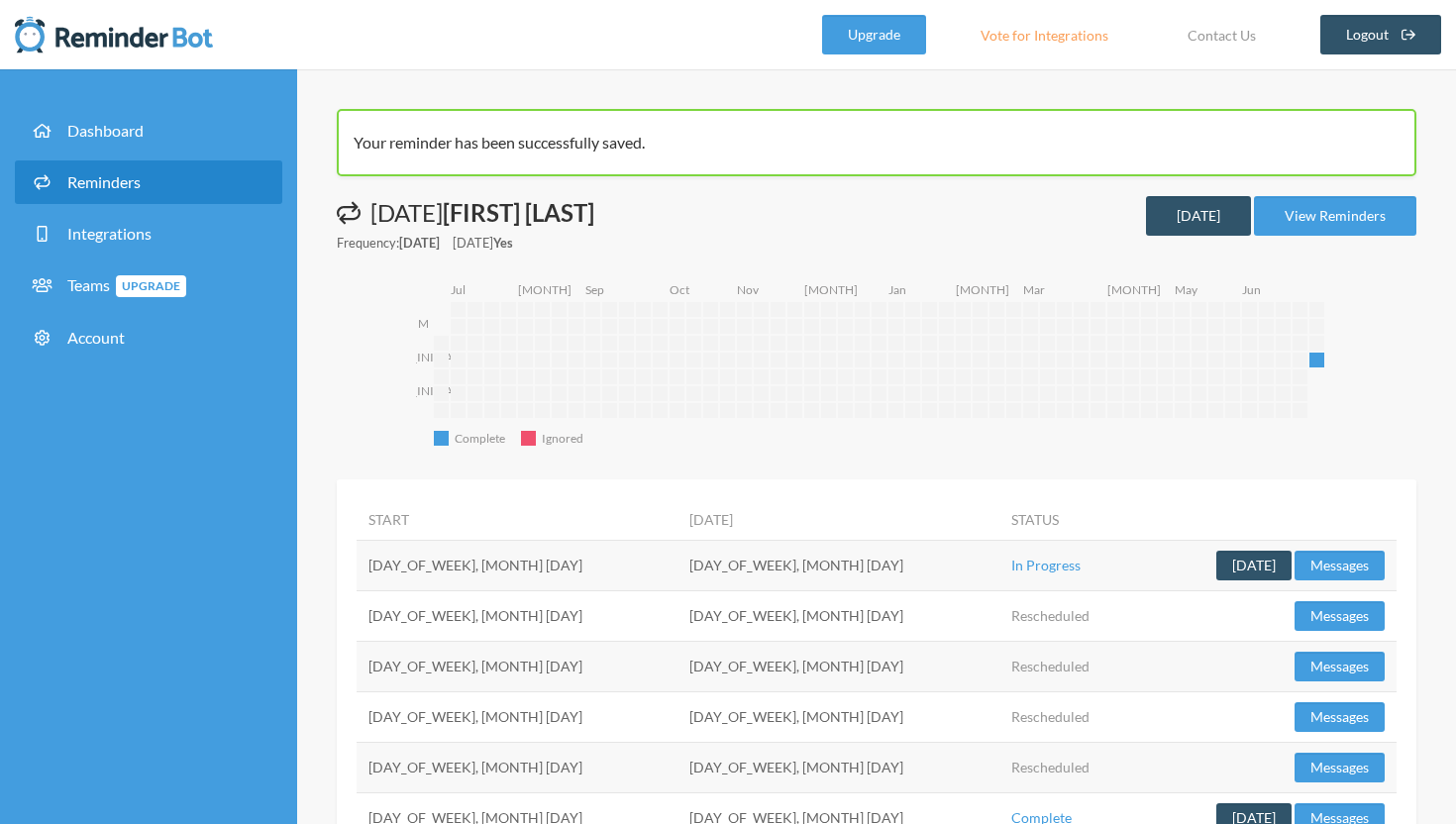 scroll, scrollTop: 78, scrollLeft: 0, axis: vertical 